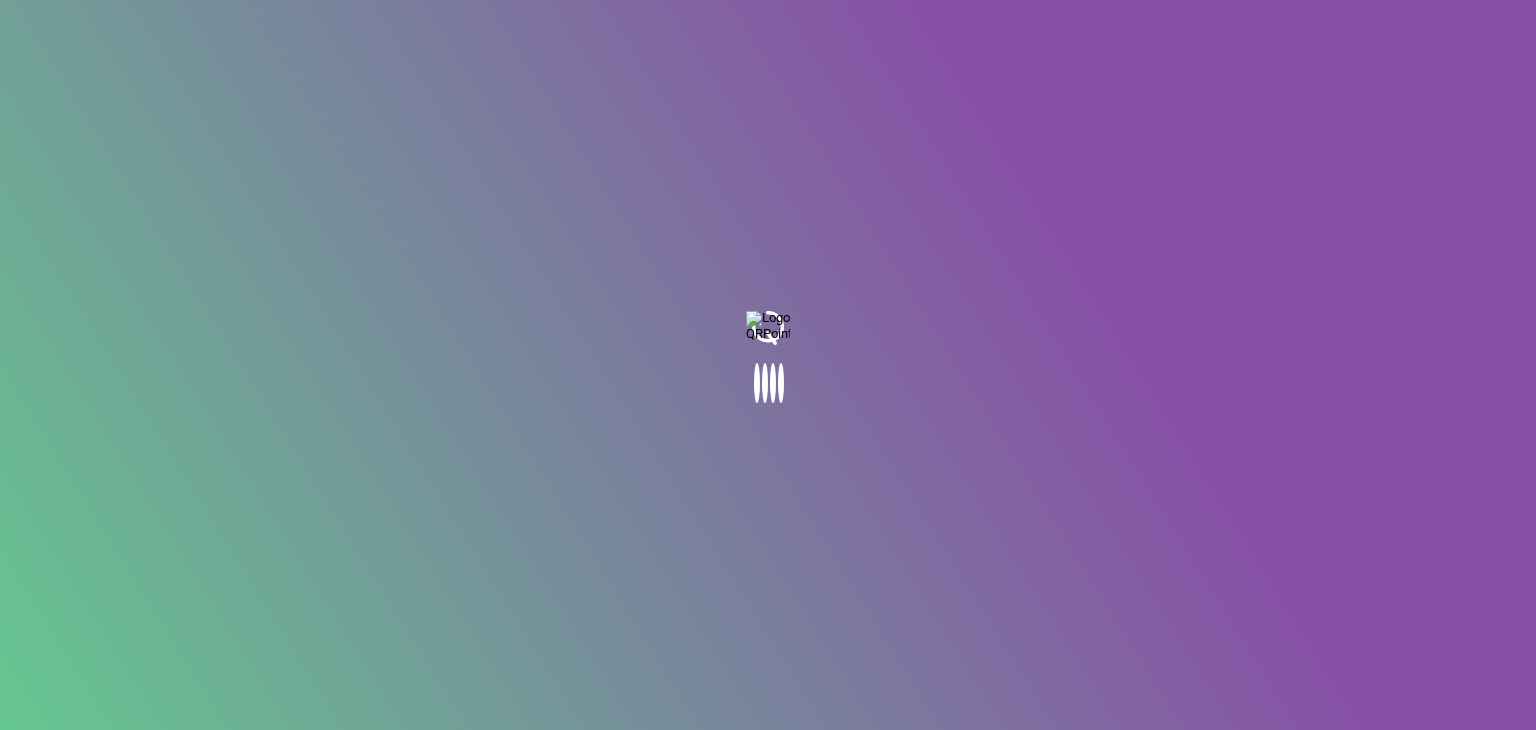 scroll, scrollTop: 0, scrollLeft: 0, axis: both 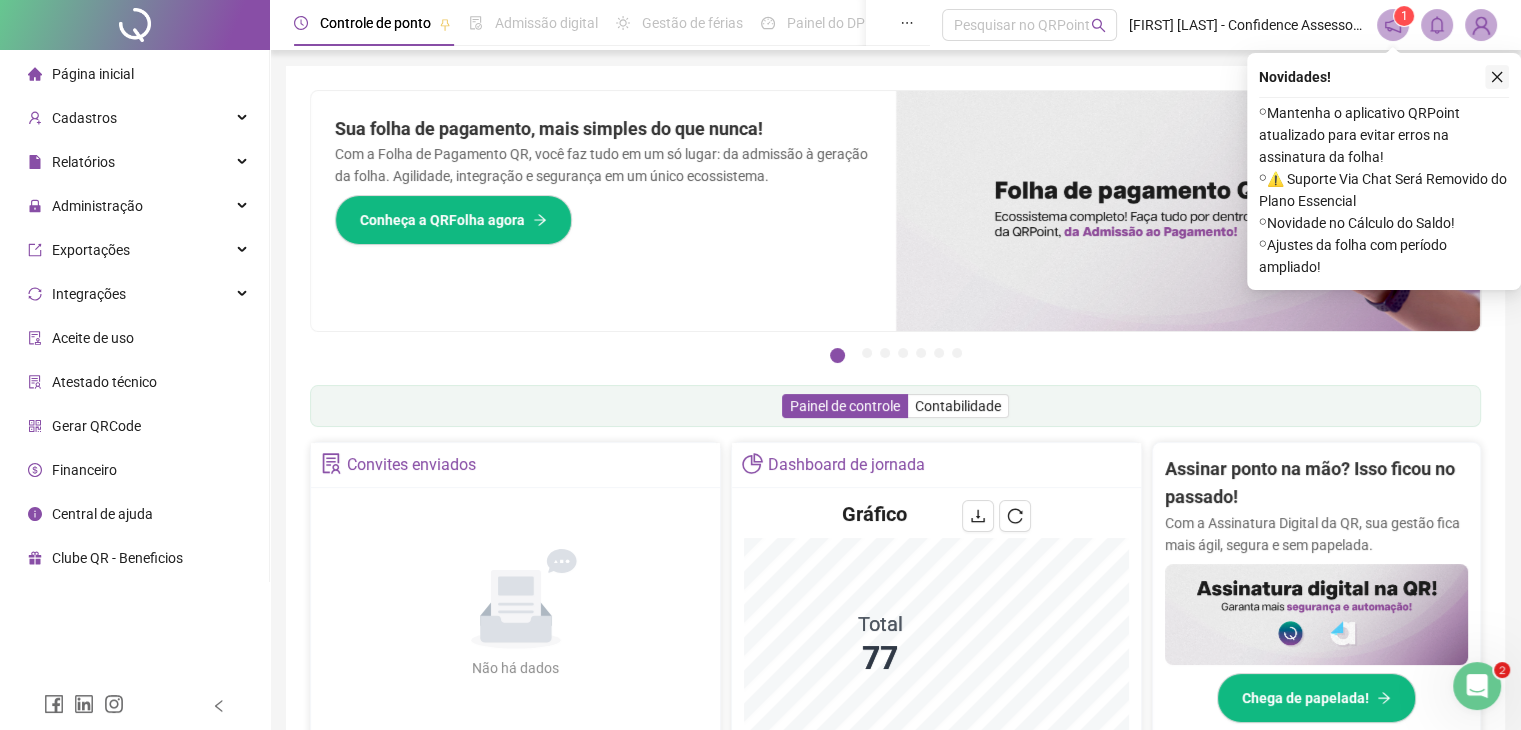 click 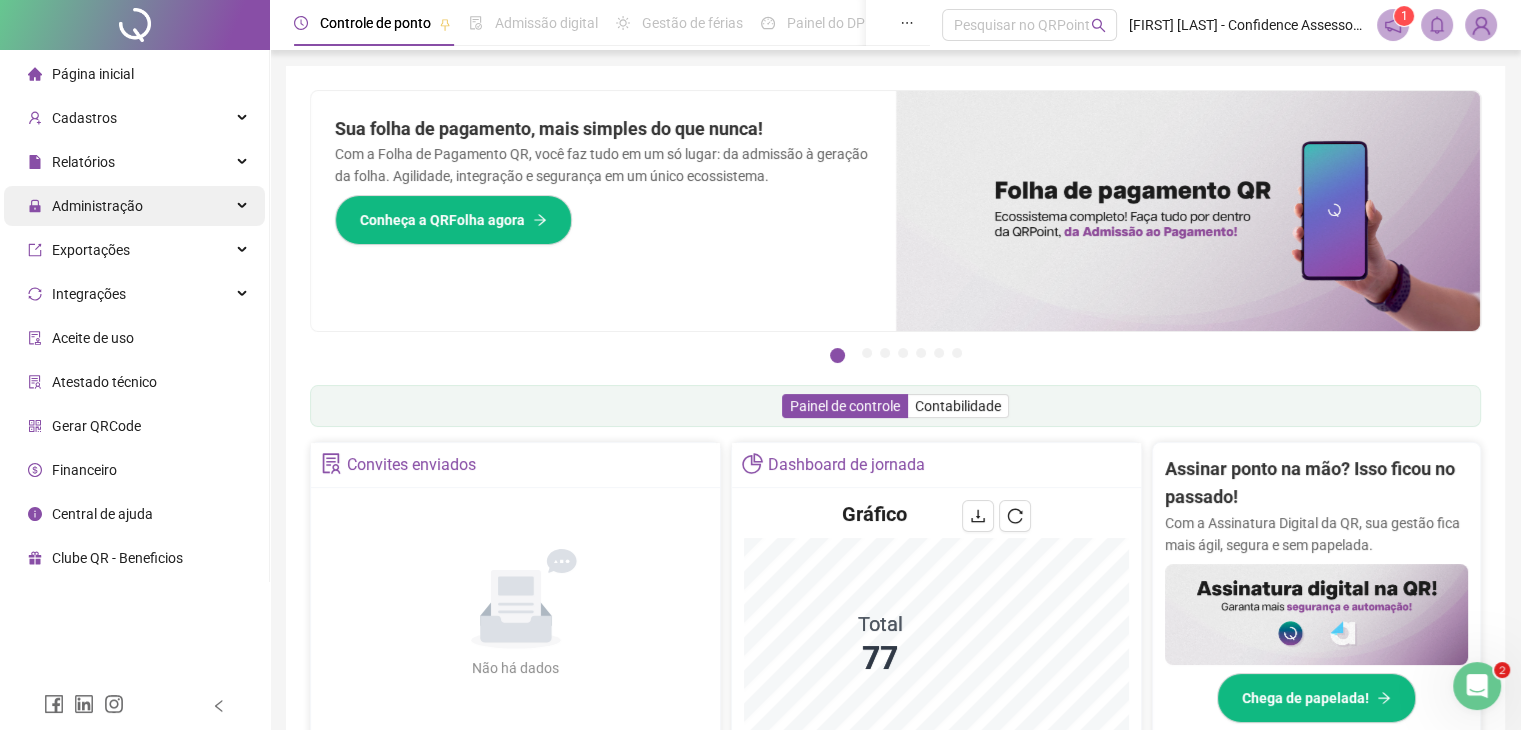click on "Administração" at bounding box center (134, 206) 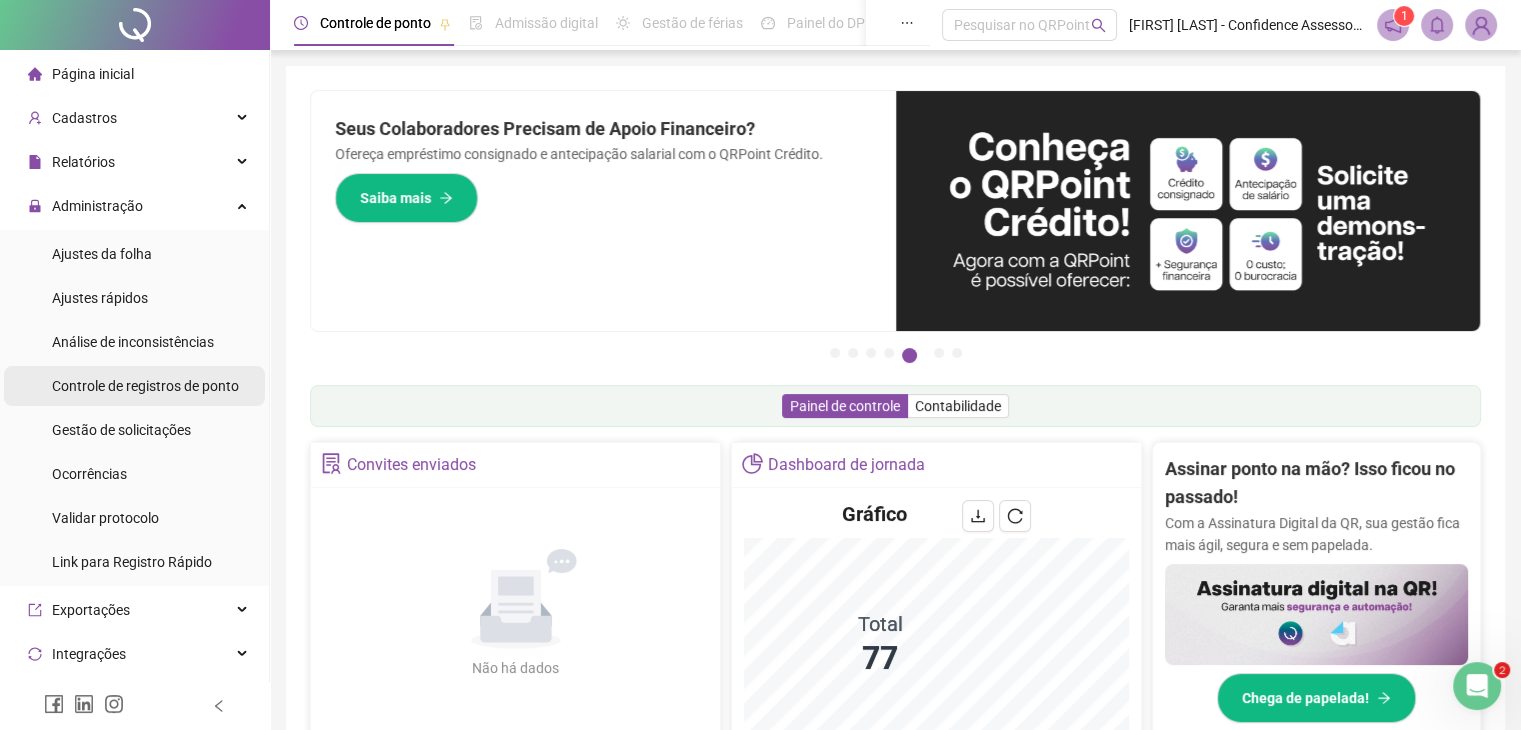 click on "Controle de registros de ponto" at bounding box center (145, 386) 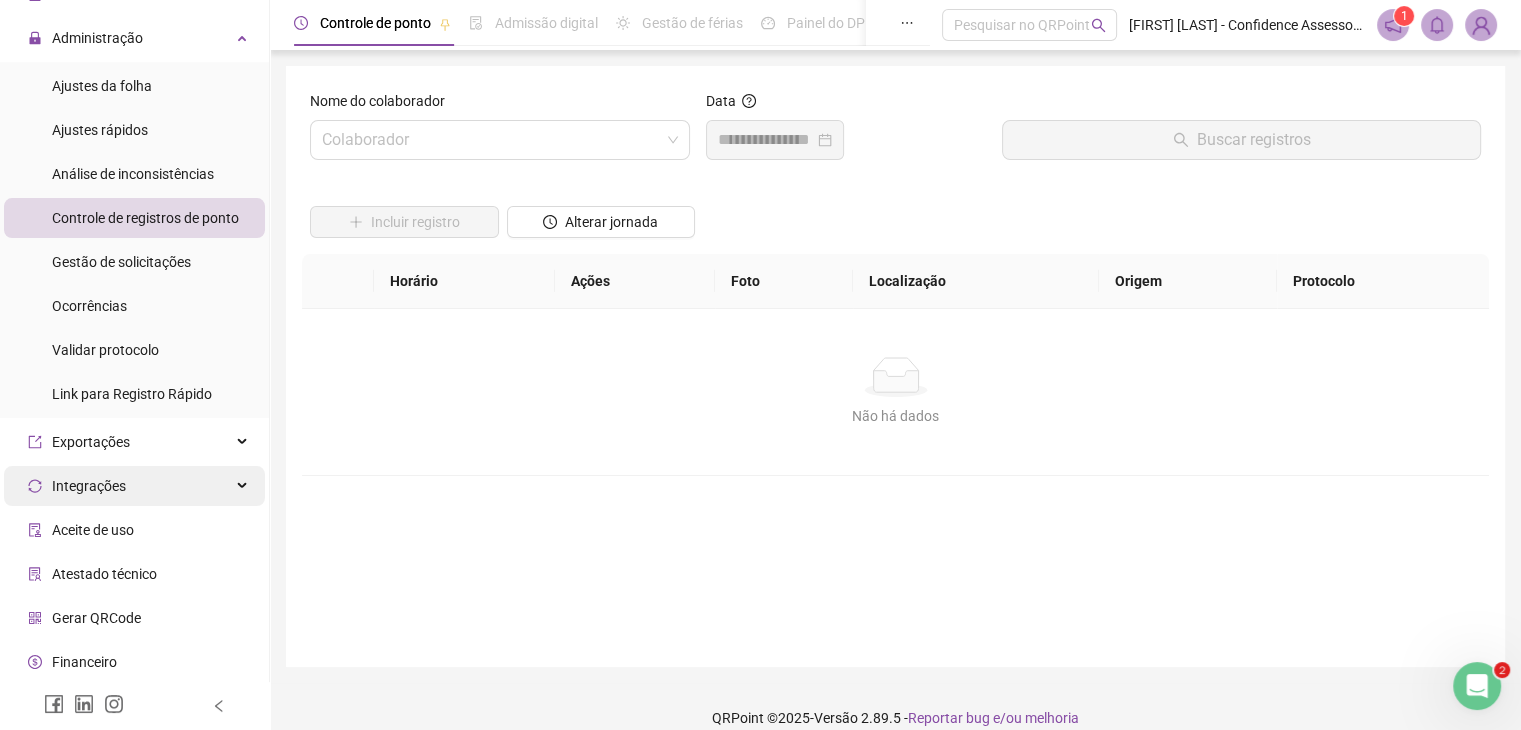 scroll, scrollTop: 212, scrollLeft: 0, axis: vertical 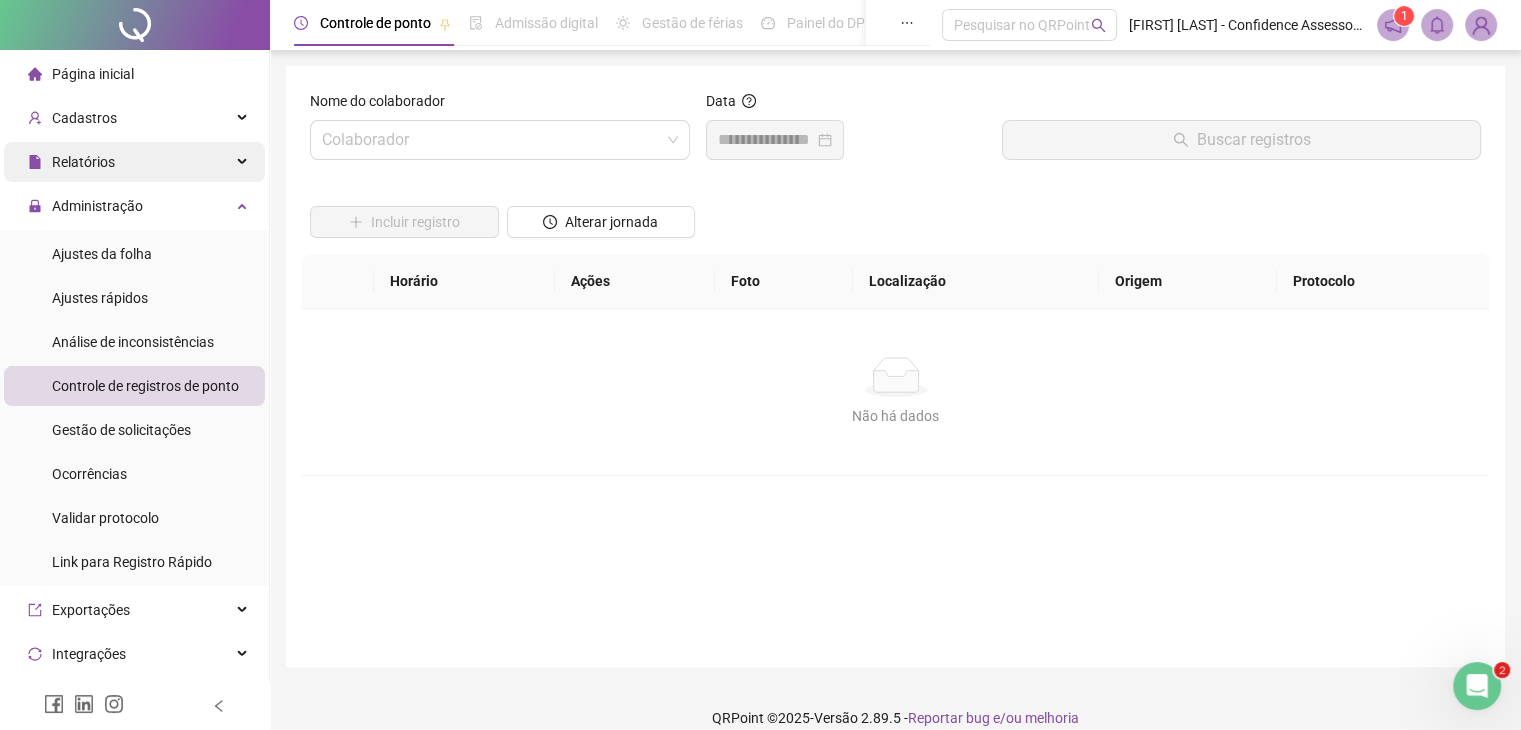 click on "Relatórios" at bounding box center [134, 162] 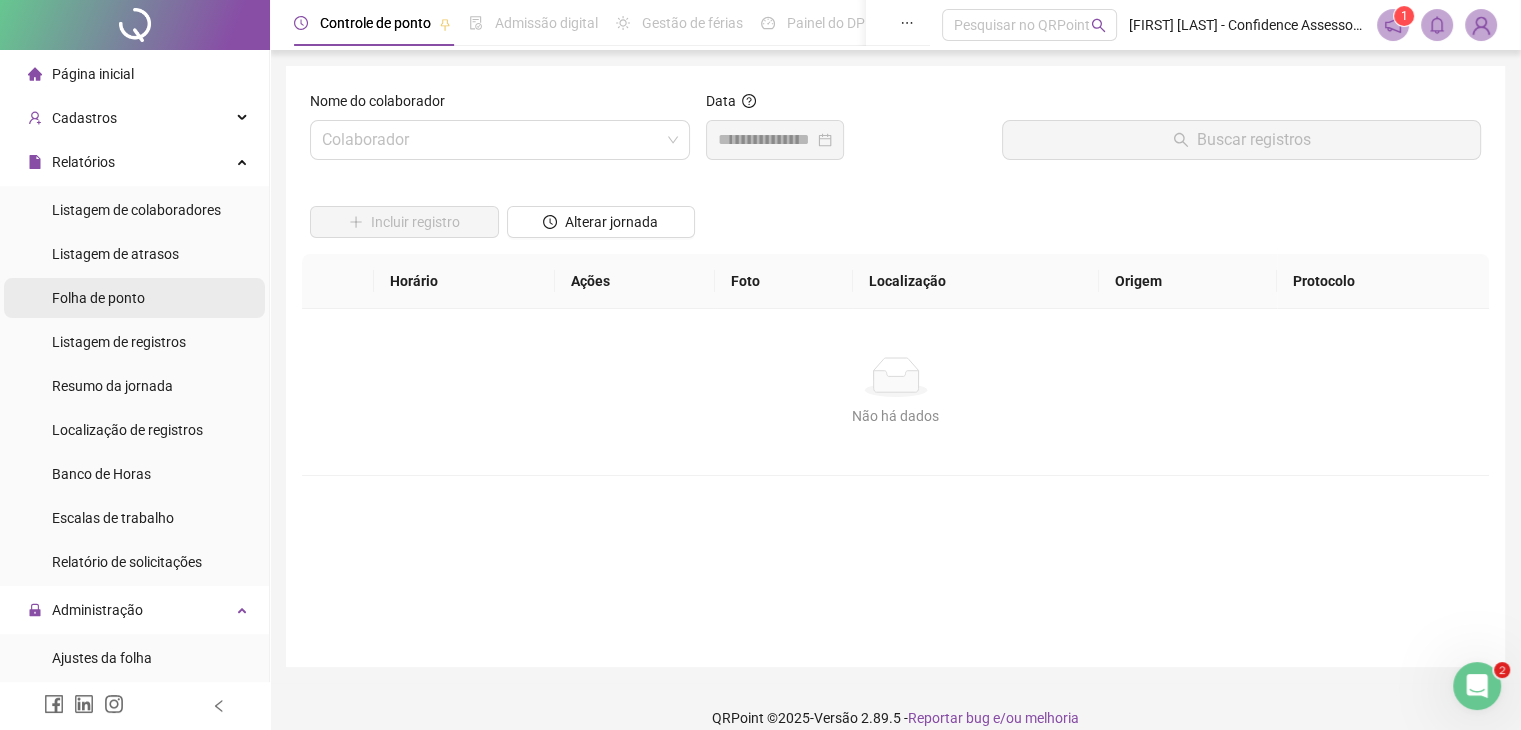 click on "Folha de ponto" at bounding box center (134, 298) 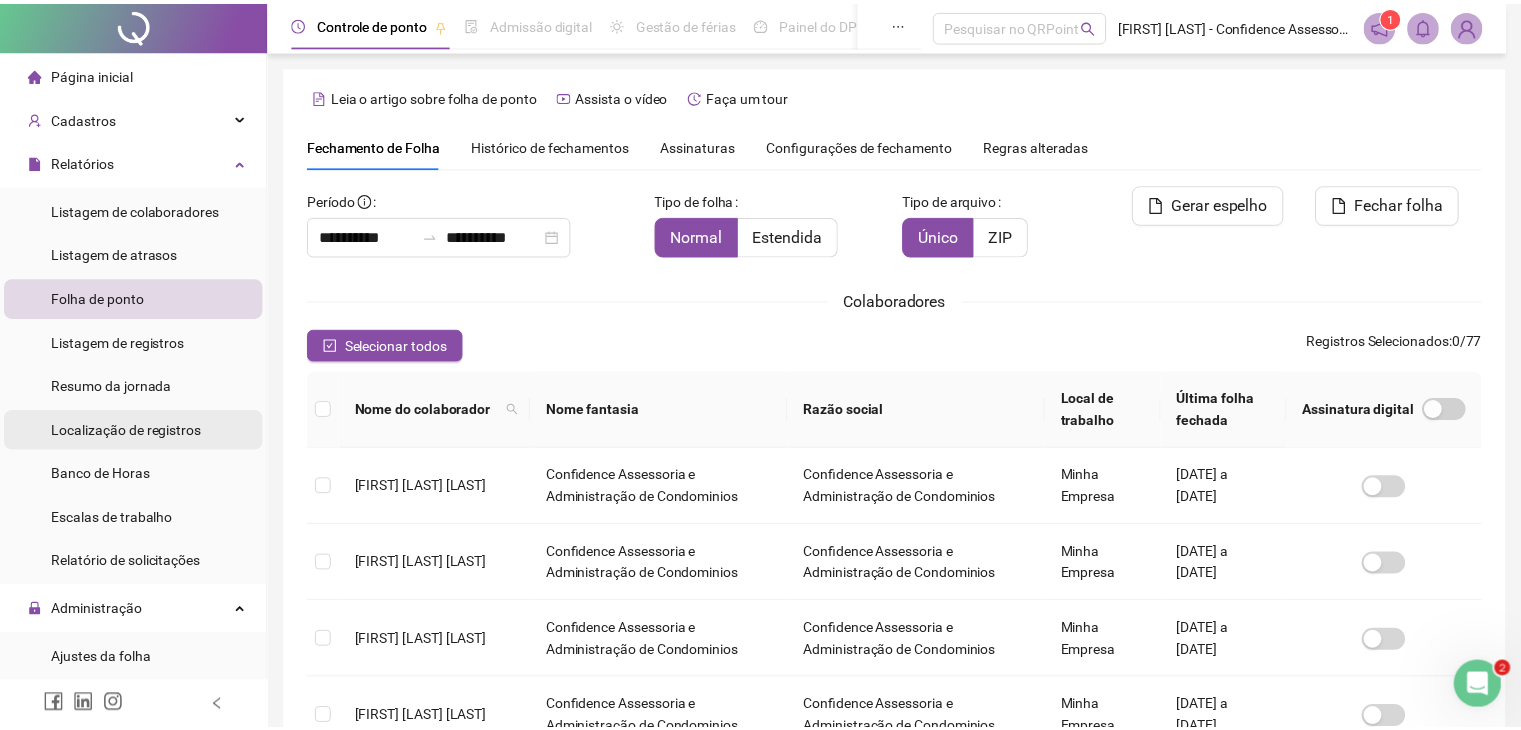 scroll, scrollTop: 44, scrollLeft: 0, axis: vertical 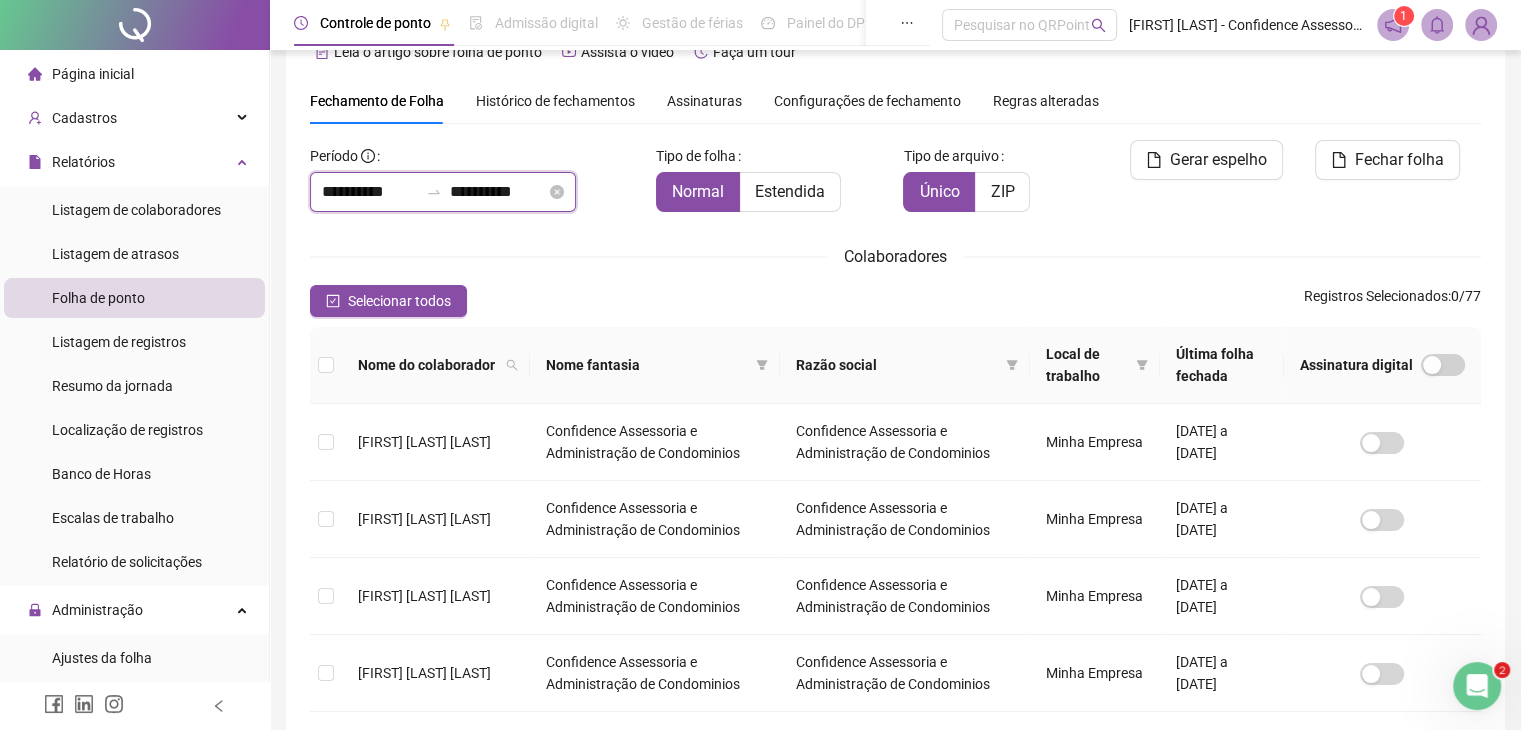 click on "**********" at bounding box center [498, 192] 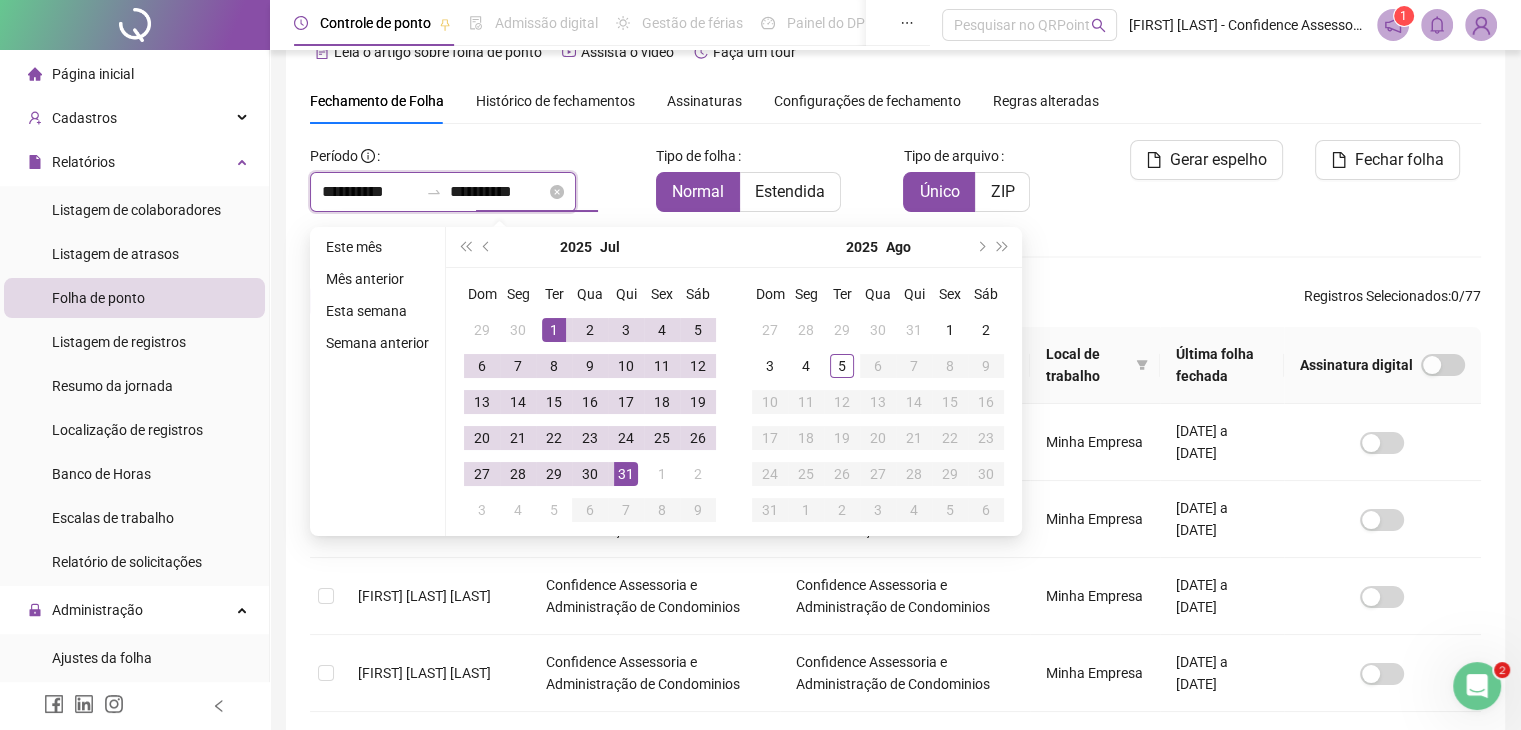 click on "**********" at bounding box center [370, 192] 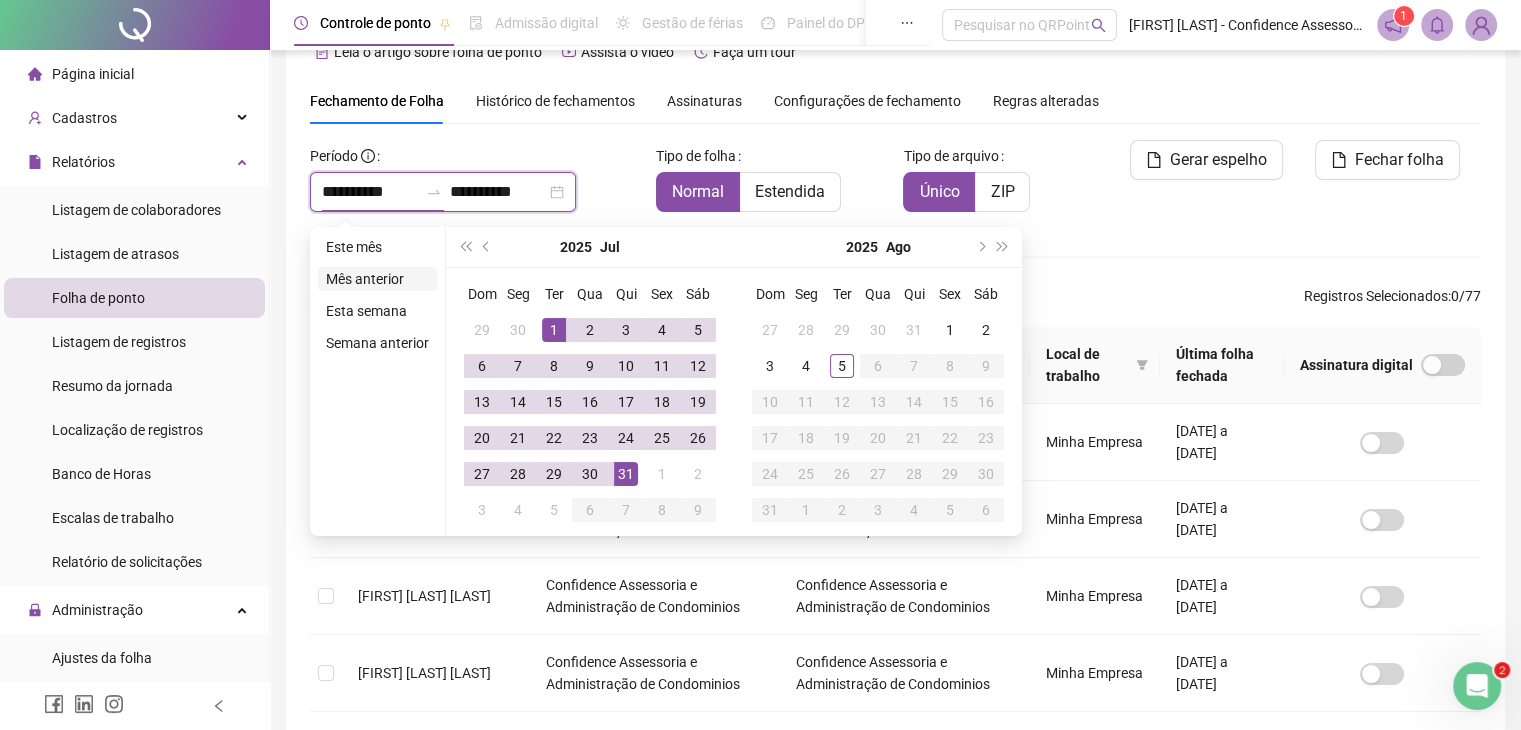 type on "**********" 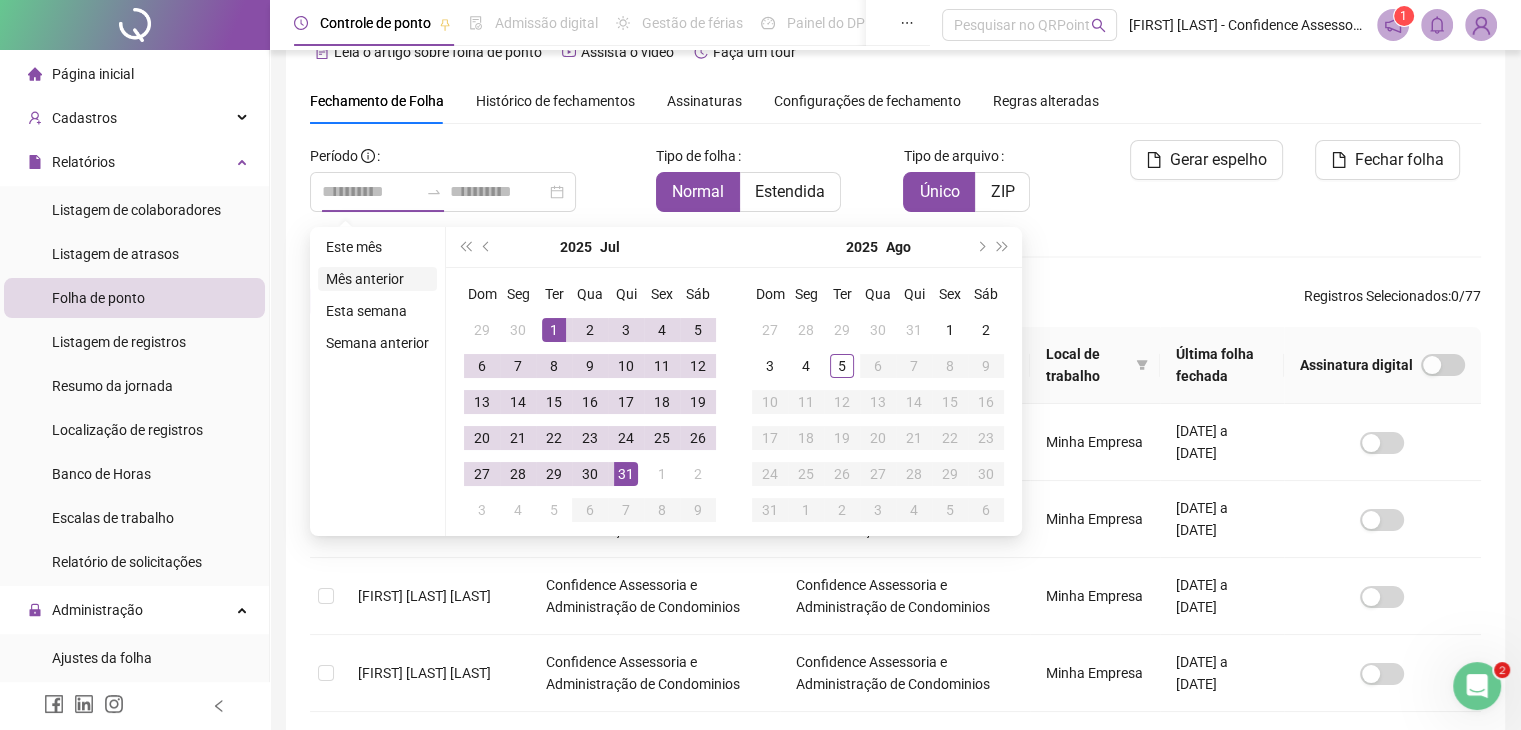 click on "Mês anterior" at bounding box center [377, 279] 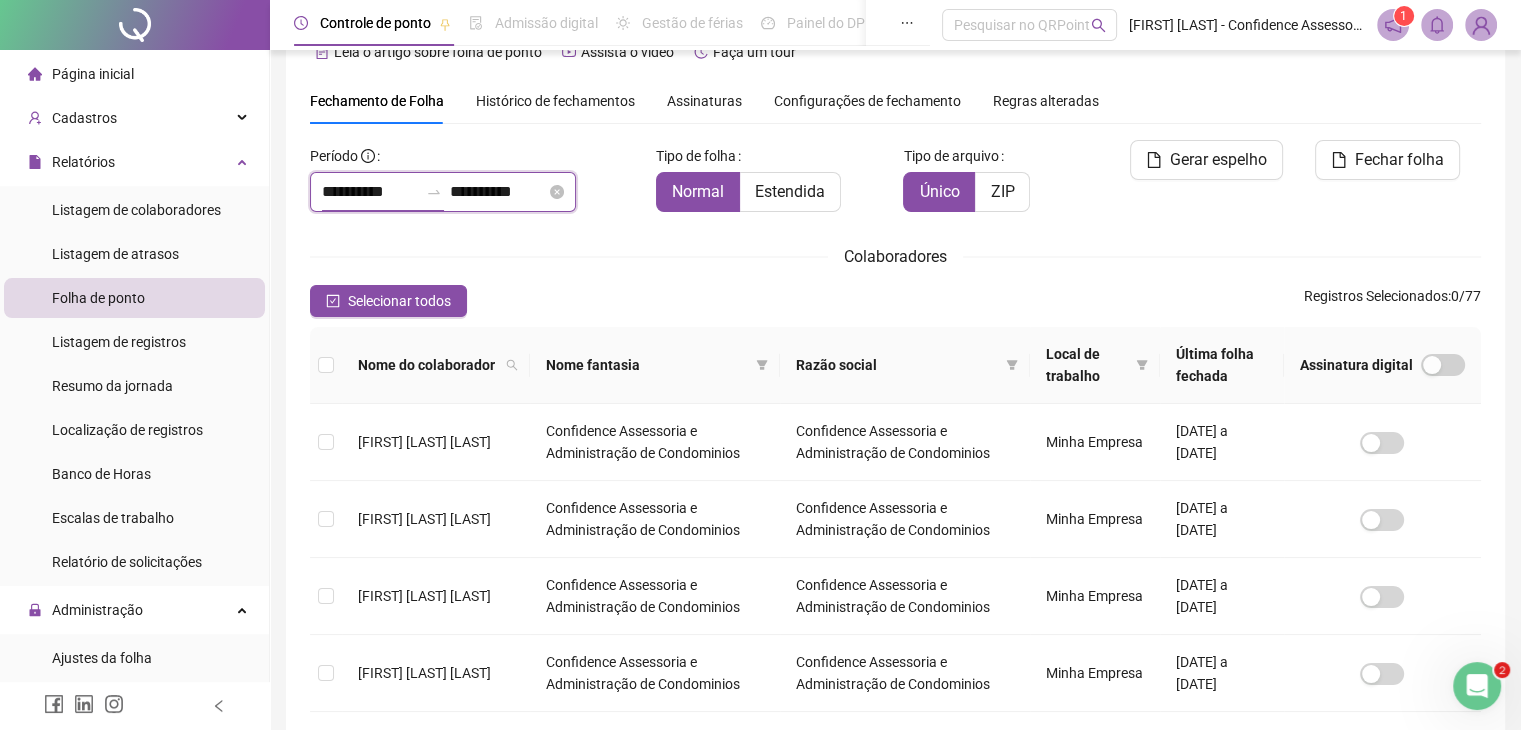 click on "**********" at bounding box center [370, 192] 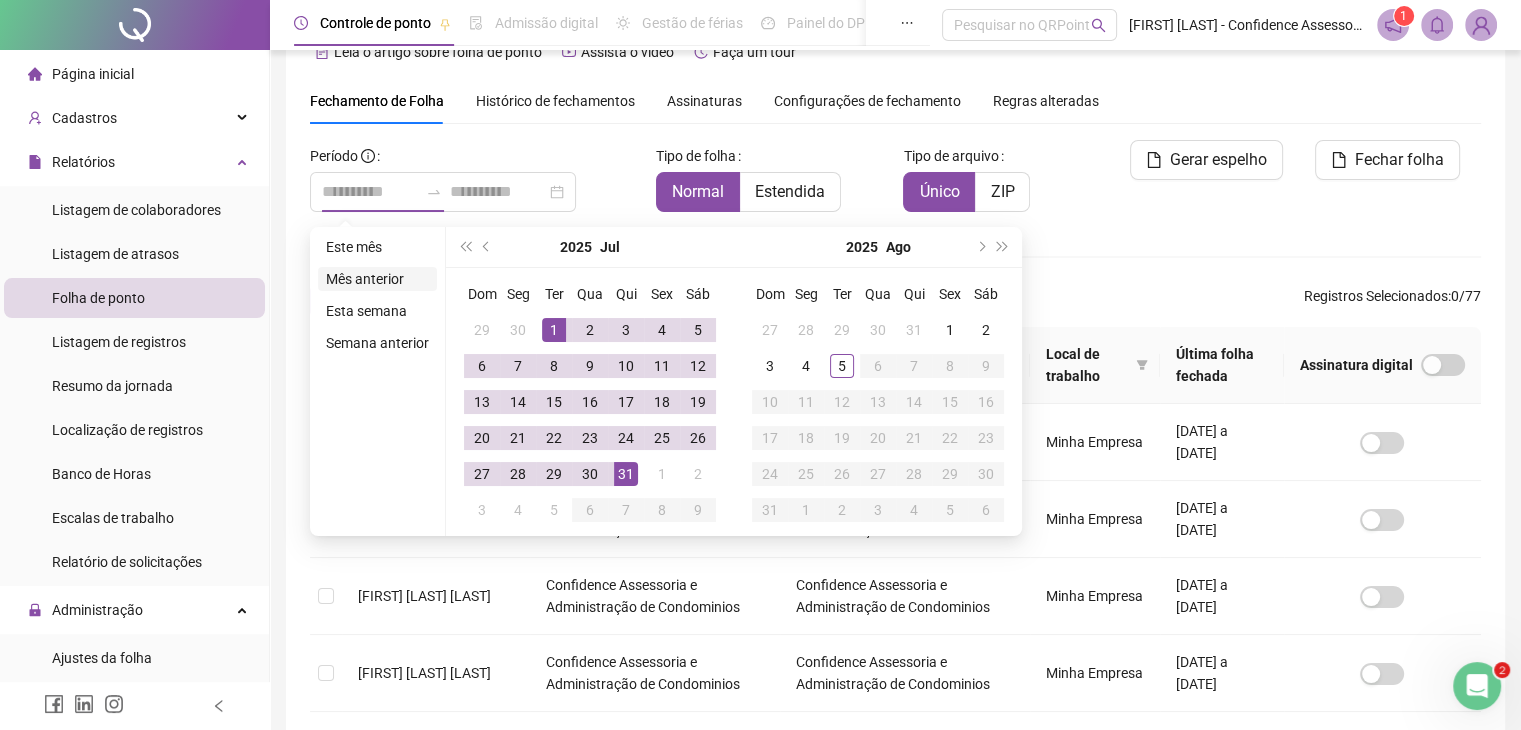 click on "Mês anterior" at bounding box center (377, 279) 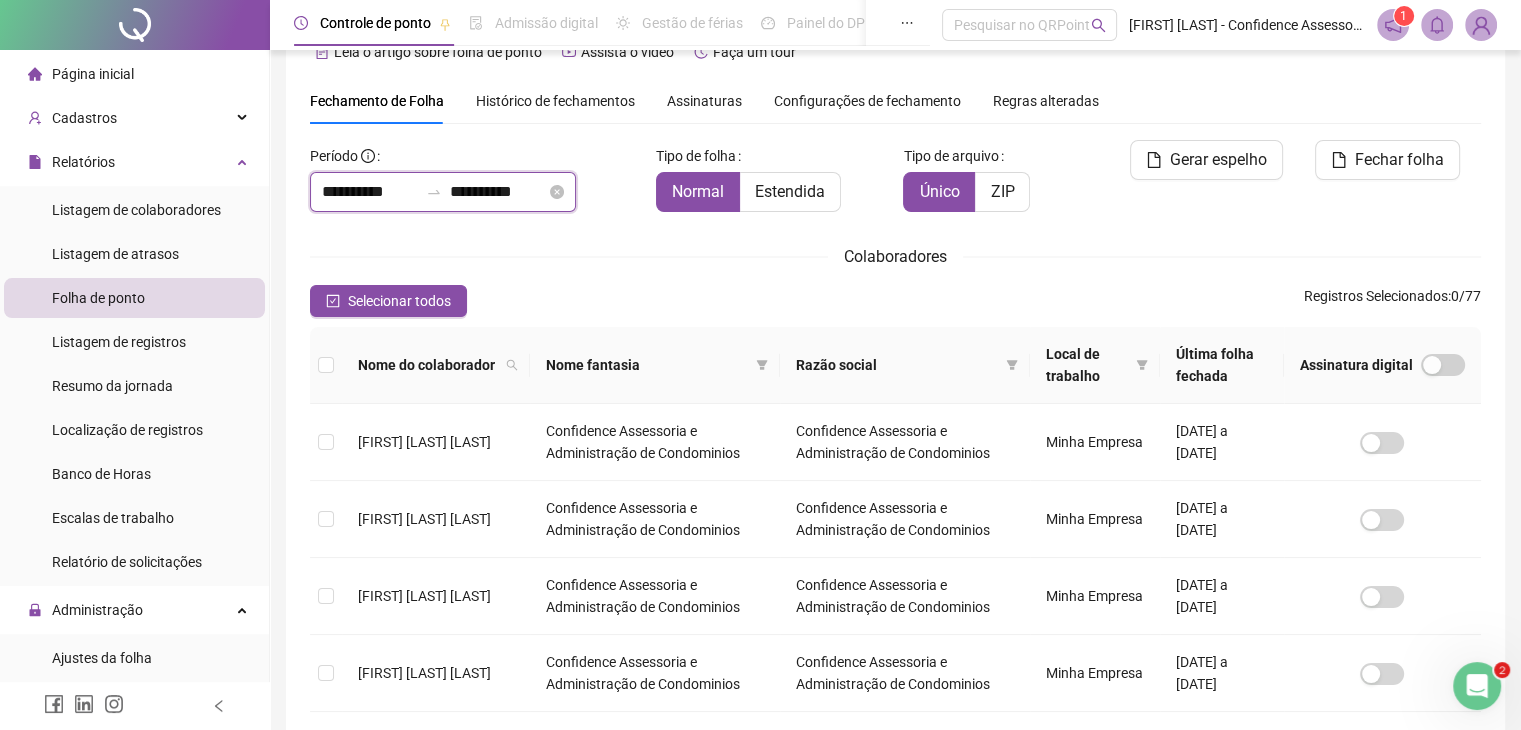 click on "**********" at bounding box center (370, 192) 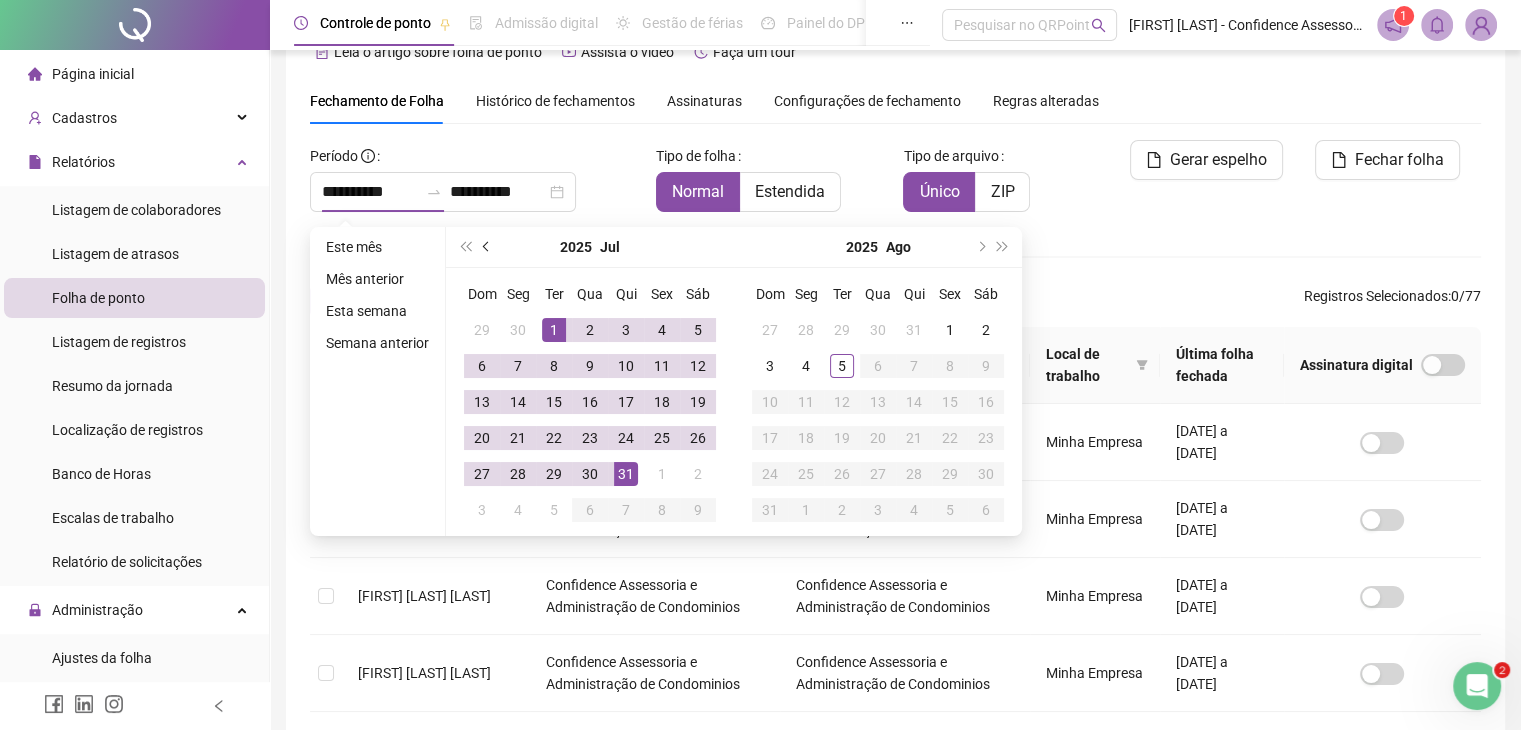 click at bounding box center [488, 247] 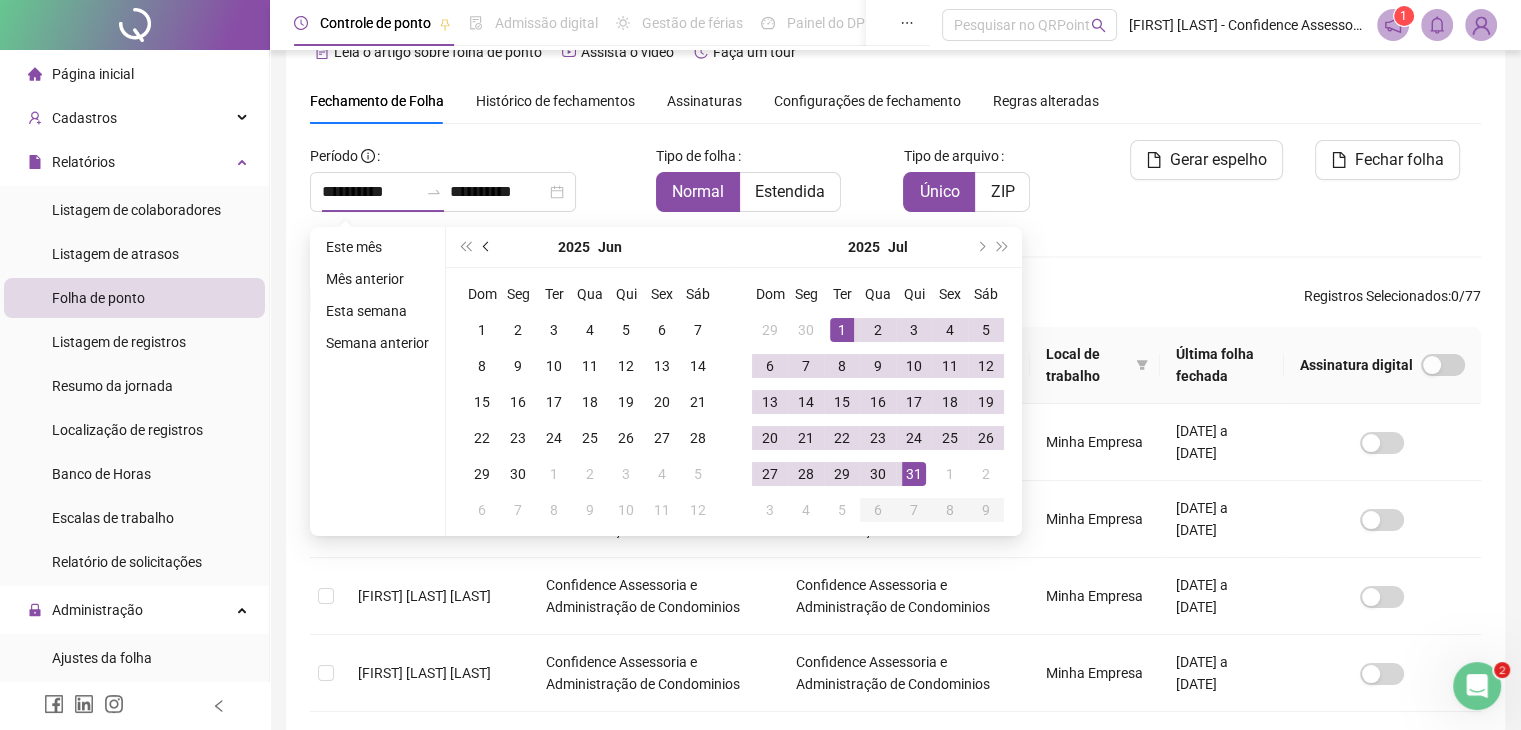 click at bounding box center (488, 247) 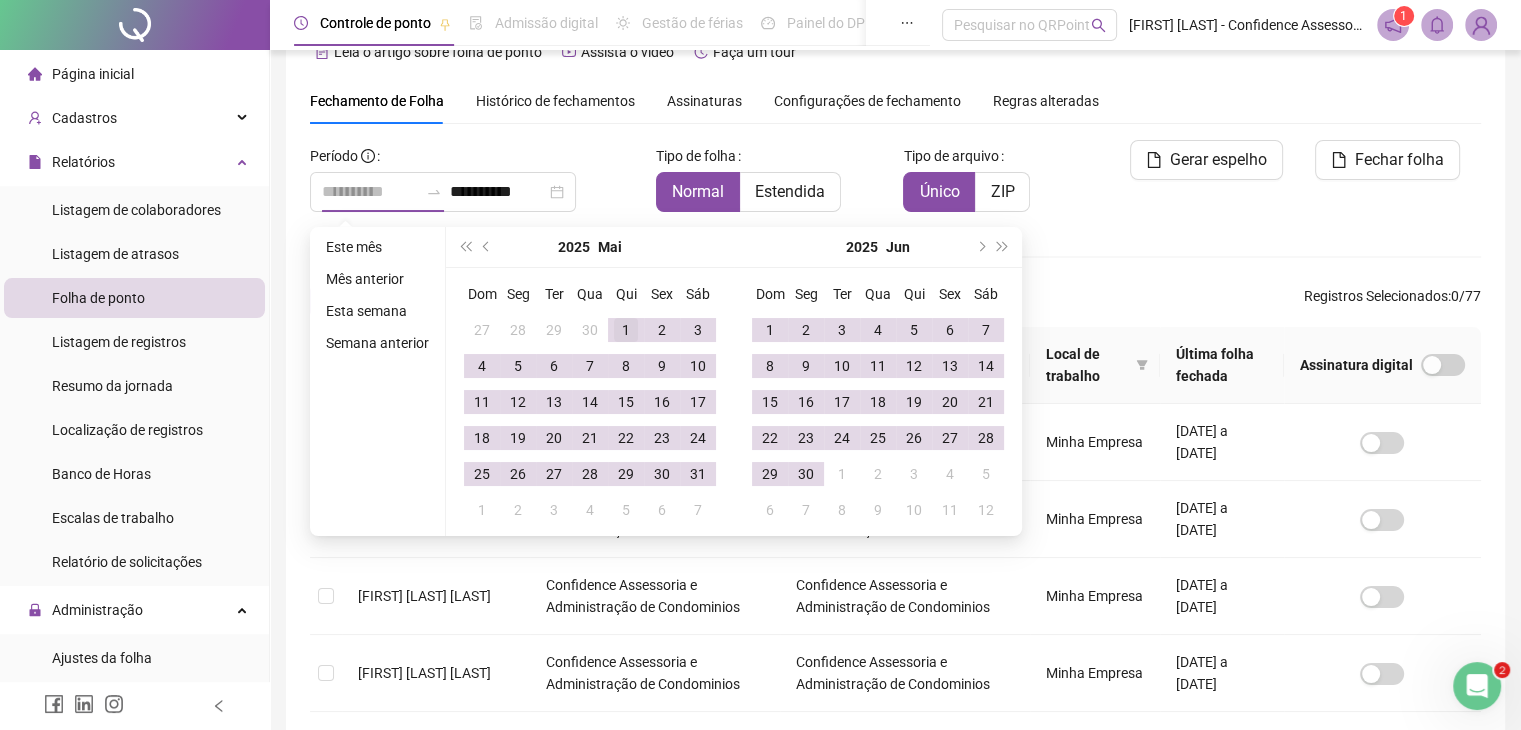 type on "**********" 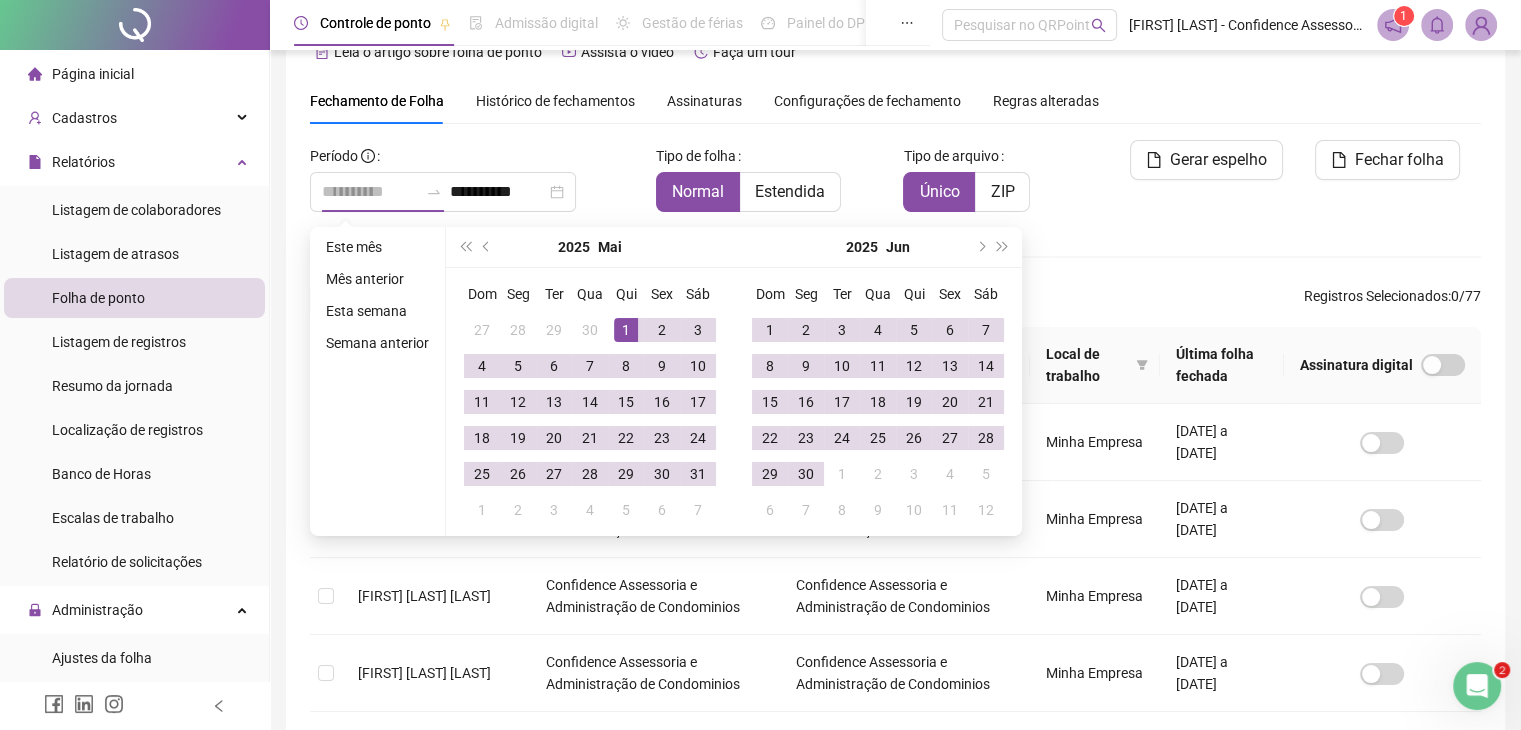 click on "1" at bounding box center [626, 330] 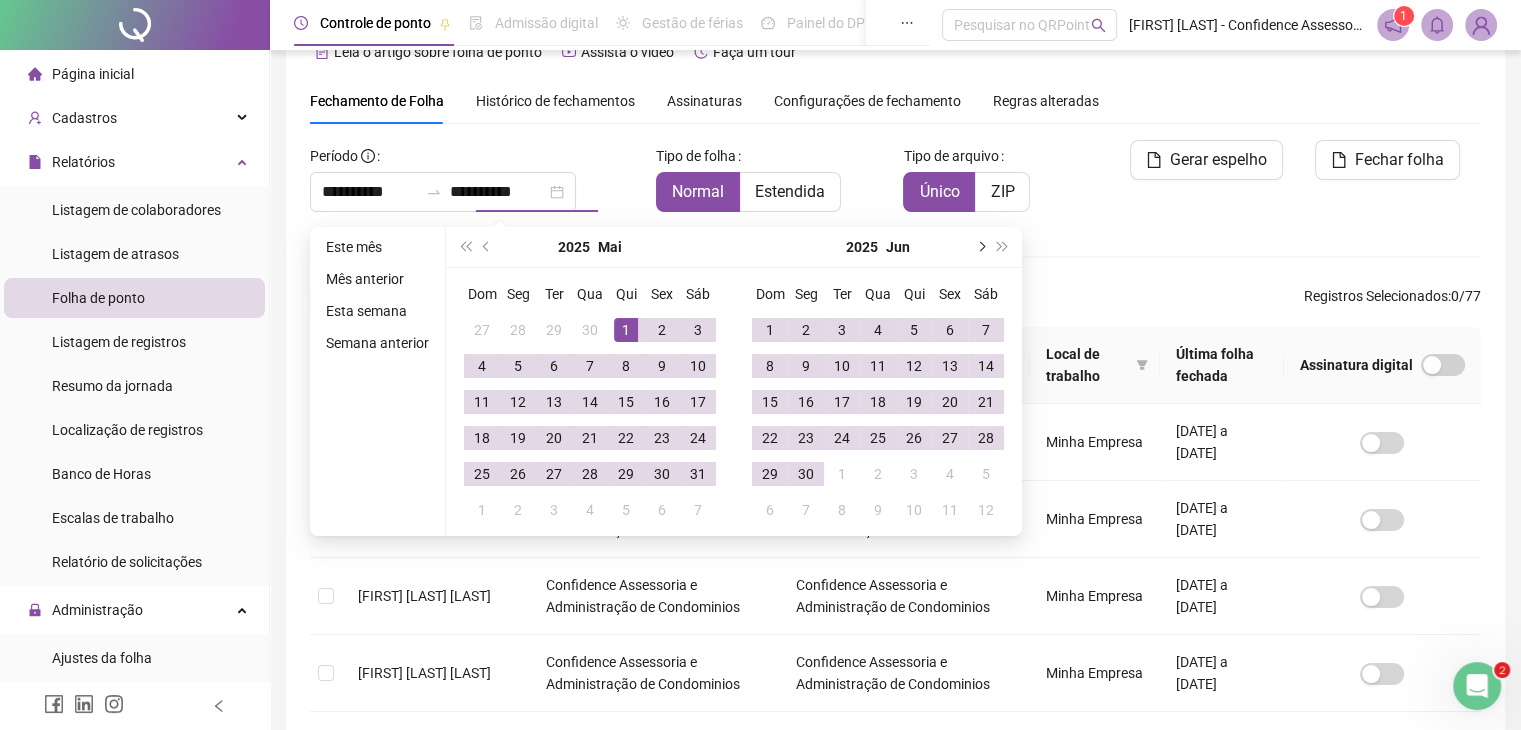 click at bounding box center (980, 247) 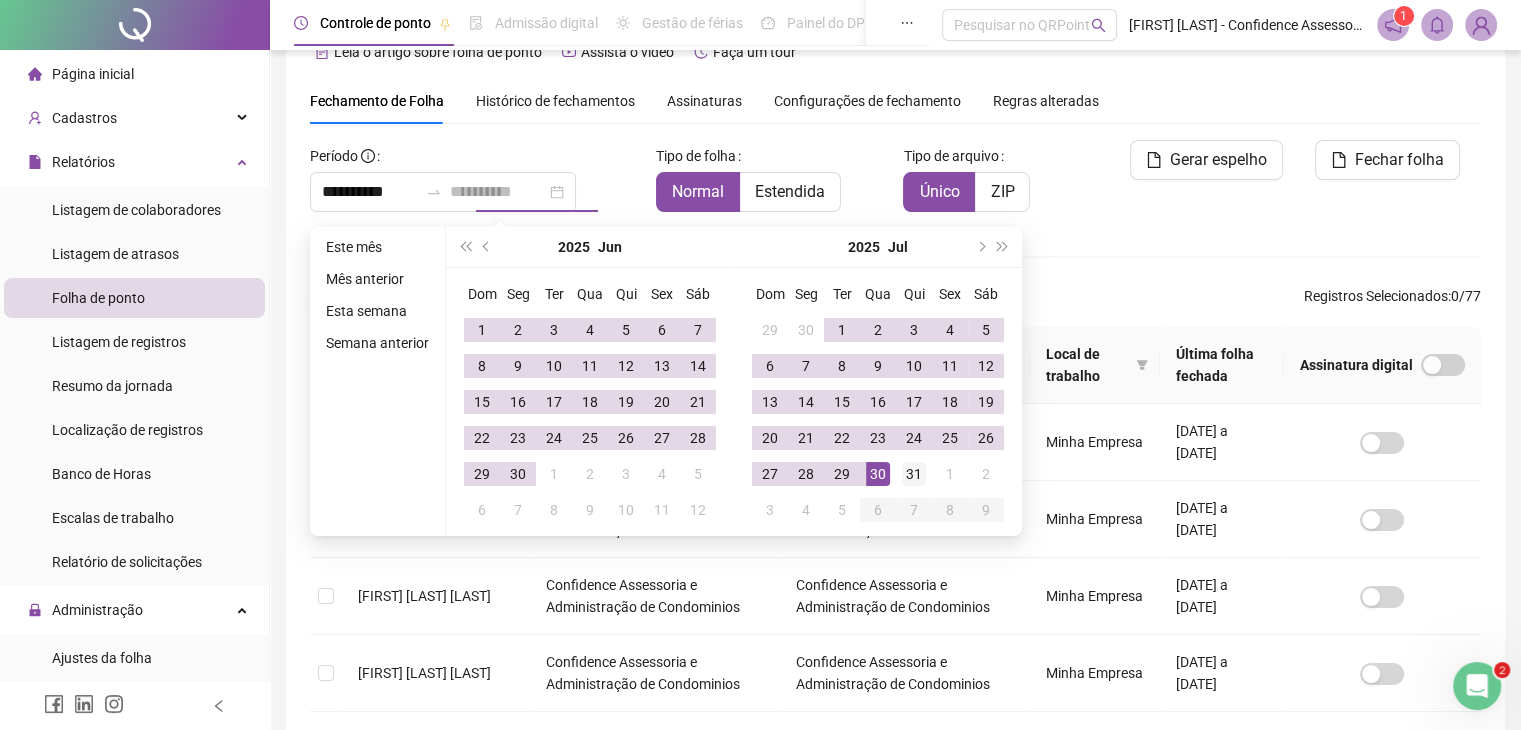type on "**********" 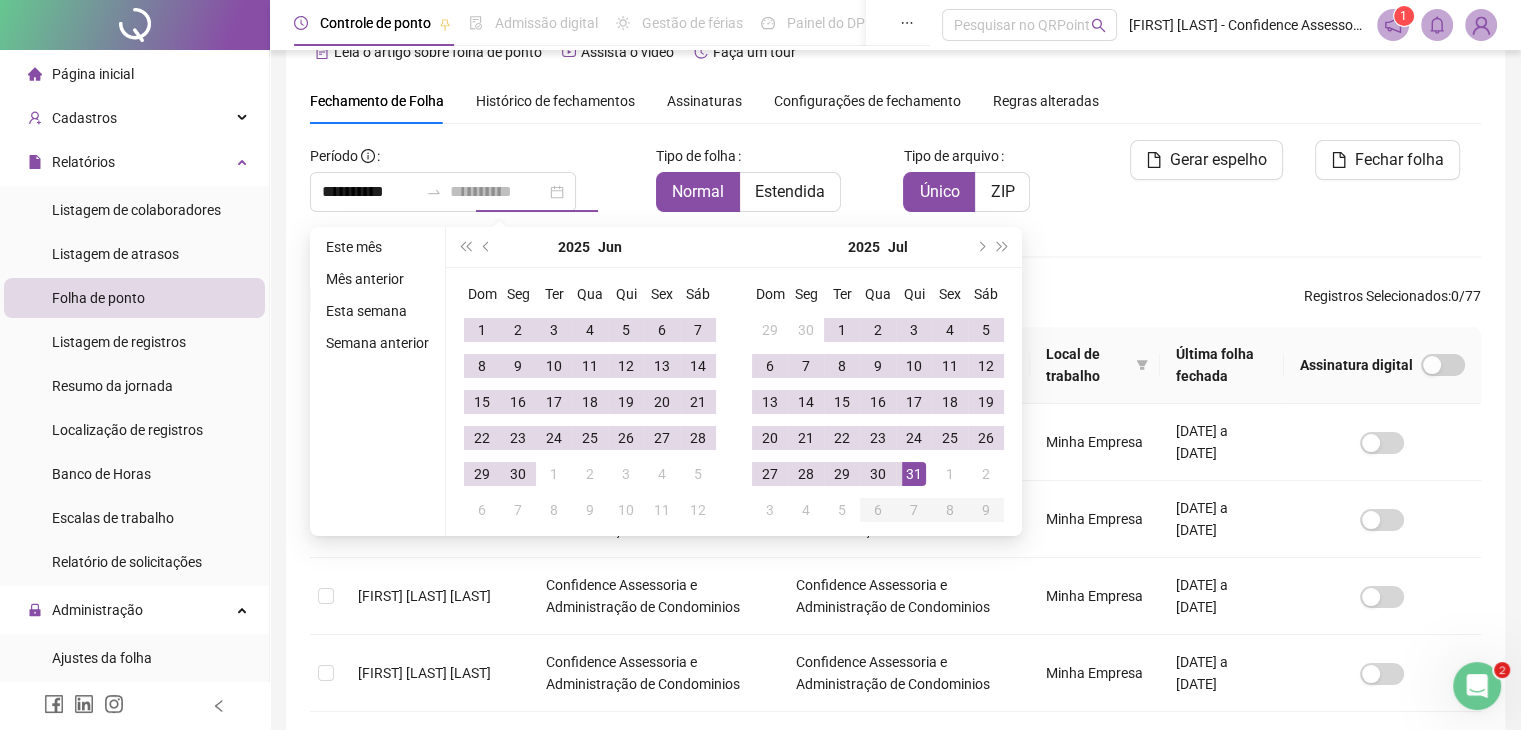 click on "31" at bounding box center [914, 474] 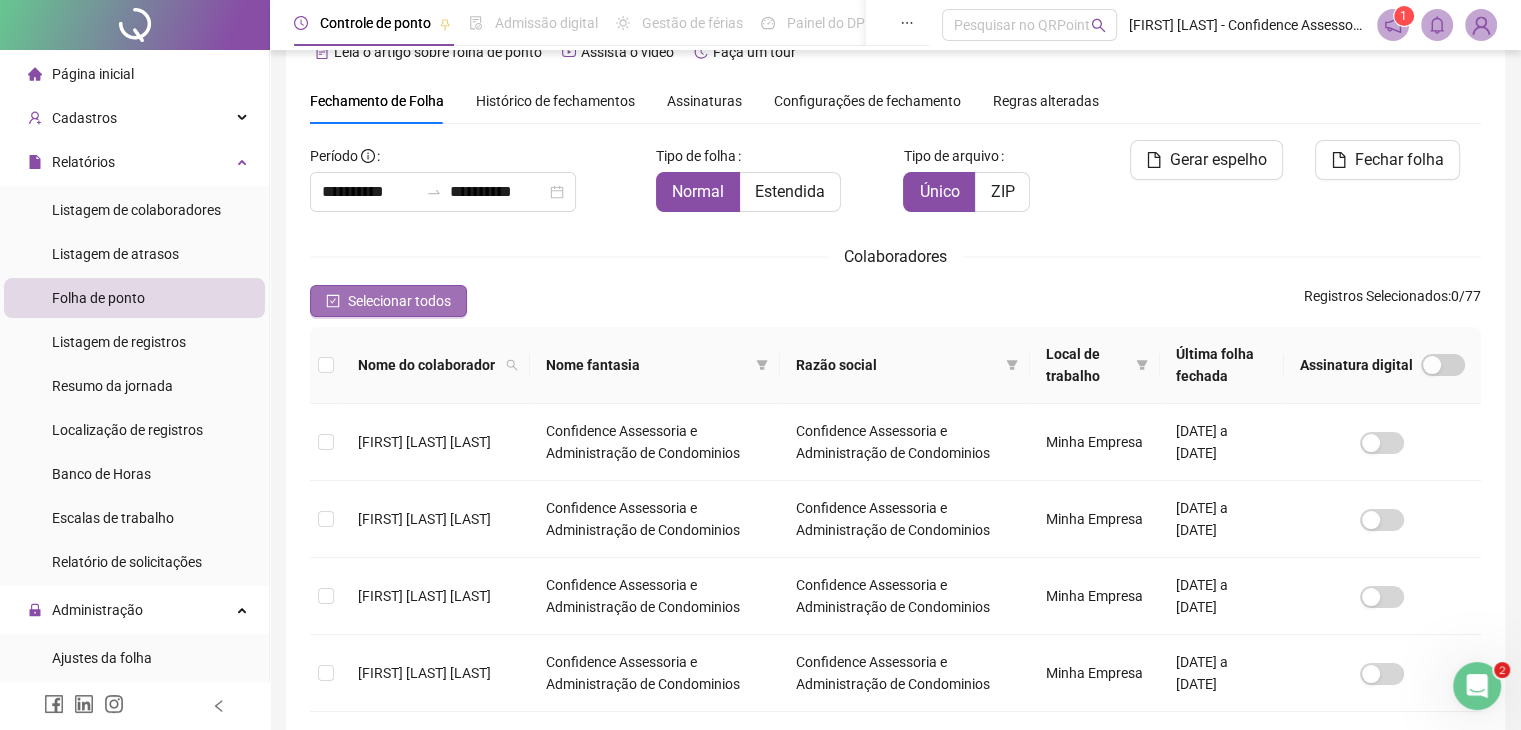 click 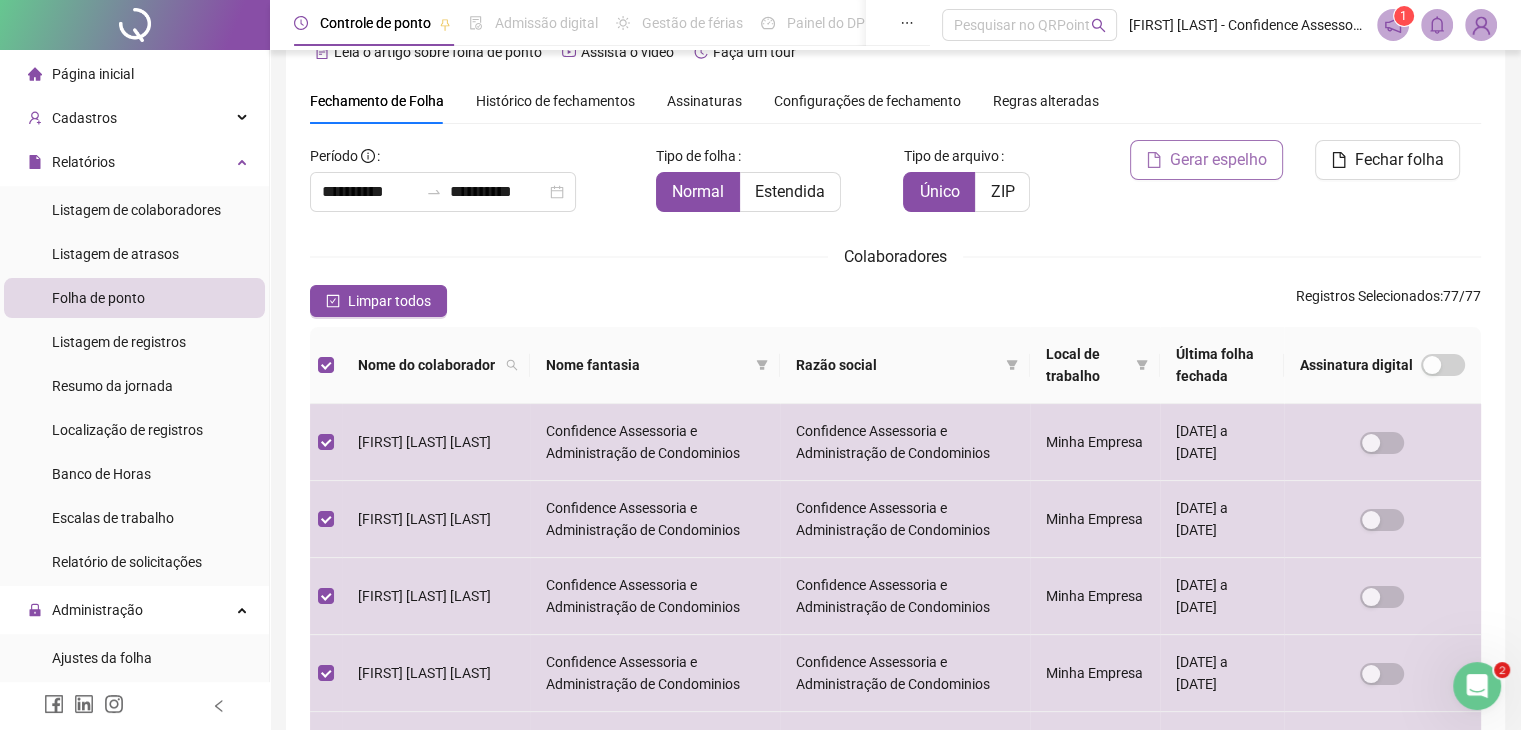 click on "Gerar espelho" at bounding box center (1218, 160) 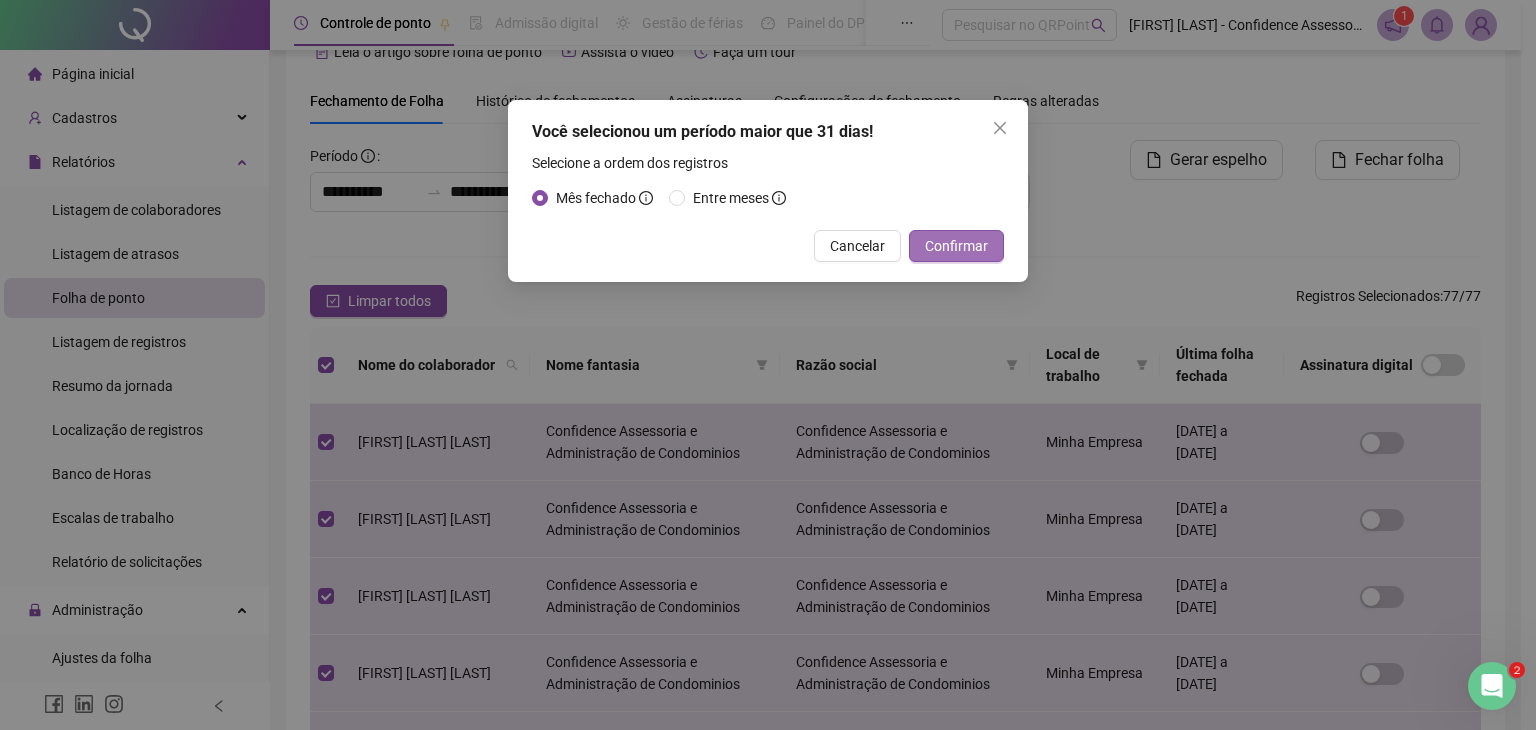 click on "Confirmar" at bounding box center (956, 246) 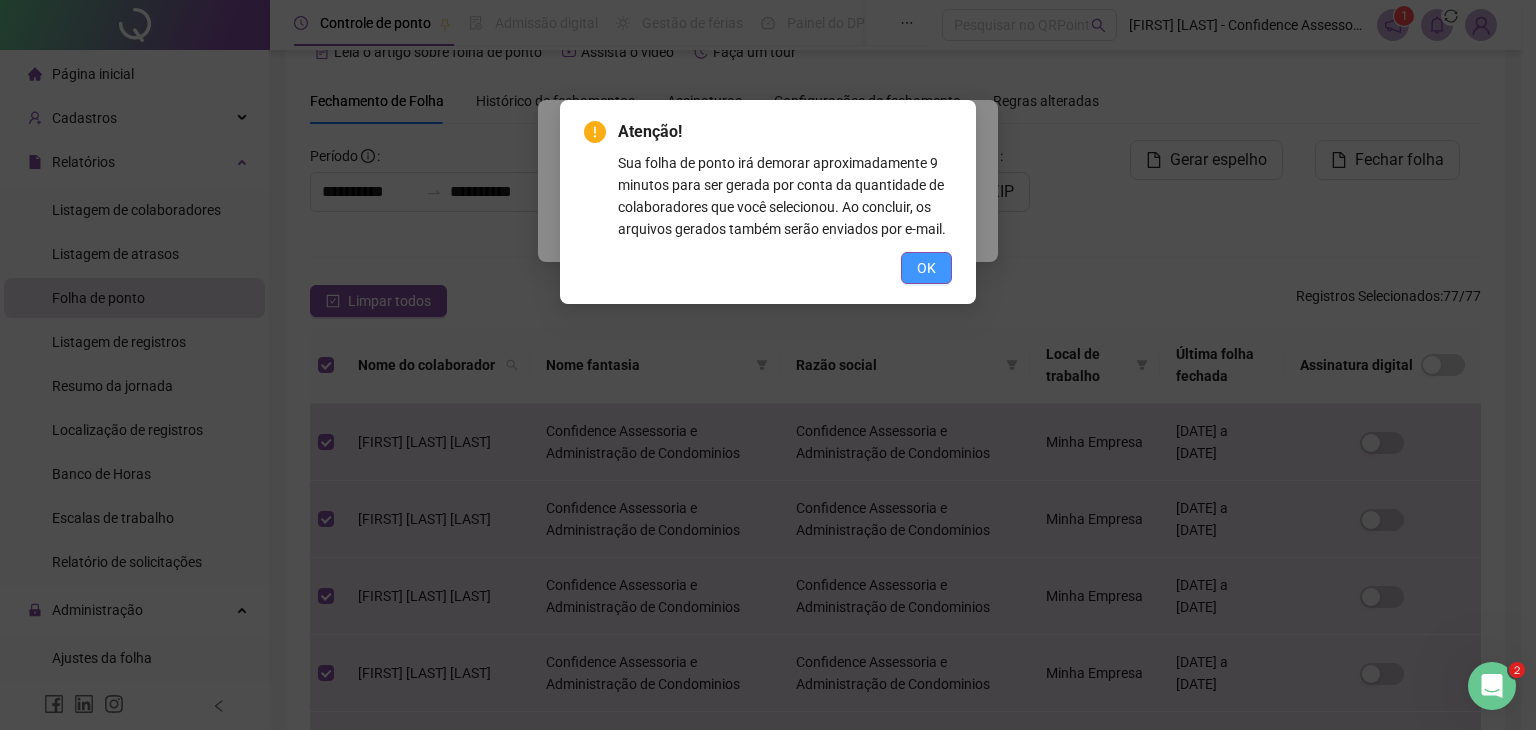 click on "OK" at bounding box center [926, 268] 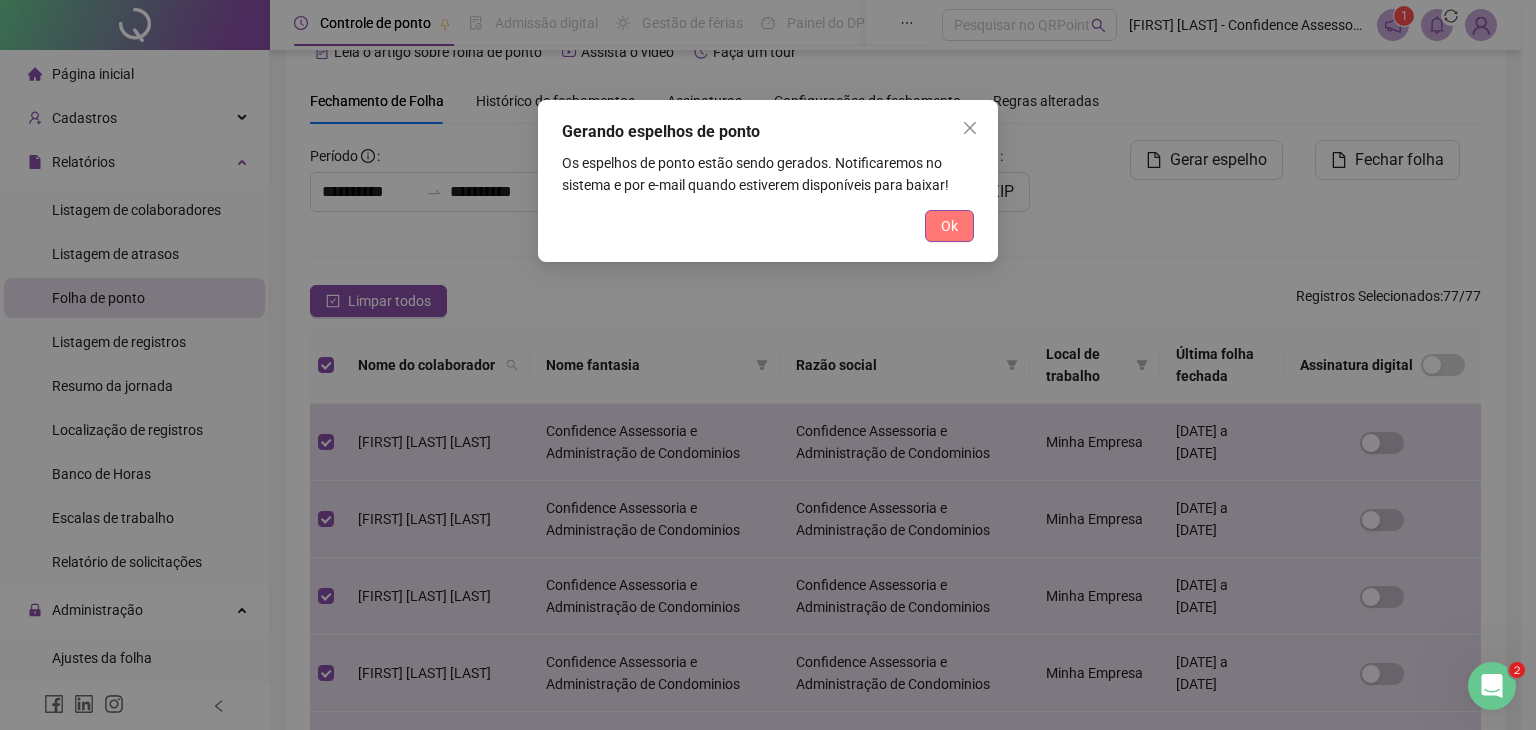 click on "Ok" at bounding box center [949, 226] 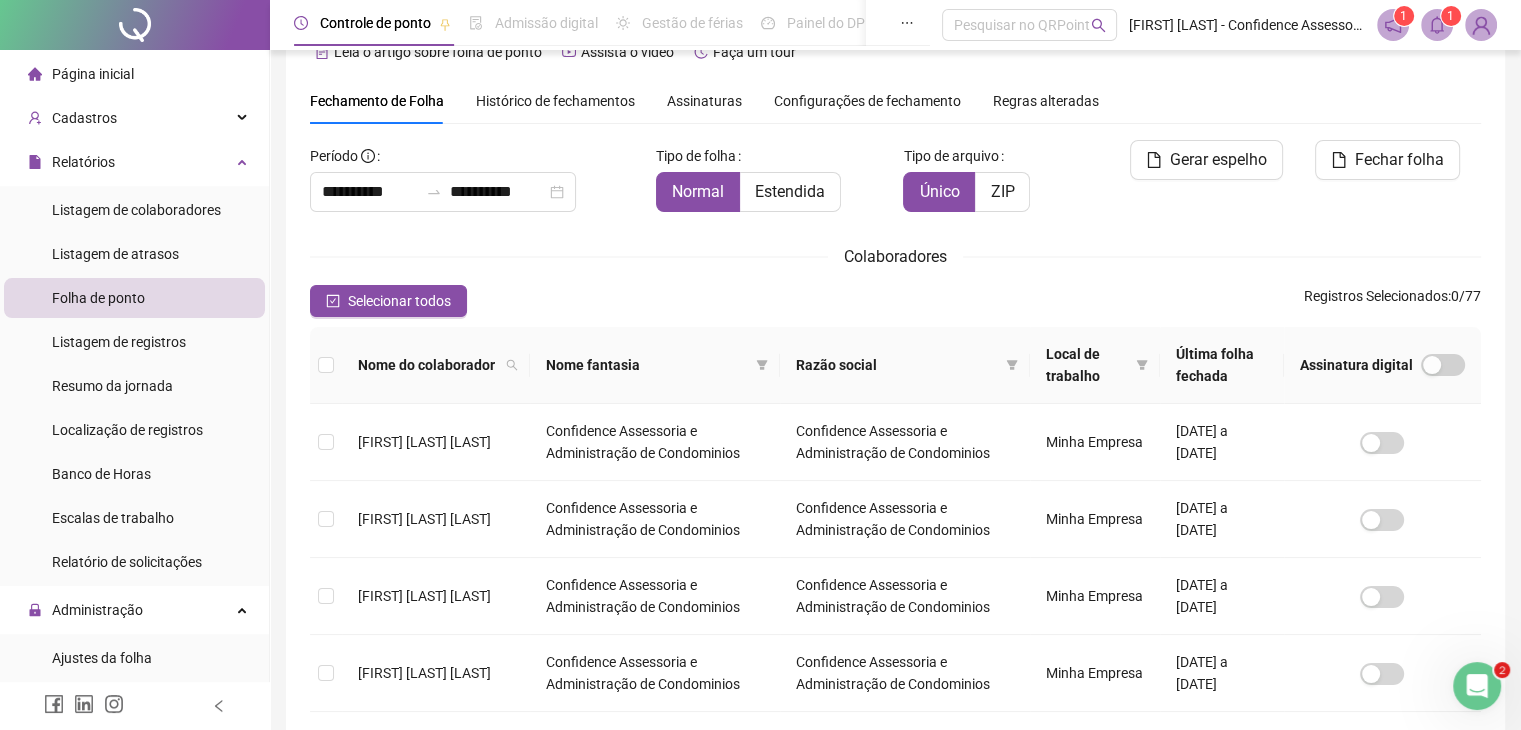 click 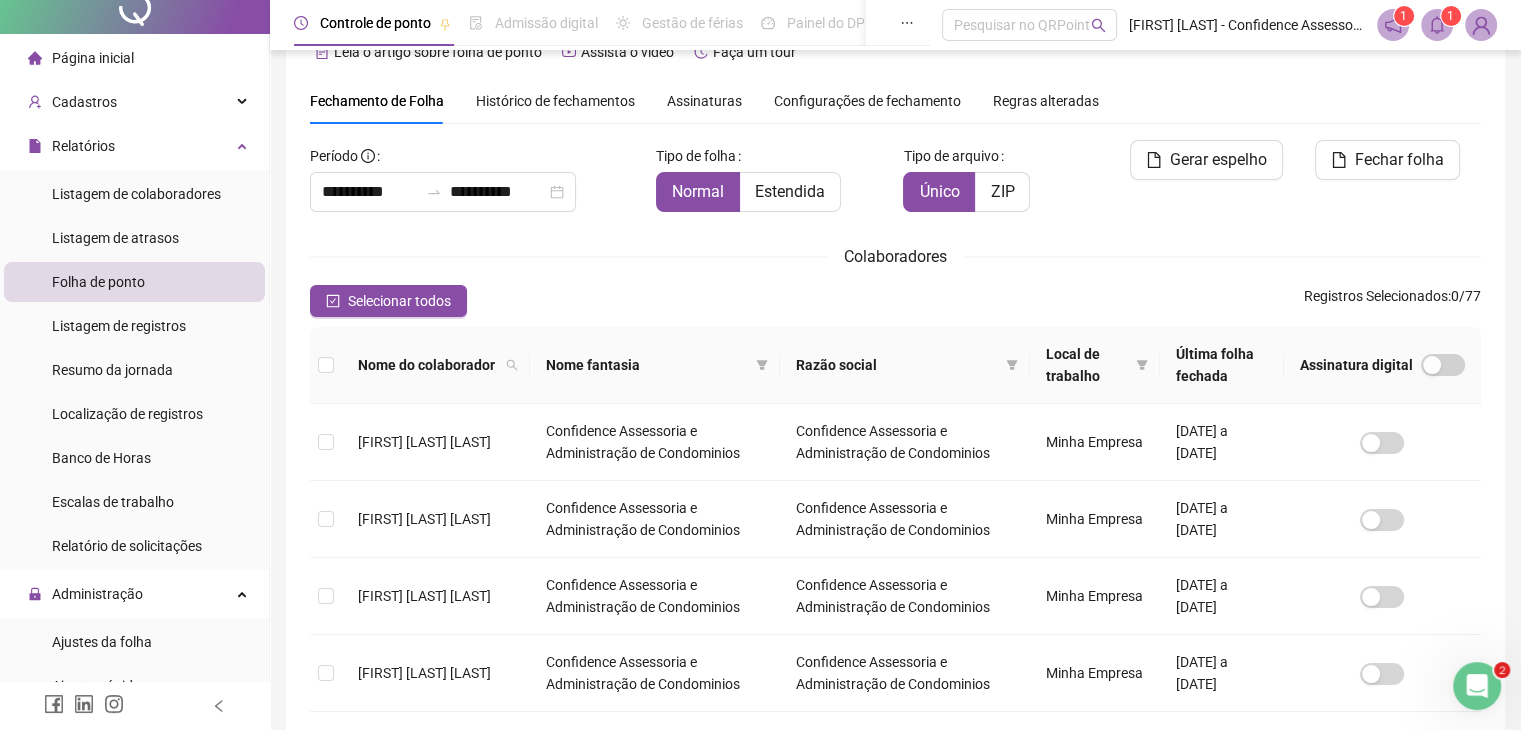 scroll, scrollTop: 0, scrollLeft: 0, axis: both 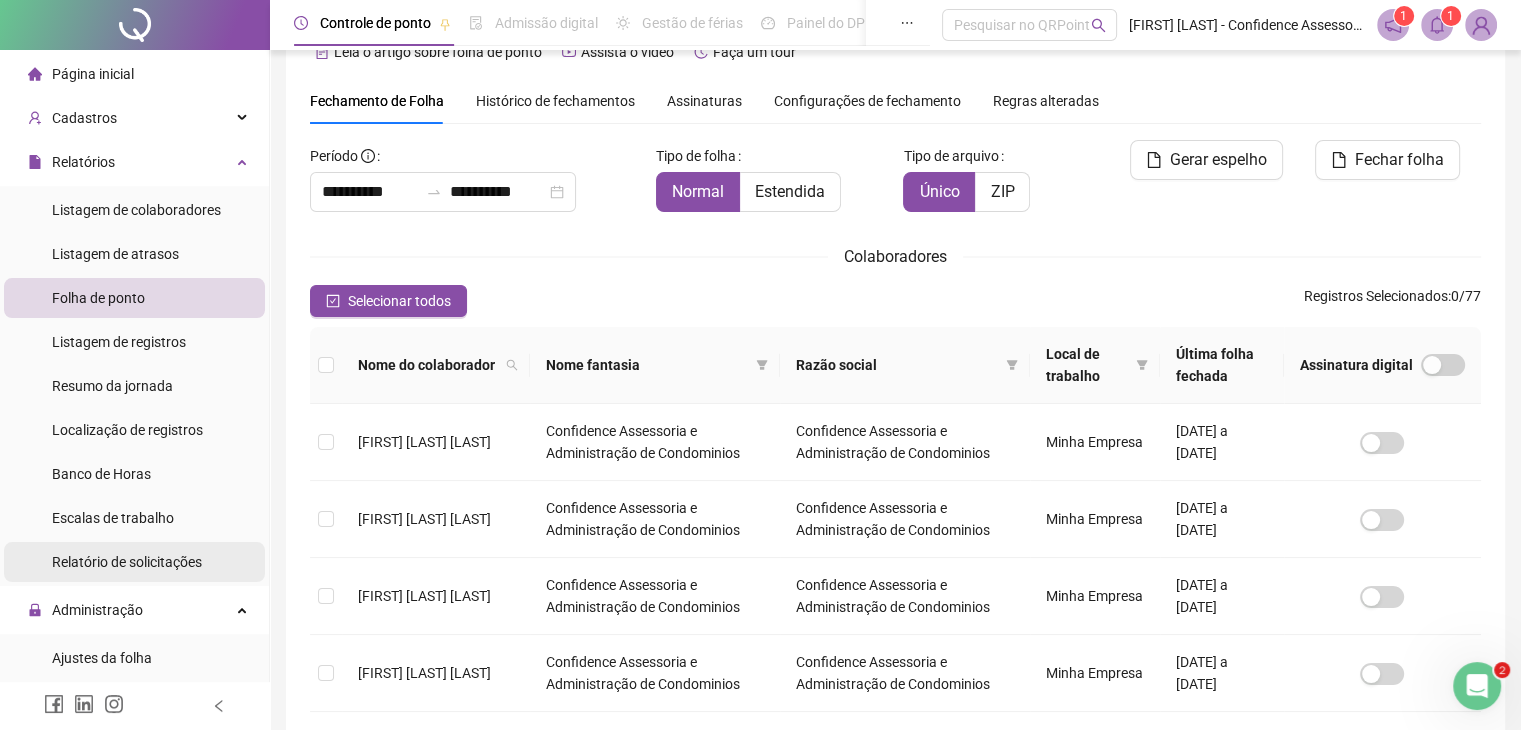 click on "Relatório de solicitações" at bounding box center [127, 562] 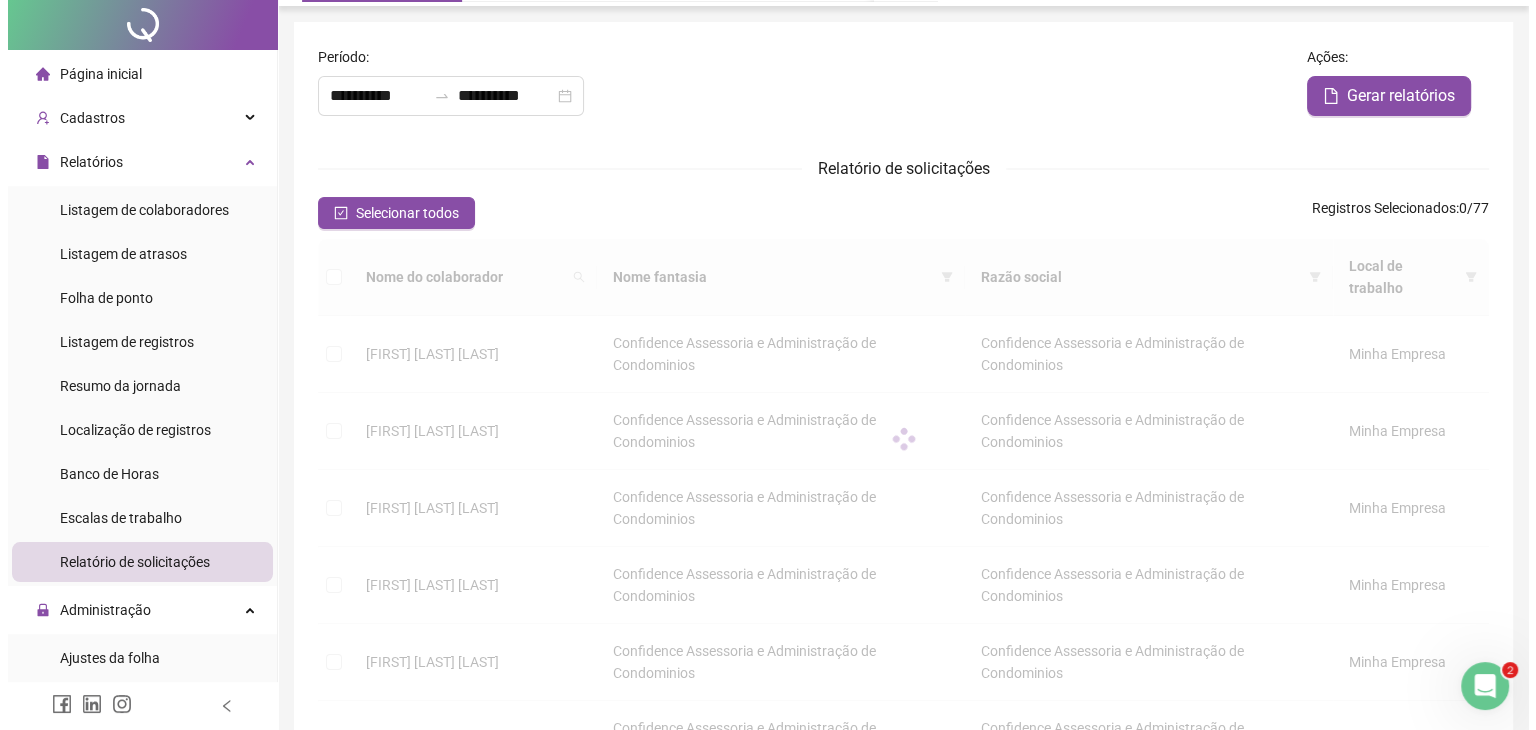 scroll, scrollTop: 0, scrollLeft: 0, axis: both 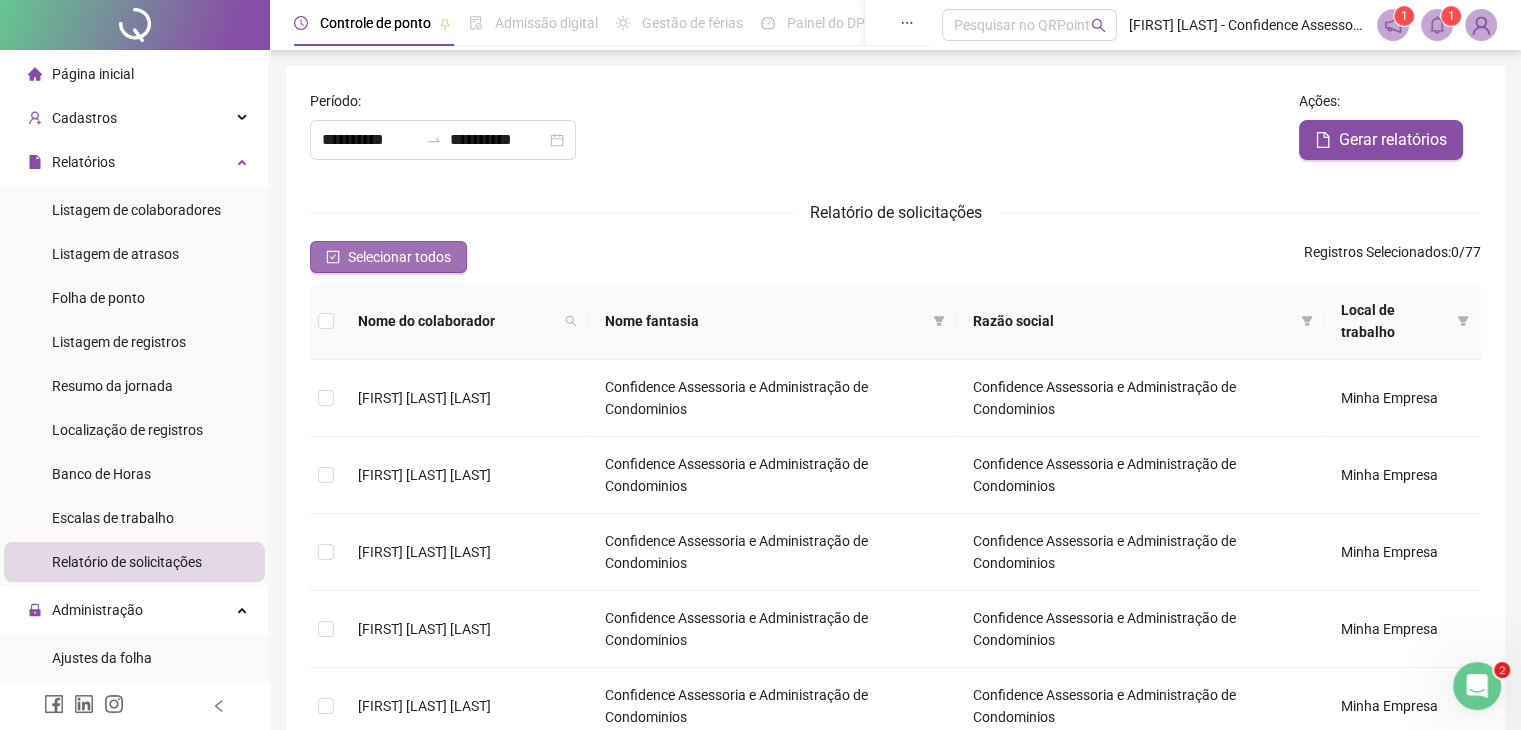click 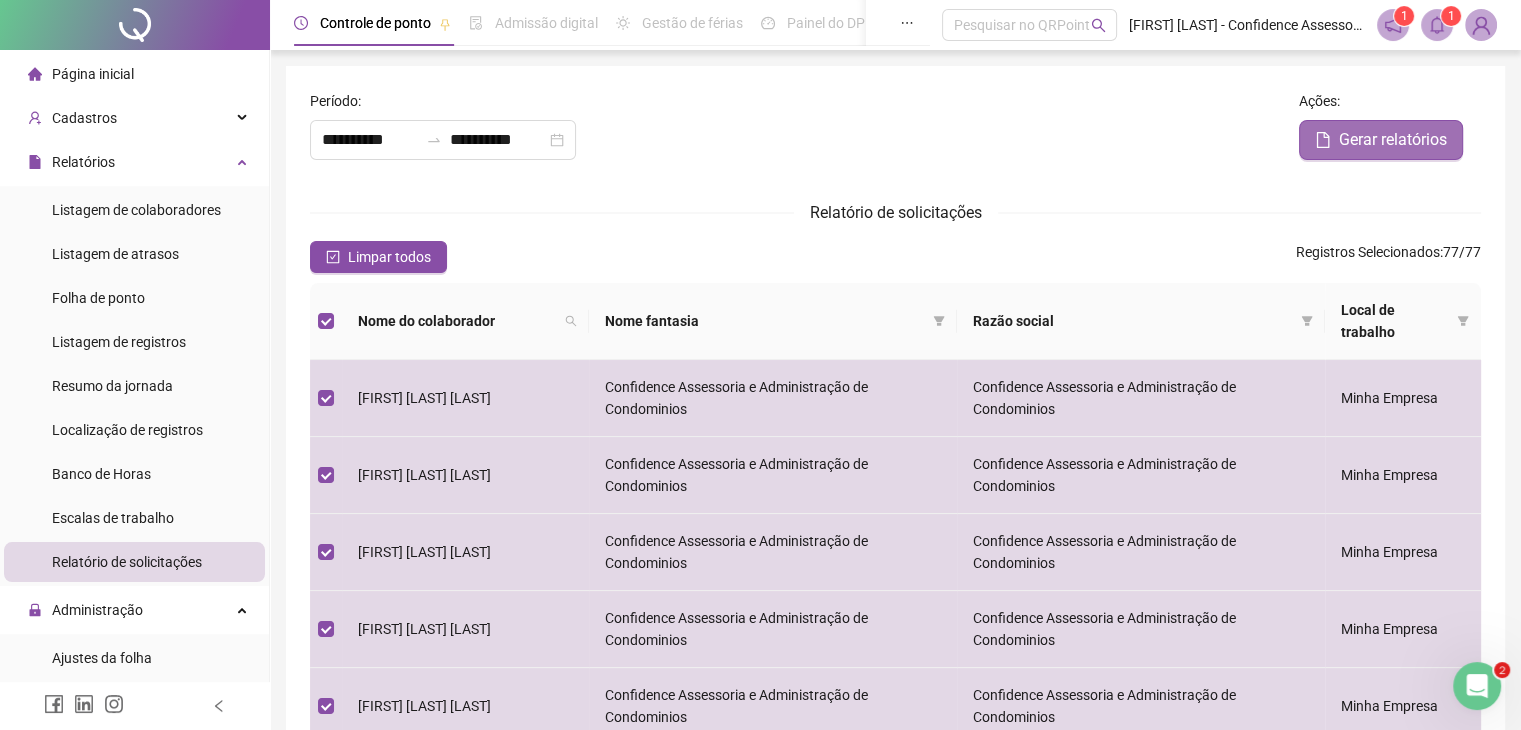 click on "Gerar relatórios" at bounding box center [1381, 140] 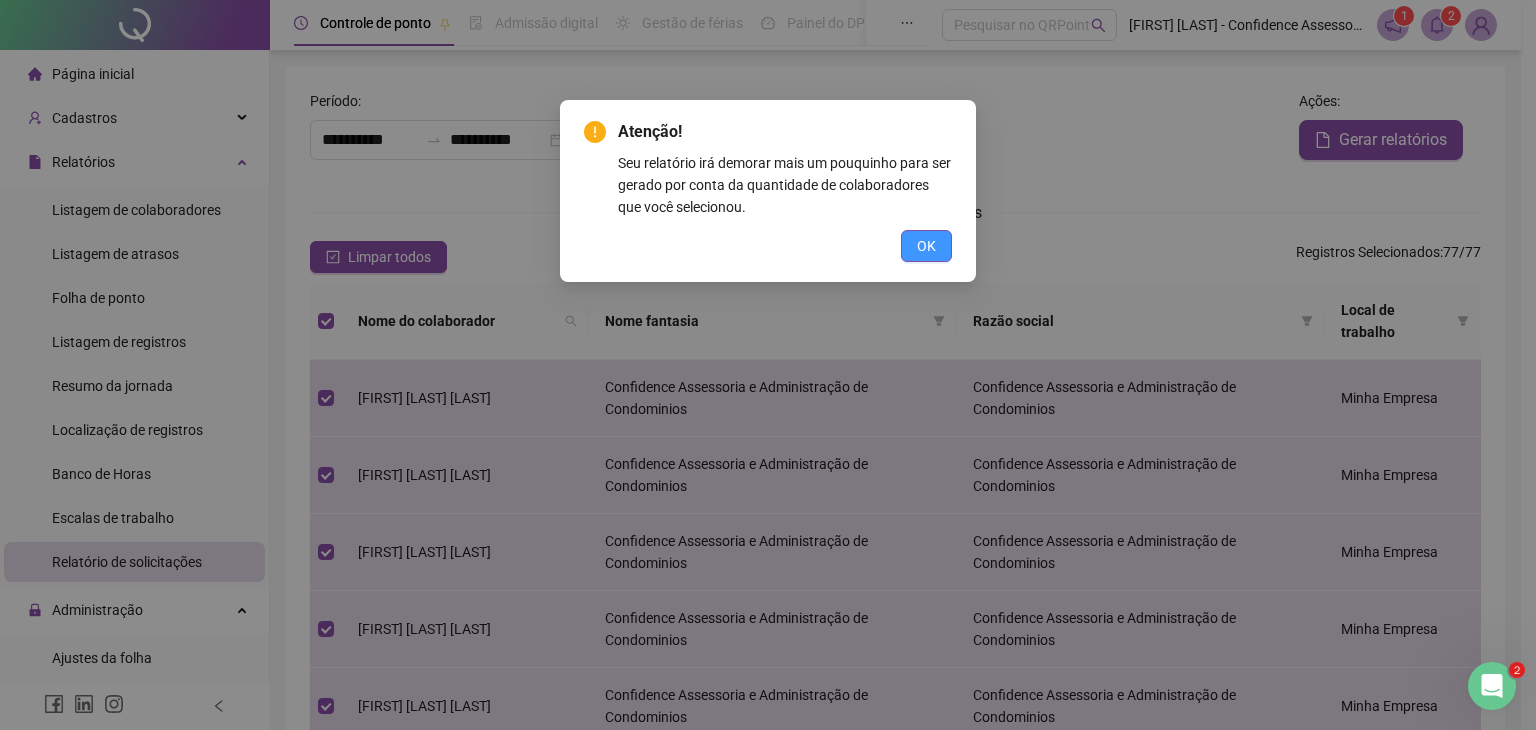 click on "OK" at bounding box center [926, 246] 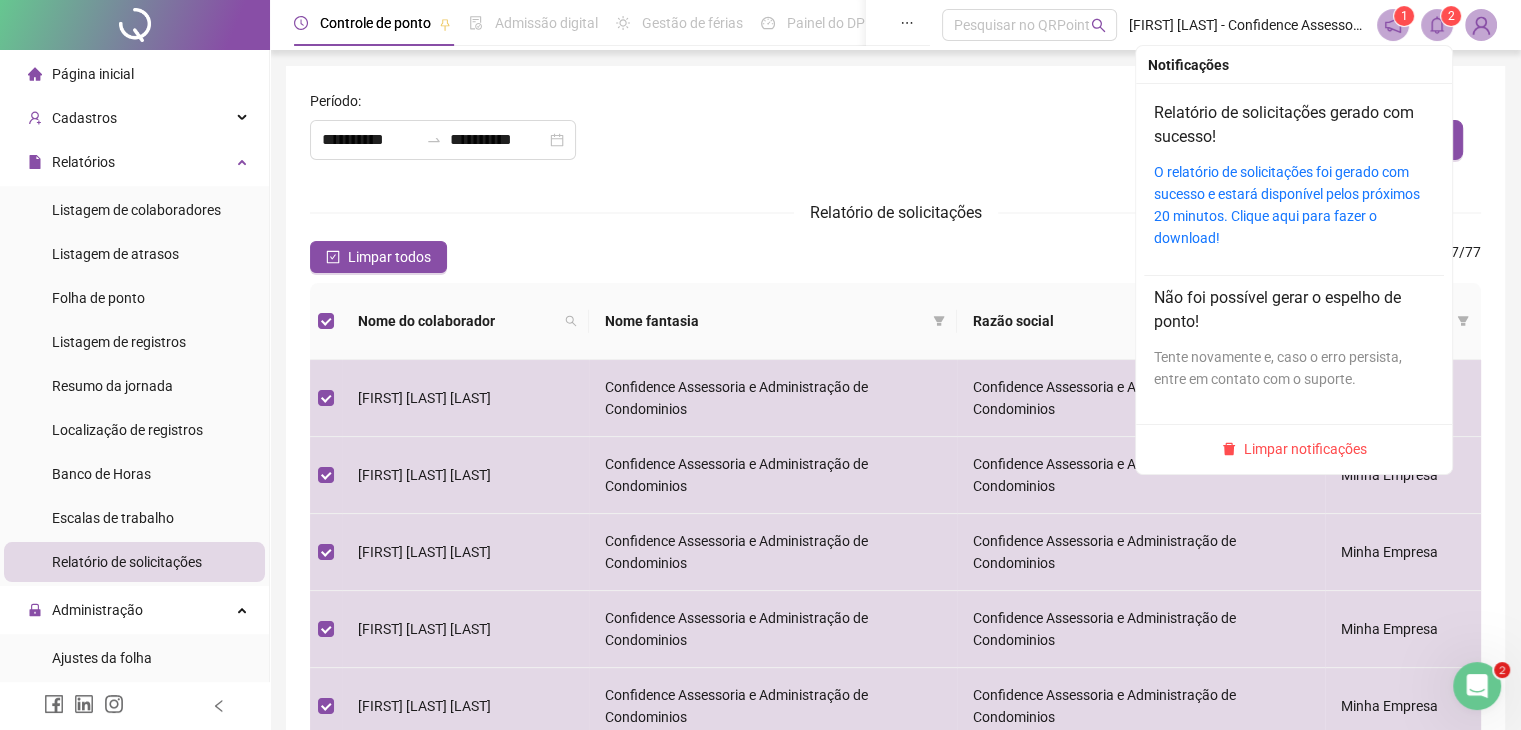 click 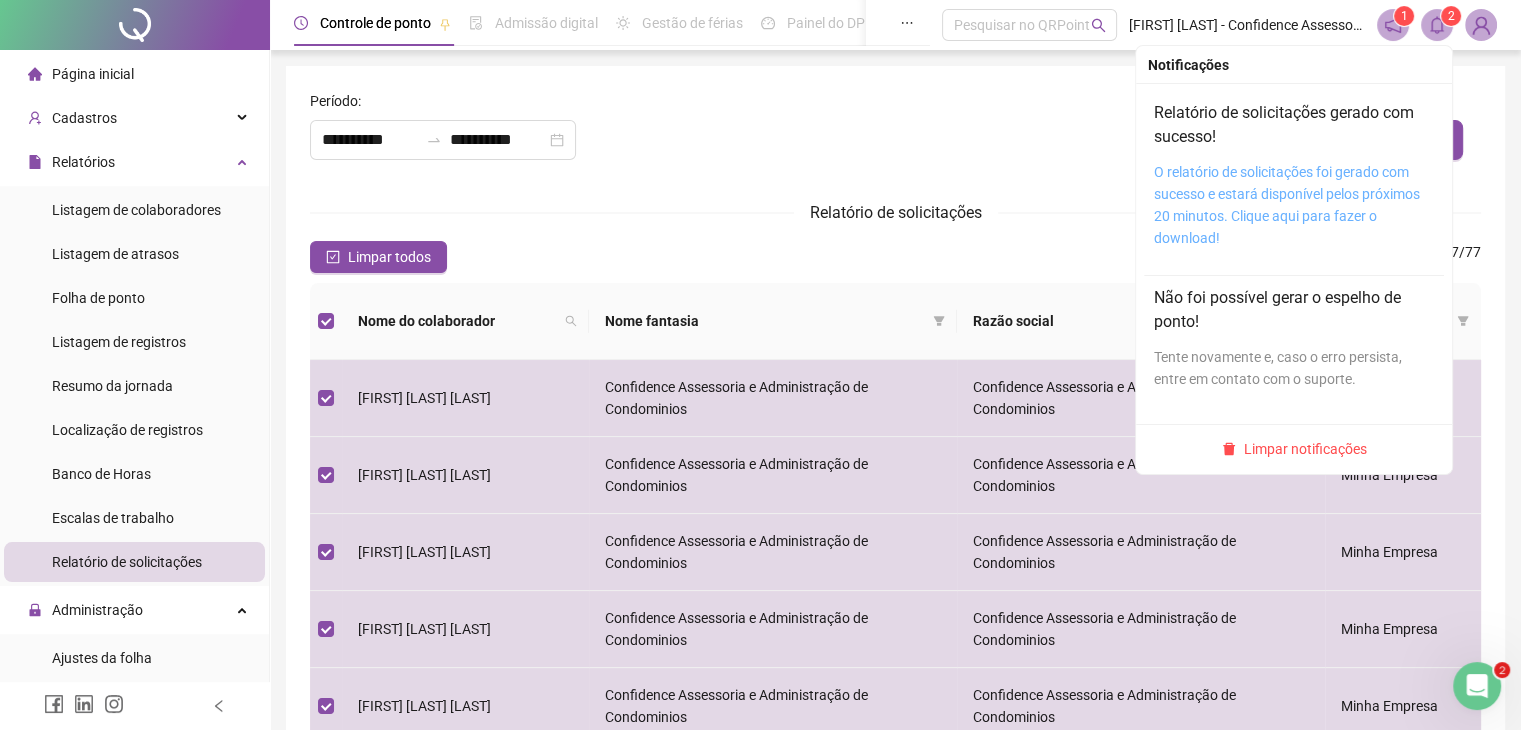 click on "O relatório de solicitações foi gerado com sucesso e estará disponível pelos próximos 20 minutos.
Clique aqui para fazer o download!" at bounding box center (1287, 205) 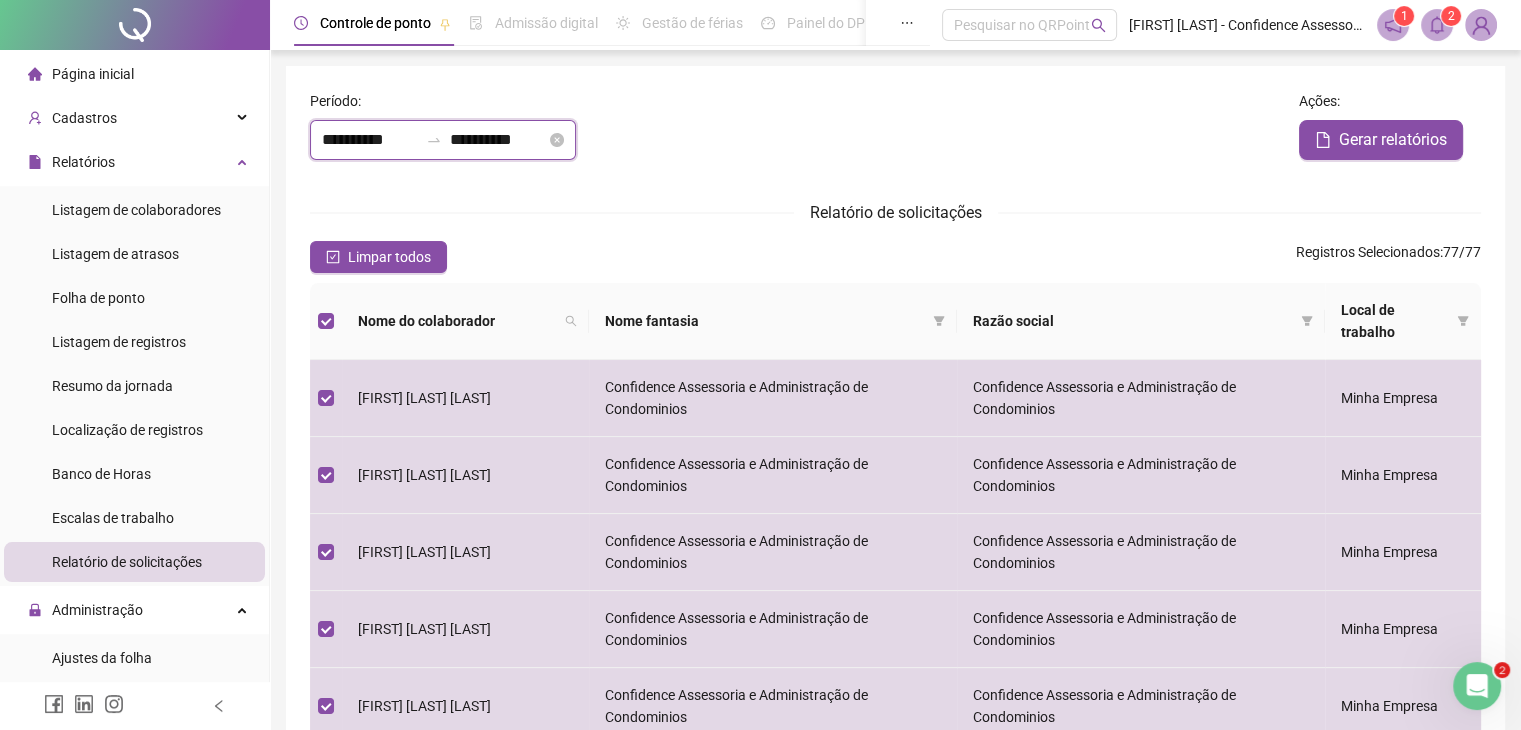 click on "**********" at bounding box center (498, 140) 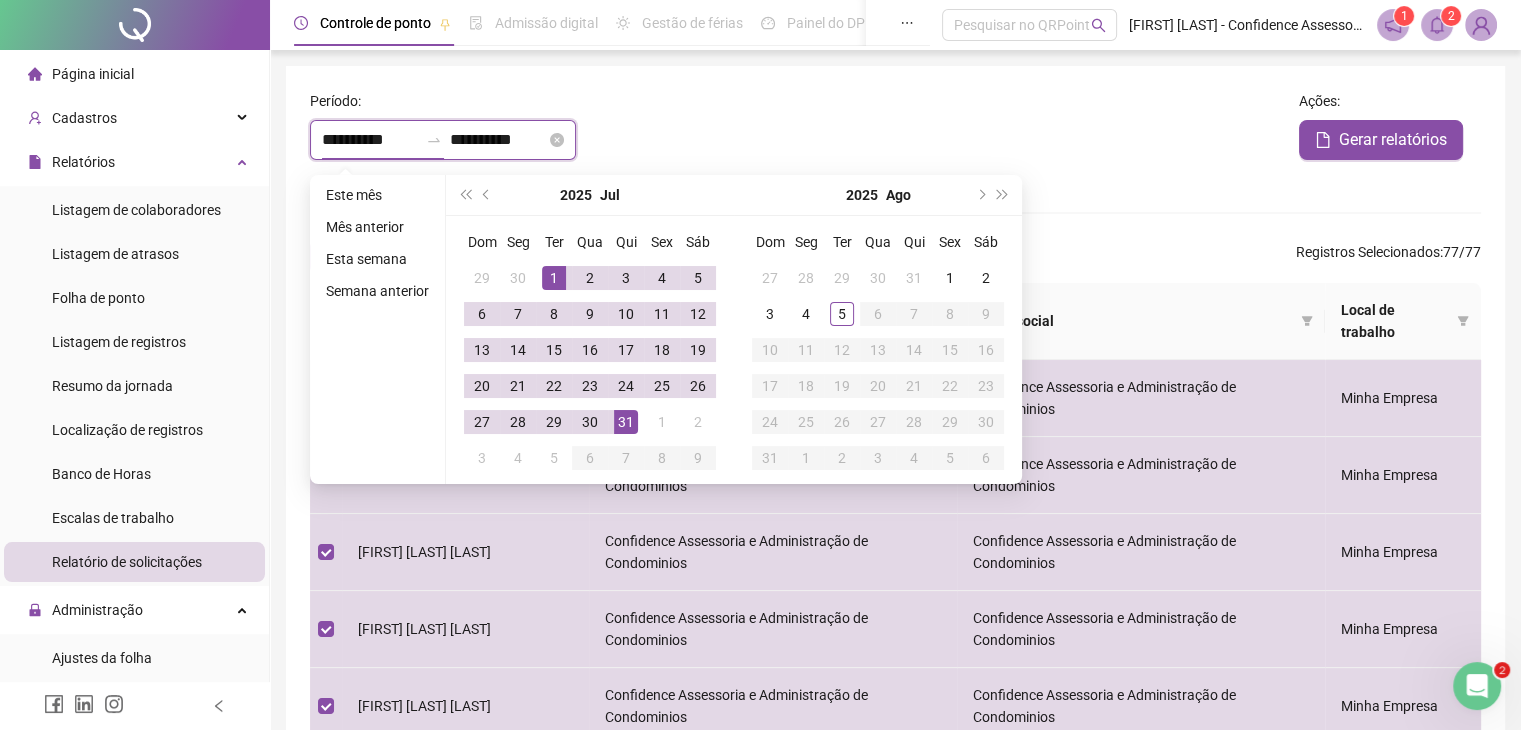 click on "**********" at bounding box center [370, 140] 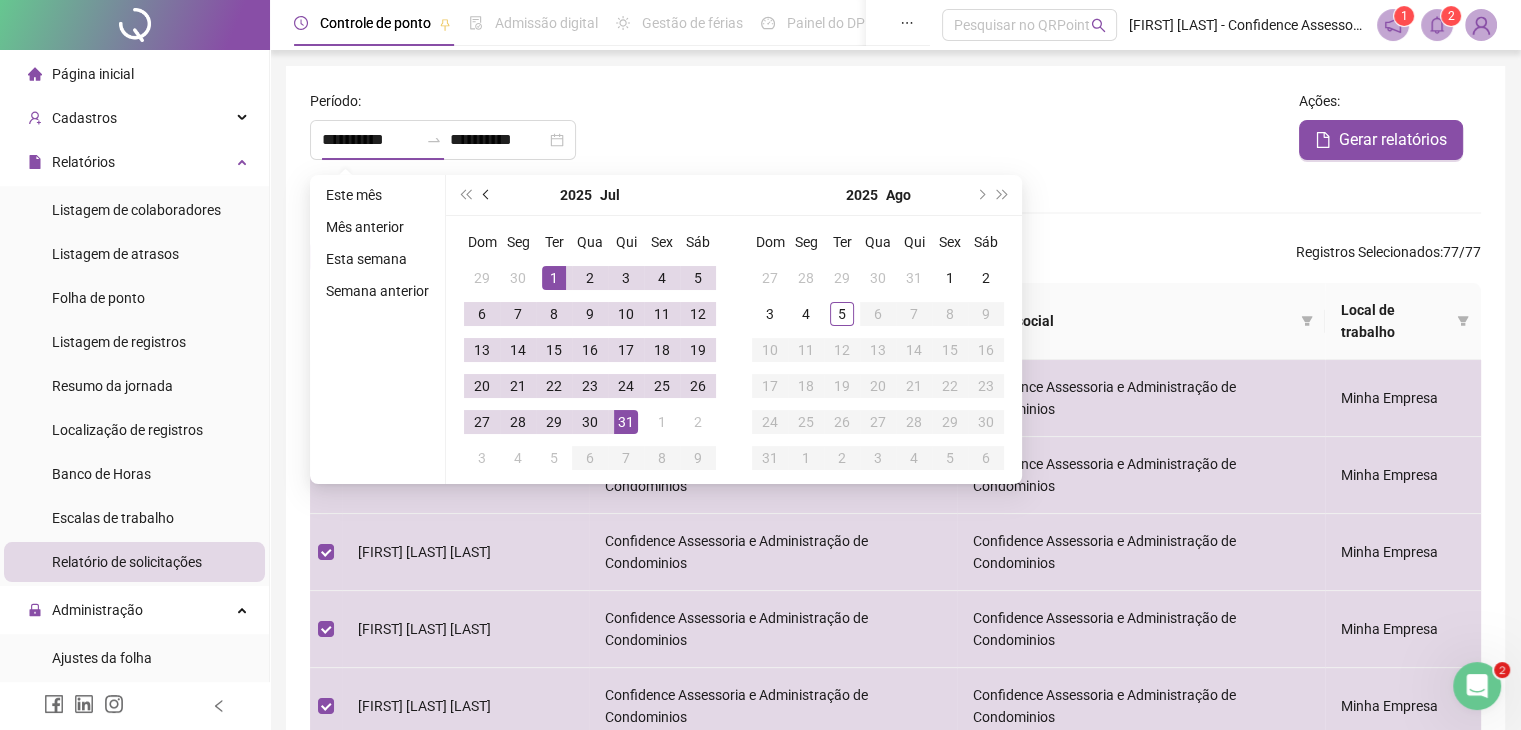 click at bounding box center [487, 195] 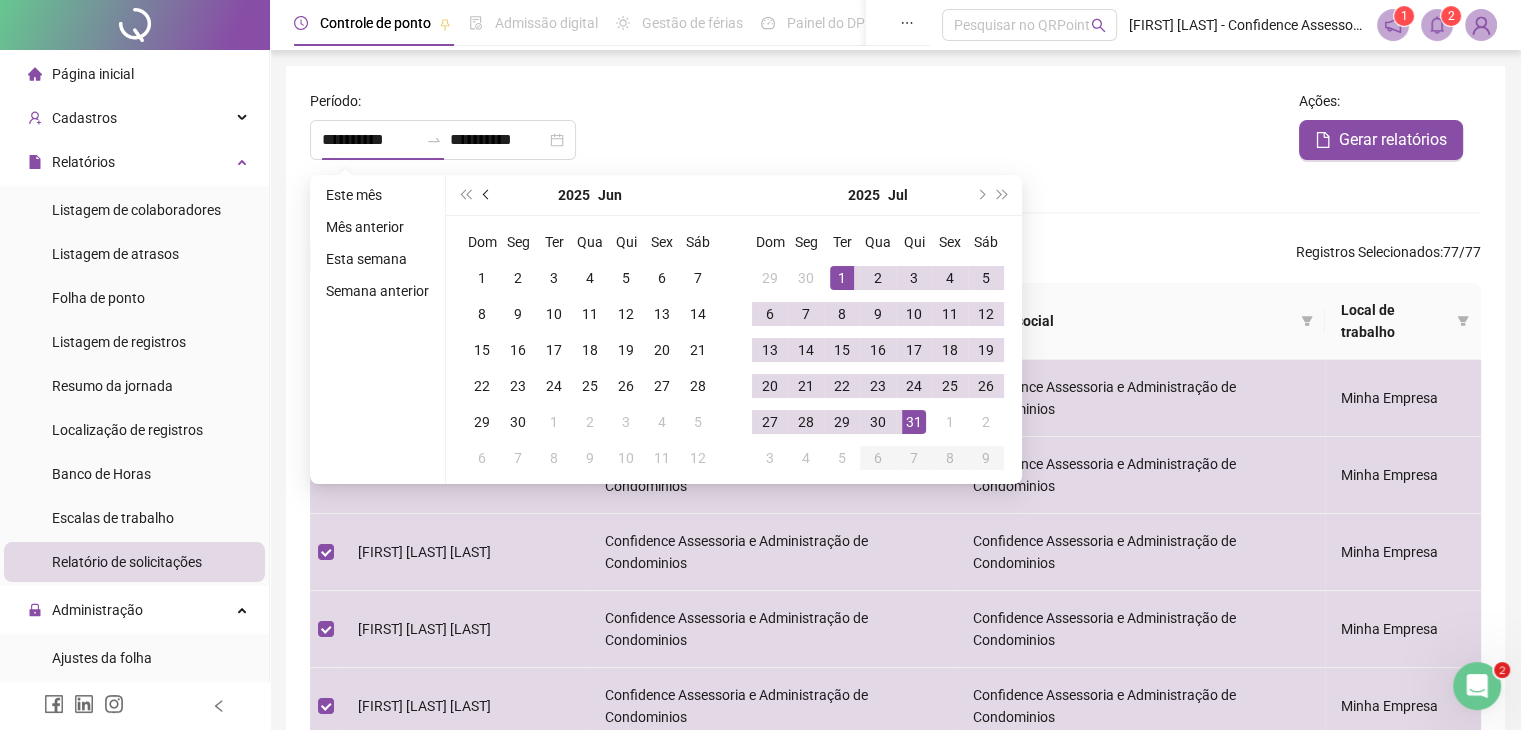 click at bounding box center (487, 195) 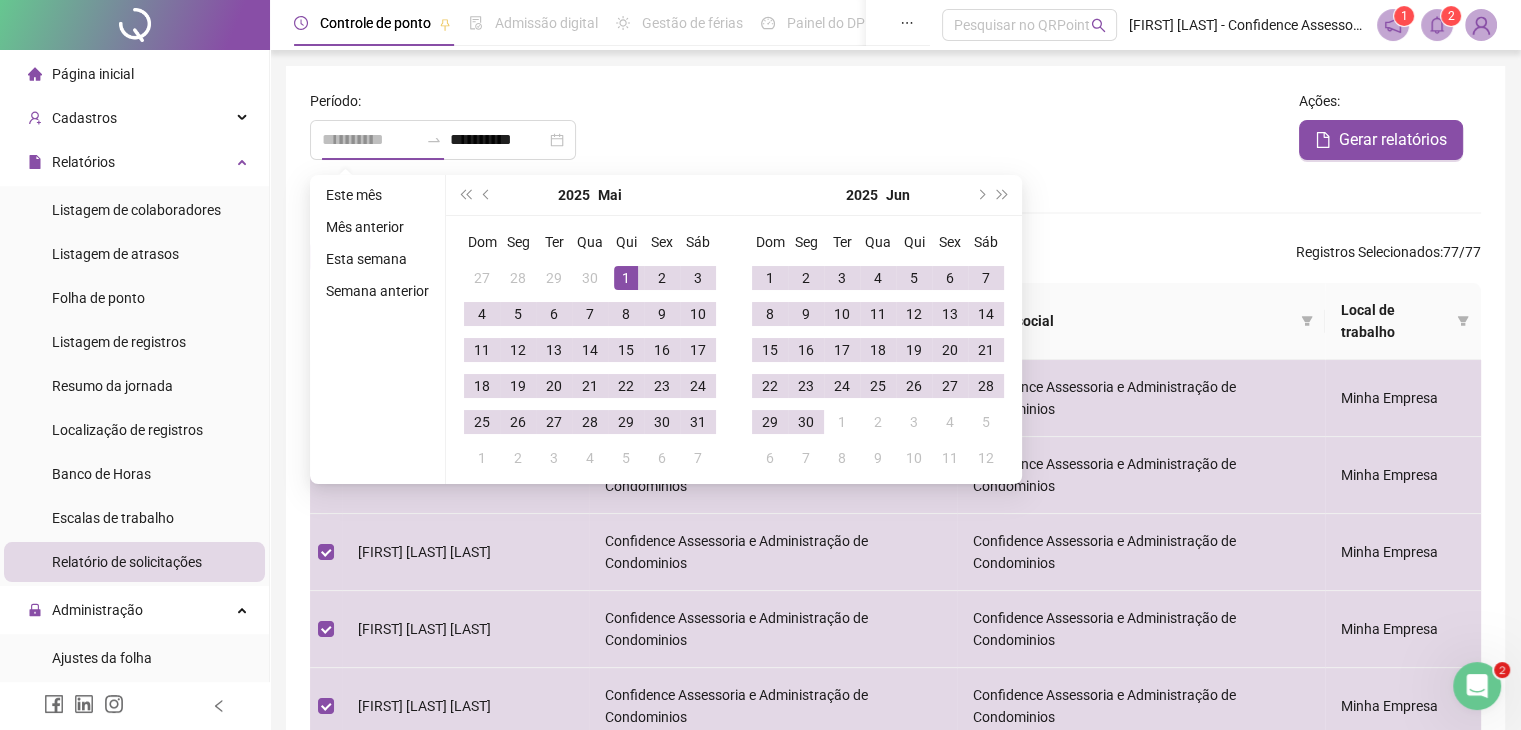 click on "1" at bounding box center [626, 278] 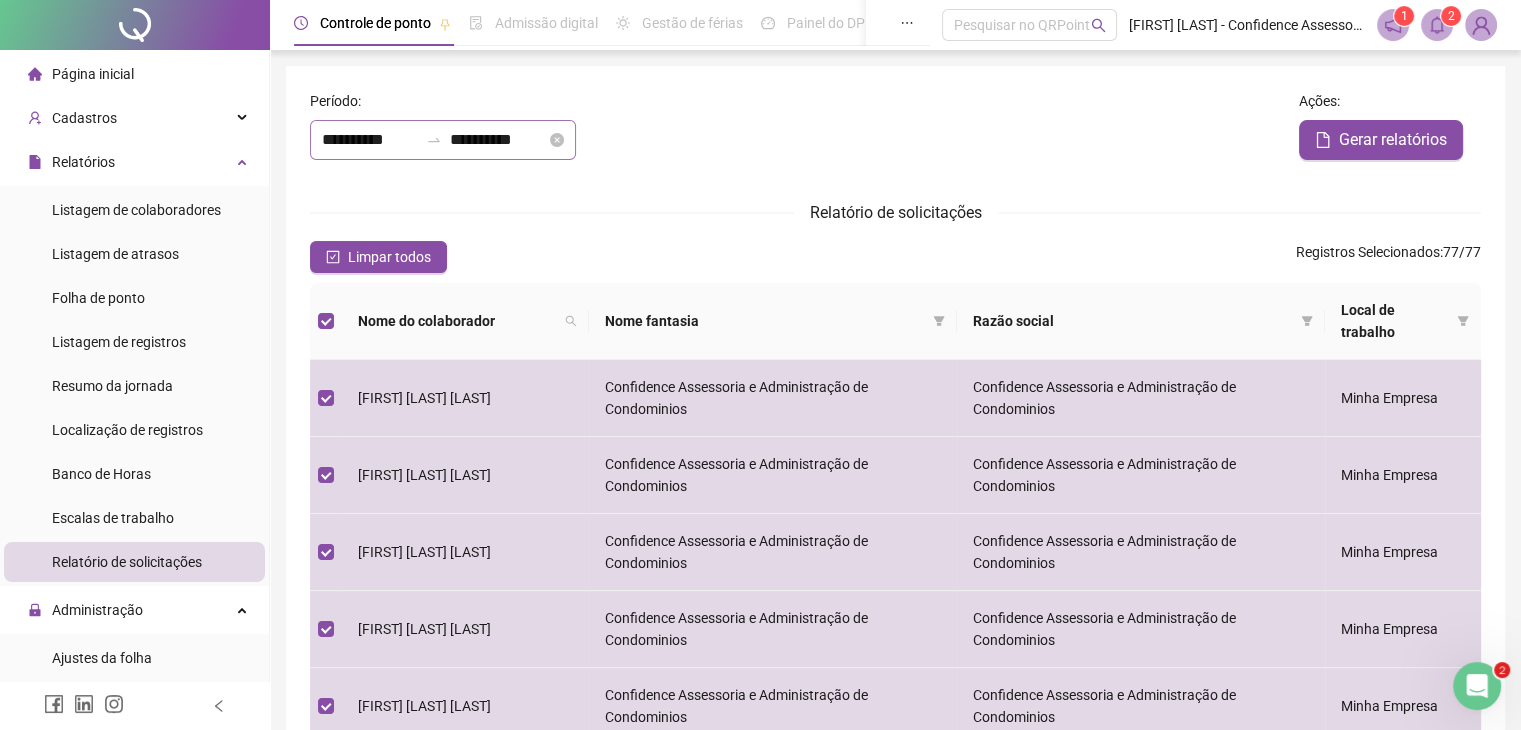 click on "**********" at bounding box center [443, 140] 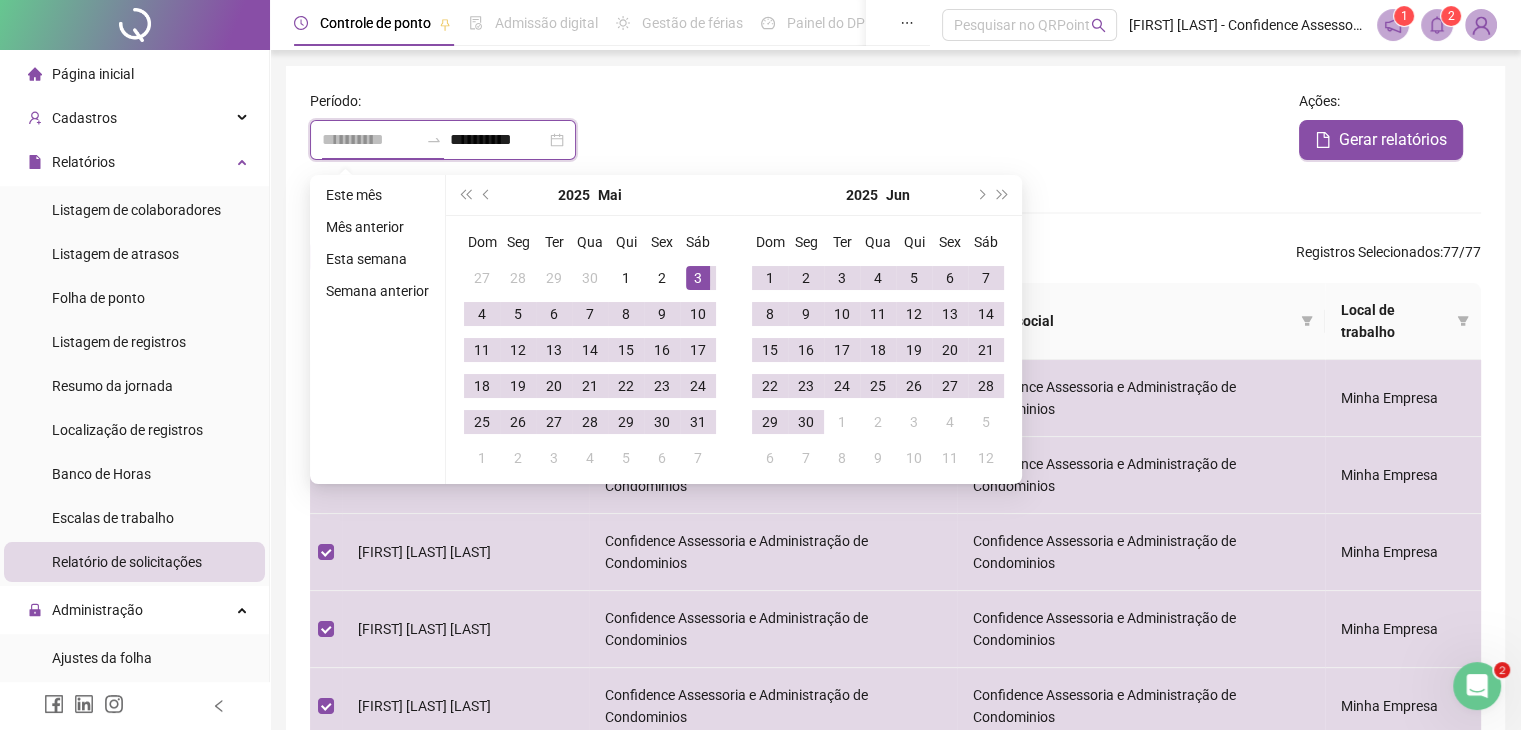 type on "**********" 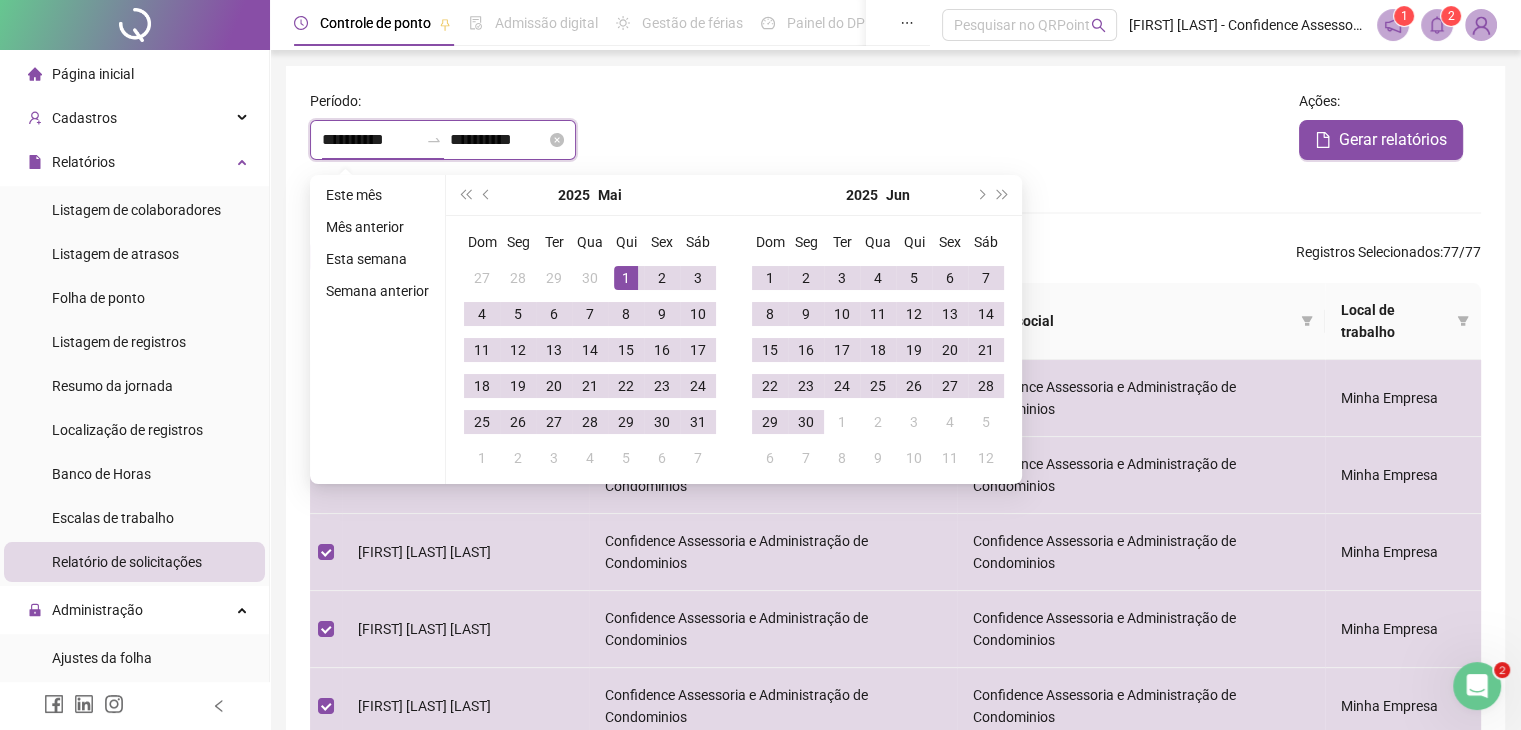 click on "**********" at bounding box center [498, 140] 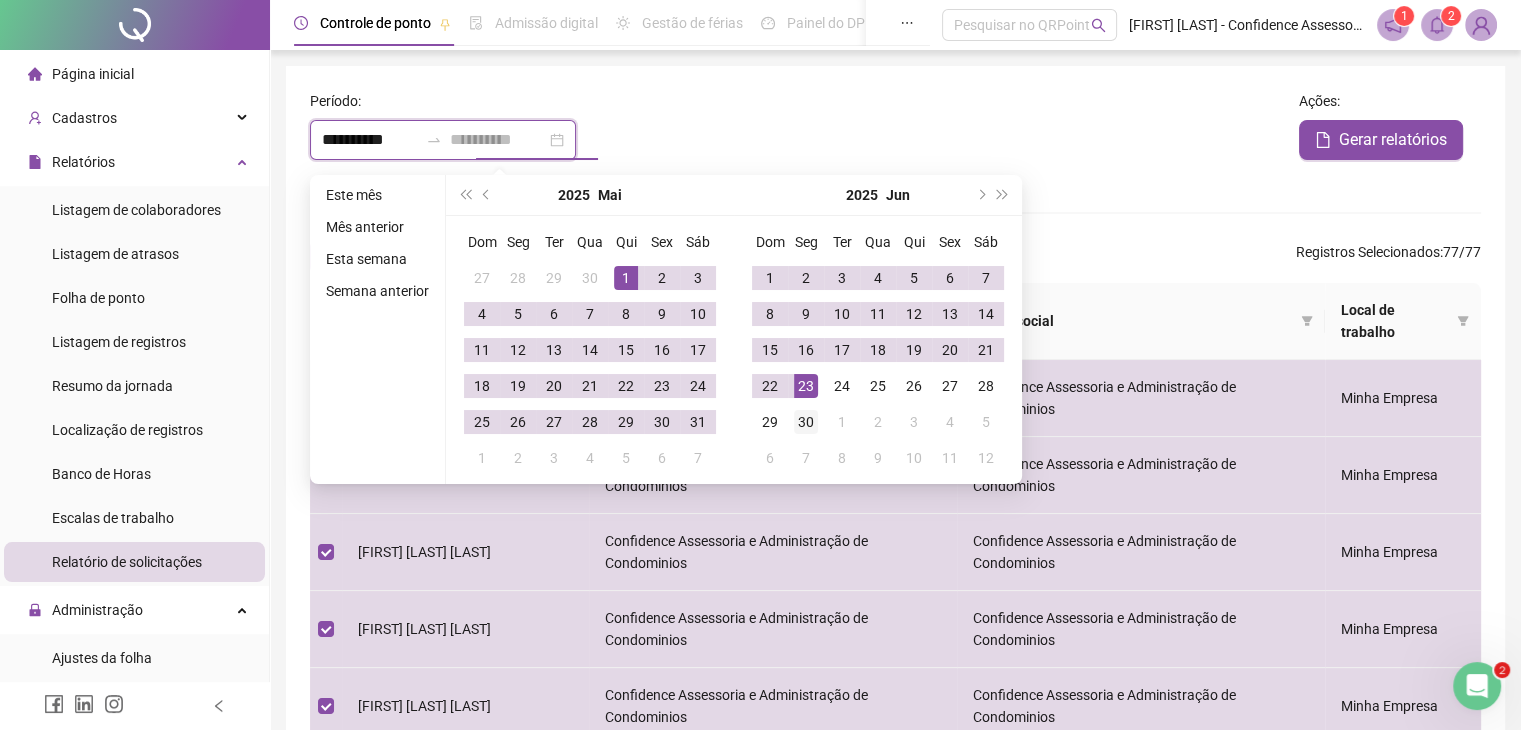 type on "**********" 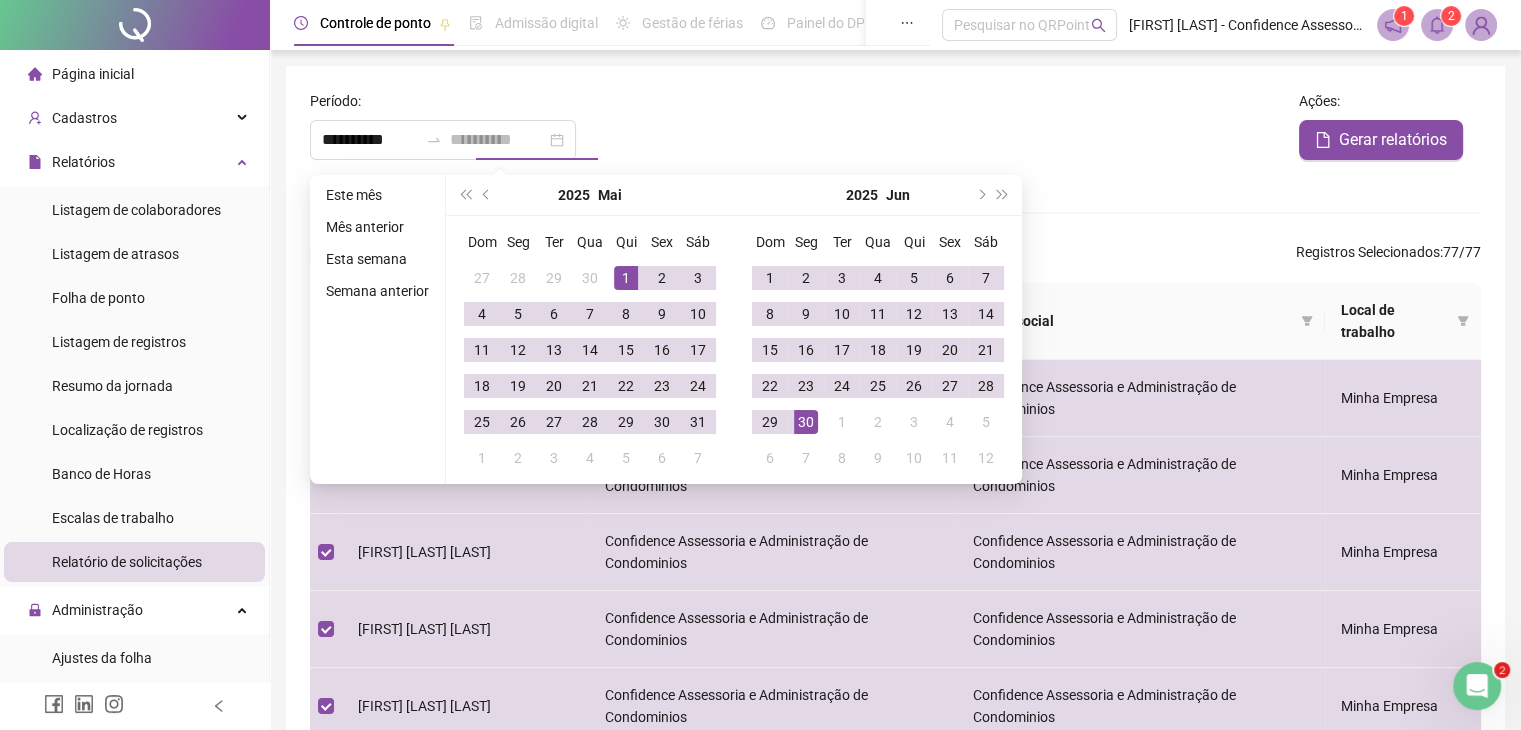 click on "30" at bounding box center (806, 422) 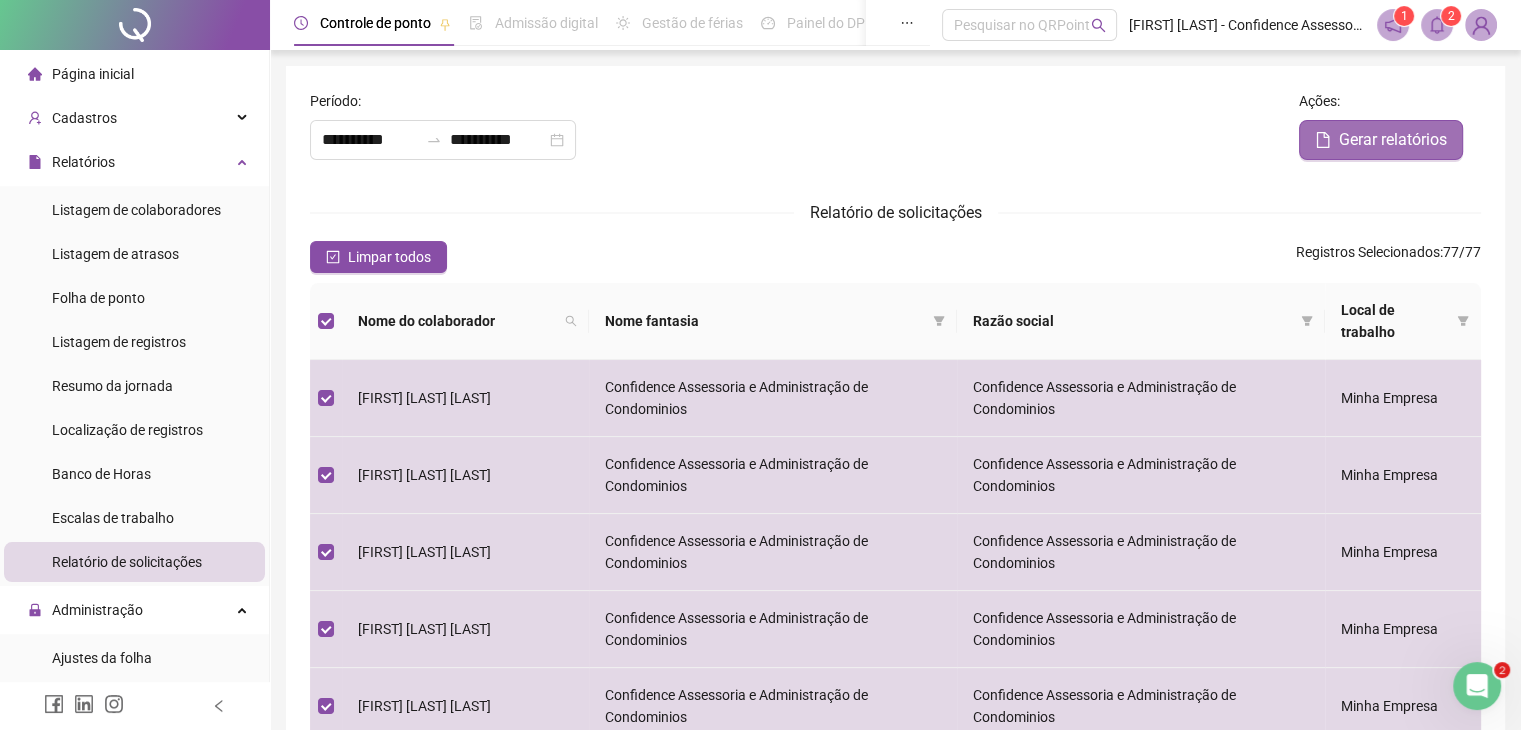 click on "Gerar relatórios" at bounding box center (1393, 140) 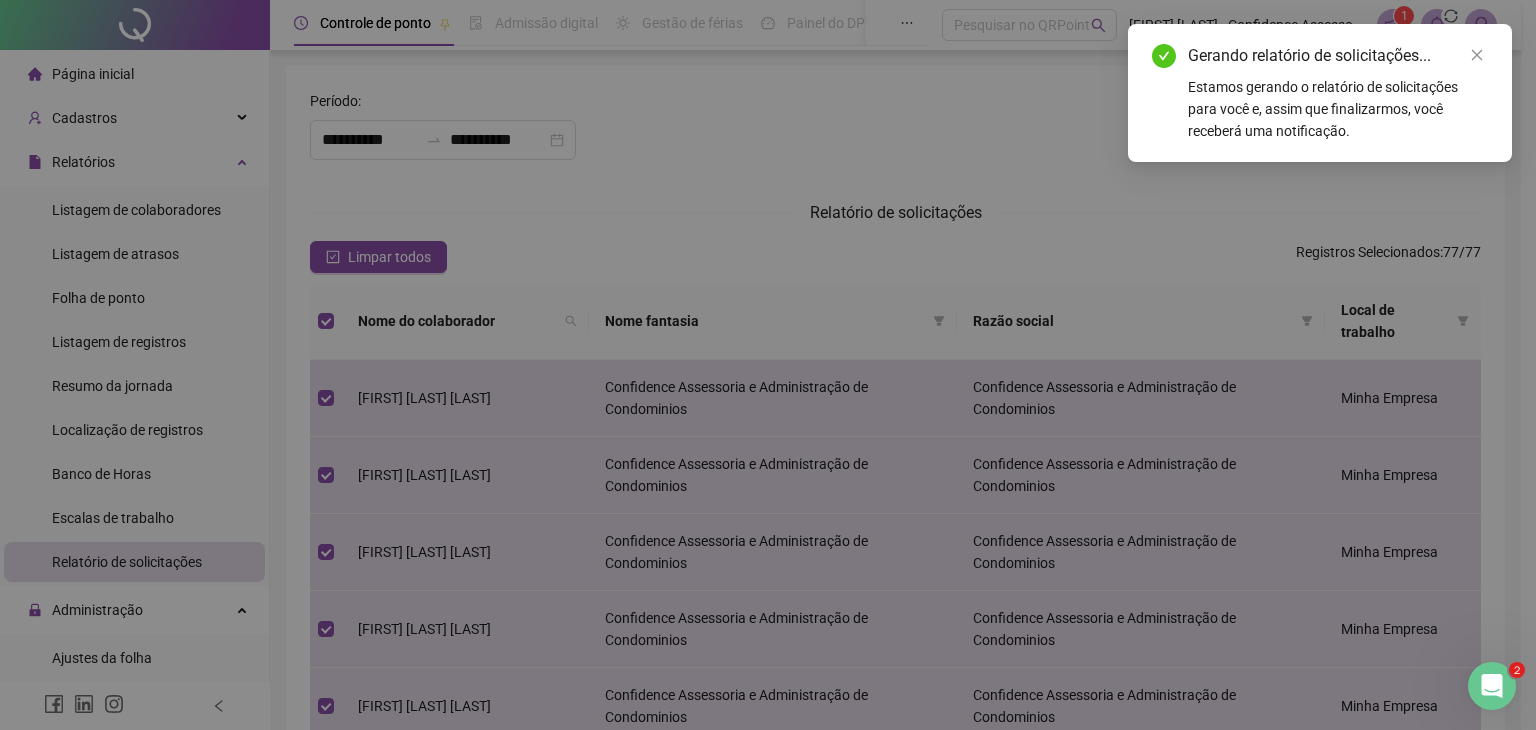 type on "**********" 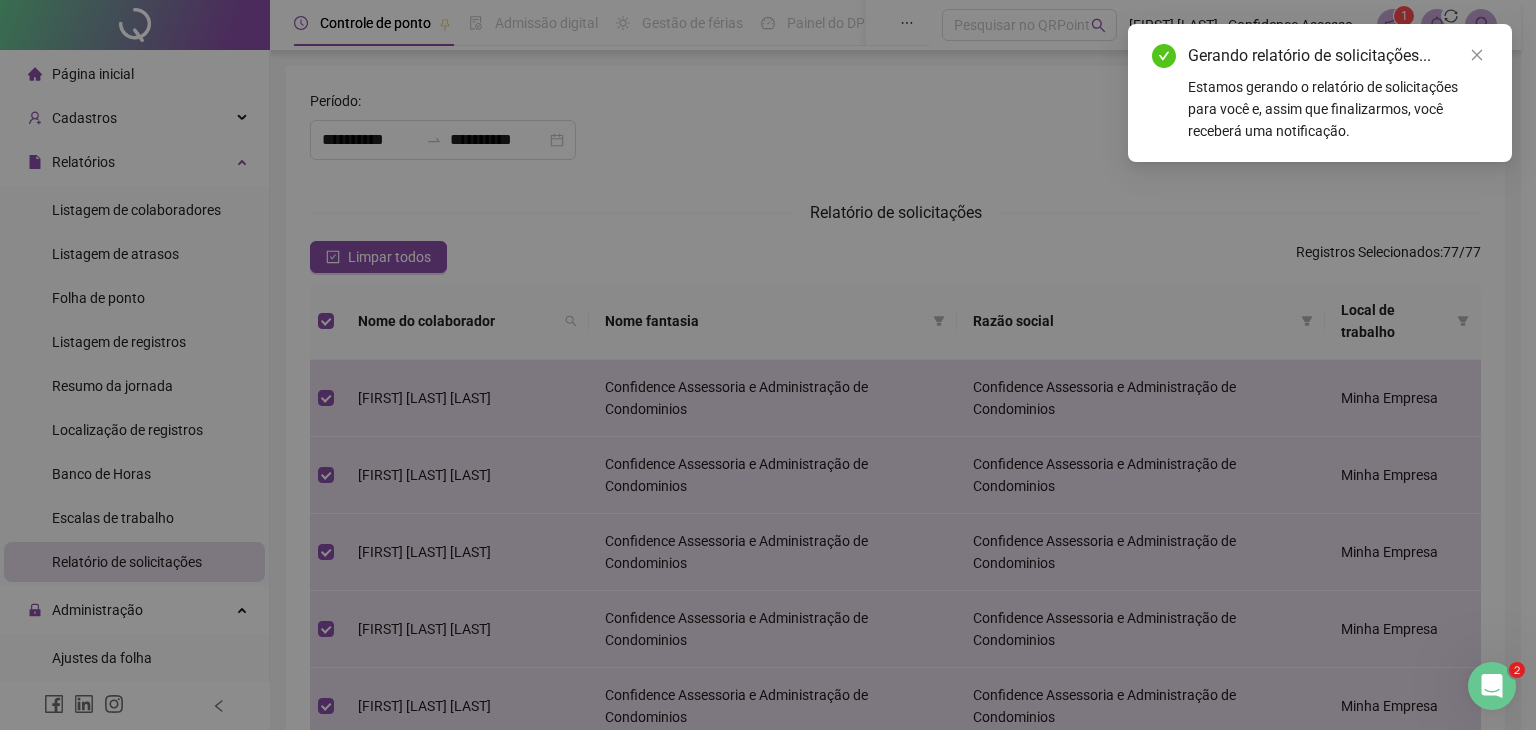 type on "**********" 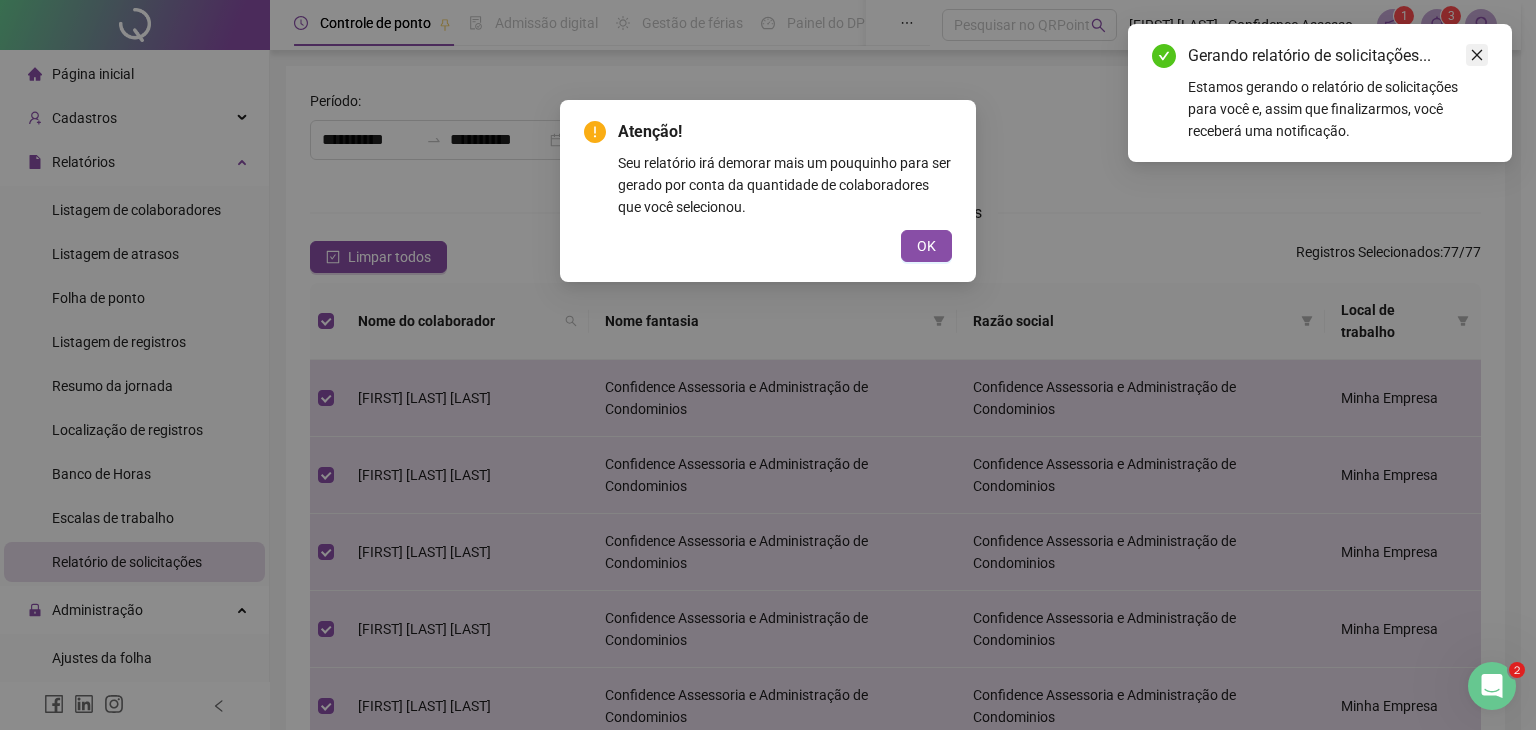click 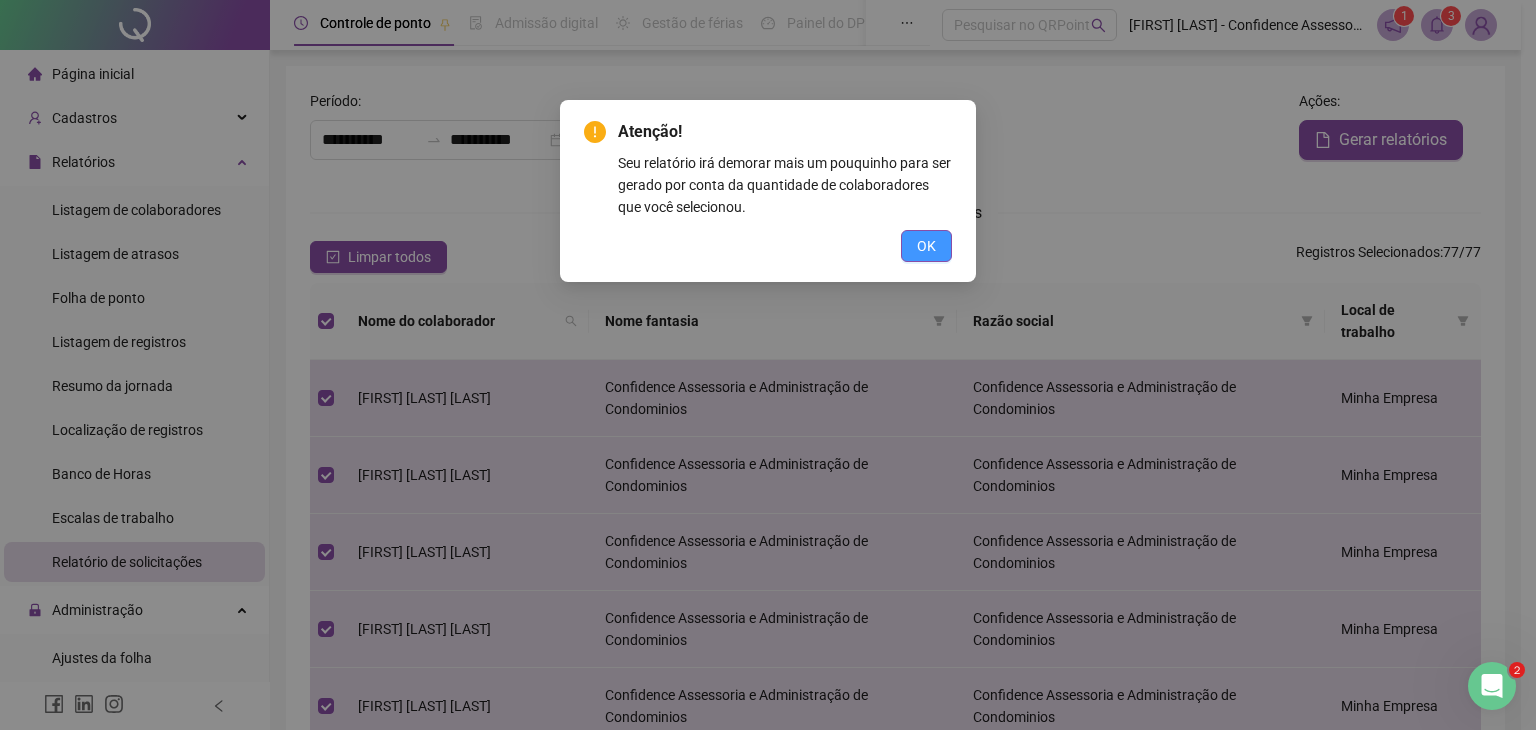click on "OK" at bounding box center [926, 246] 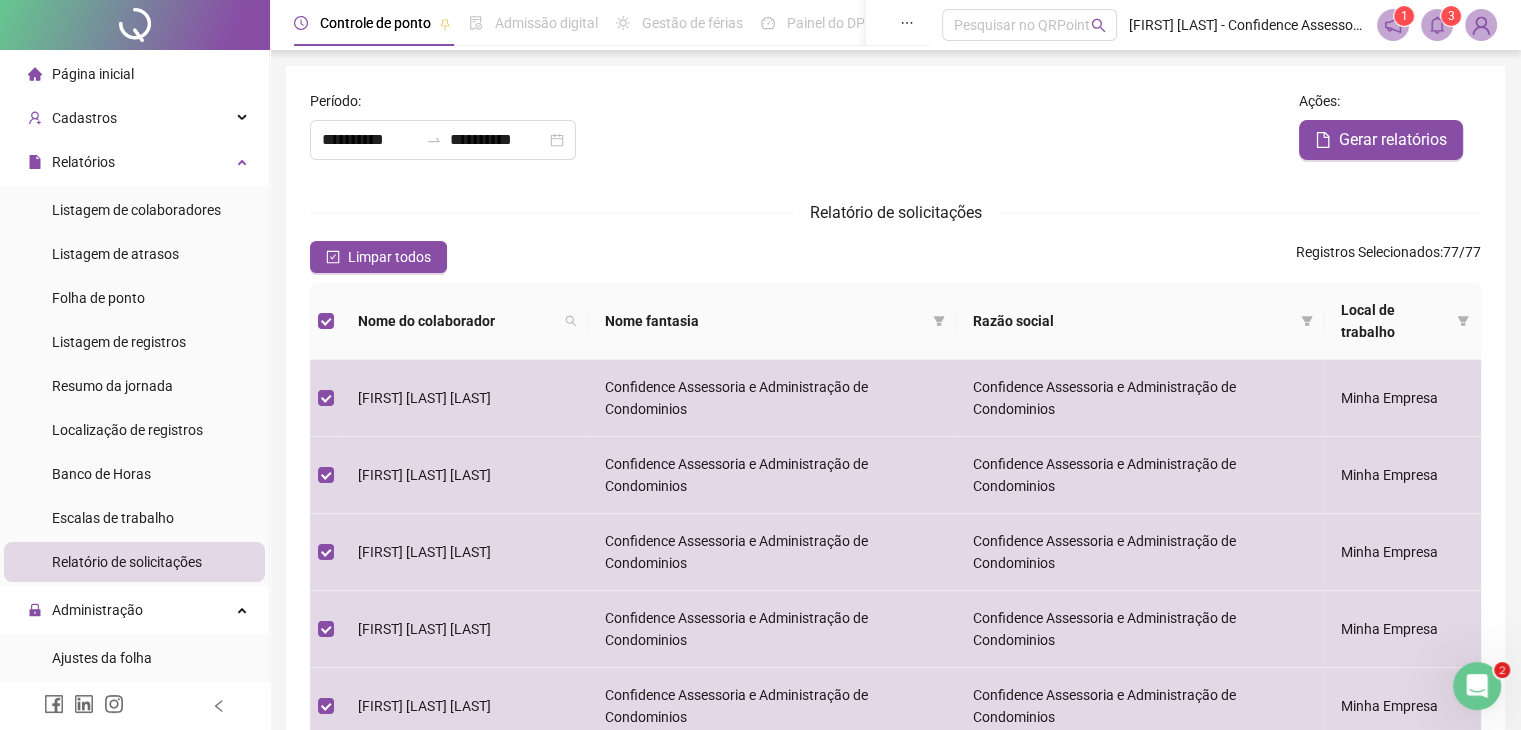 click 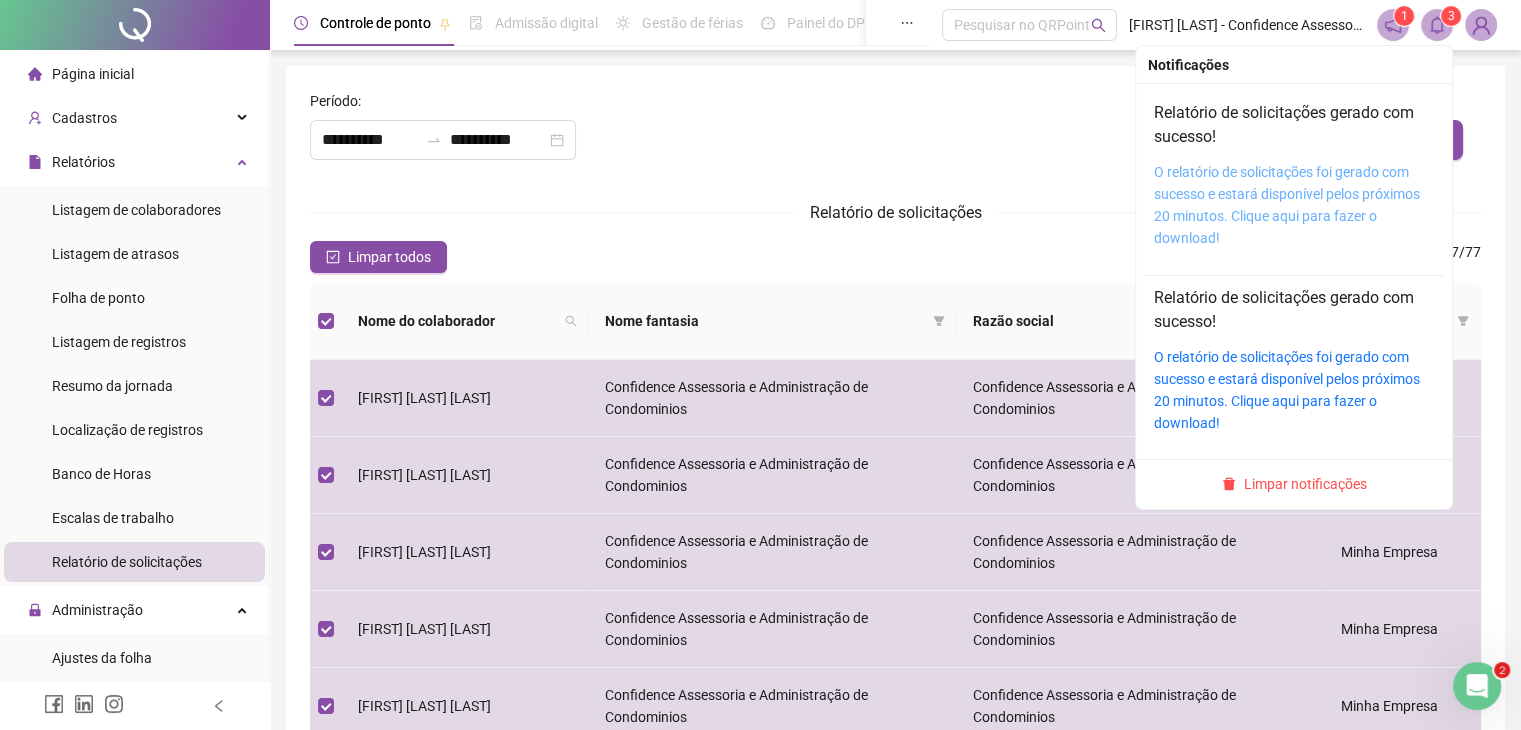 click on "O relatório de solicitações foi gerado com sucesso e estará disponível pelos próximos 20 minutos.
Clique aqui para fazer o download!" at bounding box center [1287, 205] 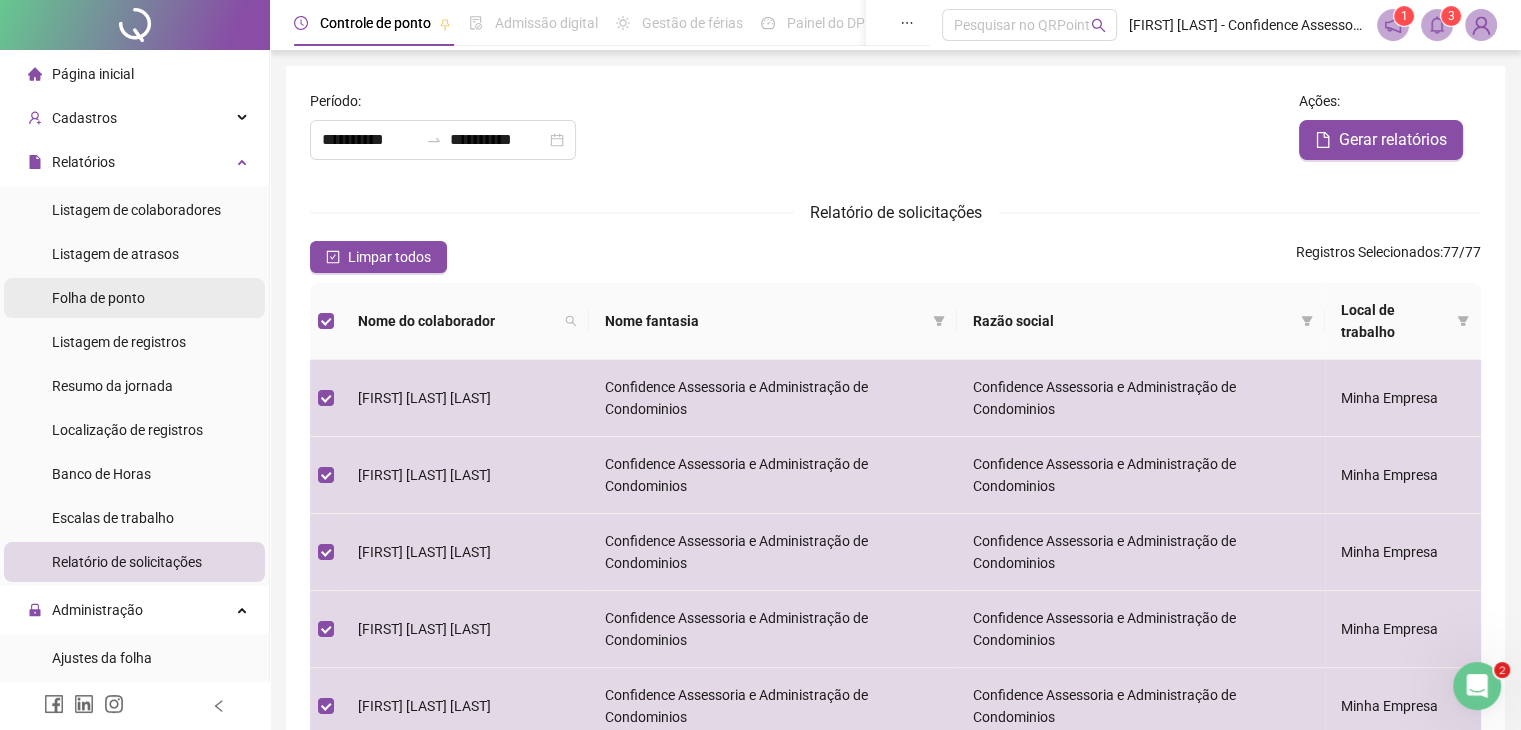 click on "Folha de ponto" at bounding box center [98, 298] 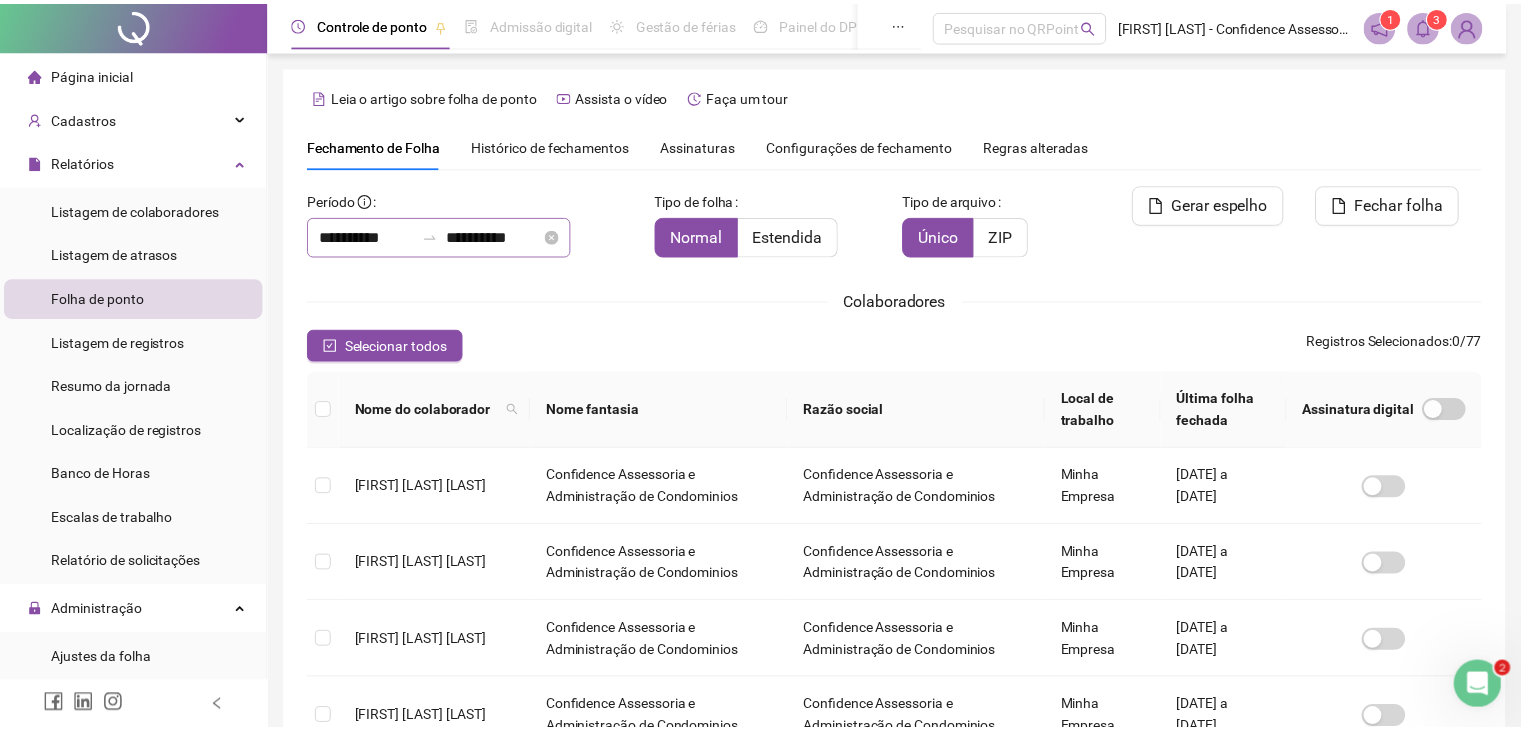 scroll, scrollTop: 44, scrollLeft: 0, axis: vertical 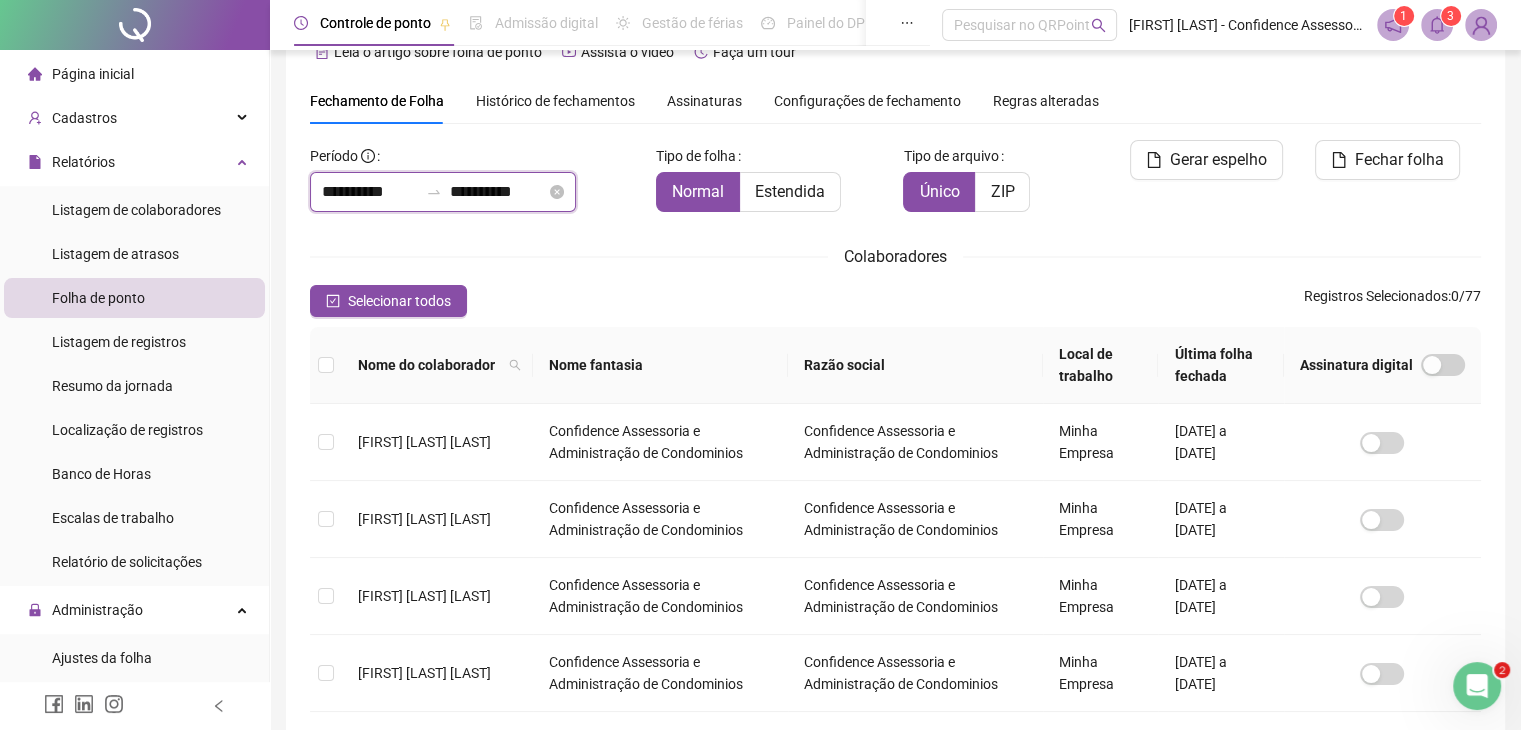 click on "**********" at bounding box center [370, 192] 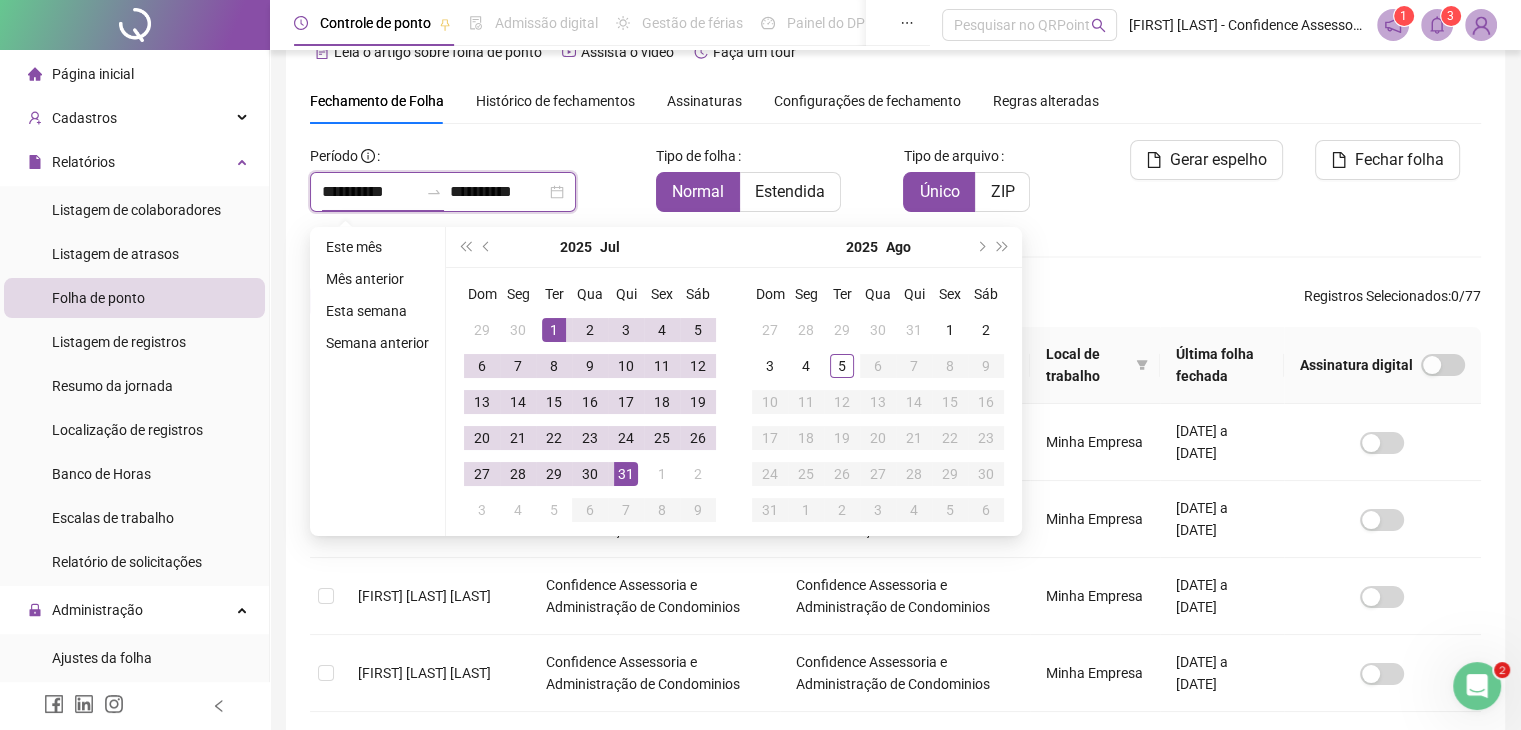 type on "**********" 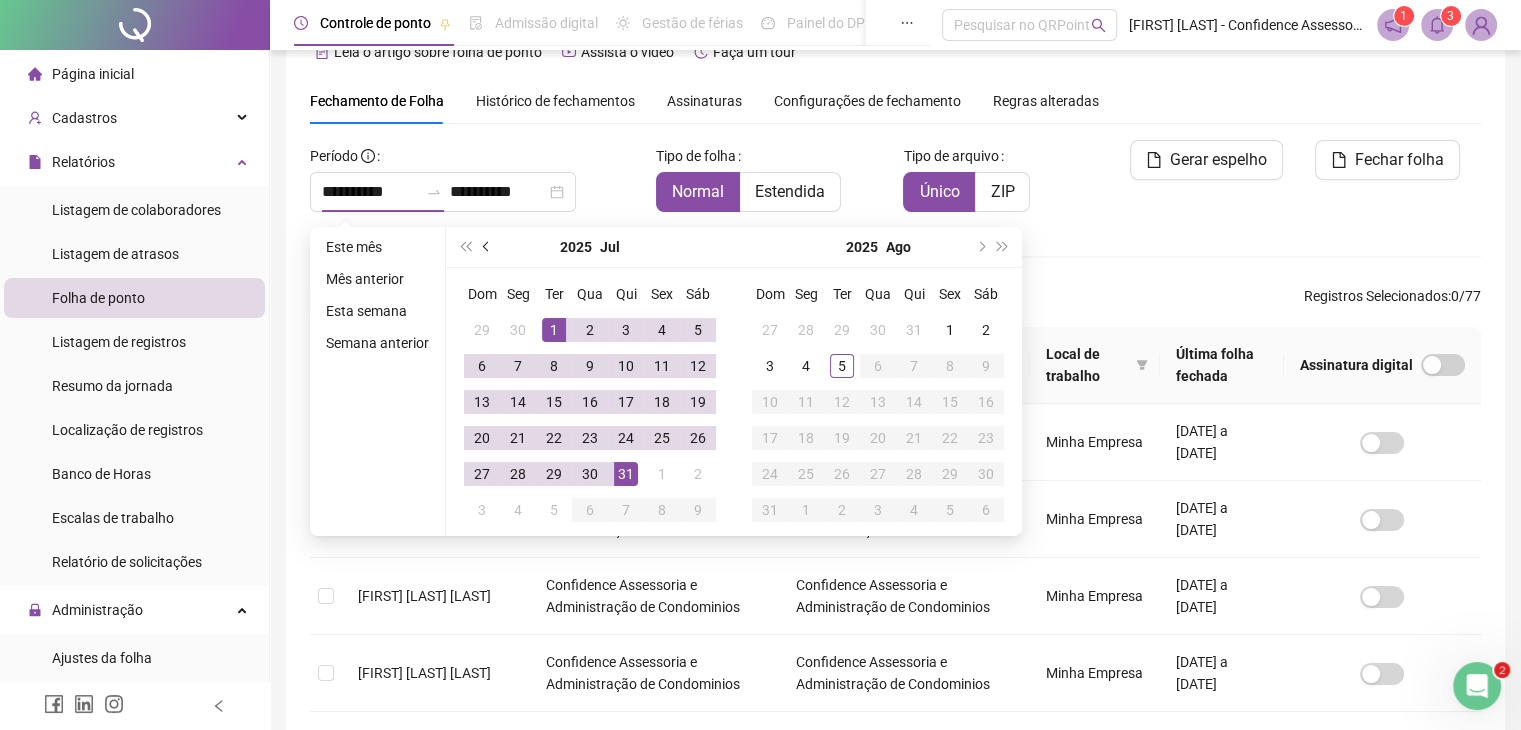 click at bounding box center (487, 247) 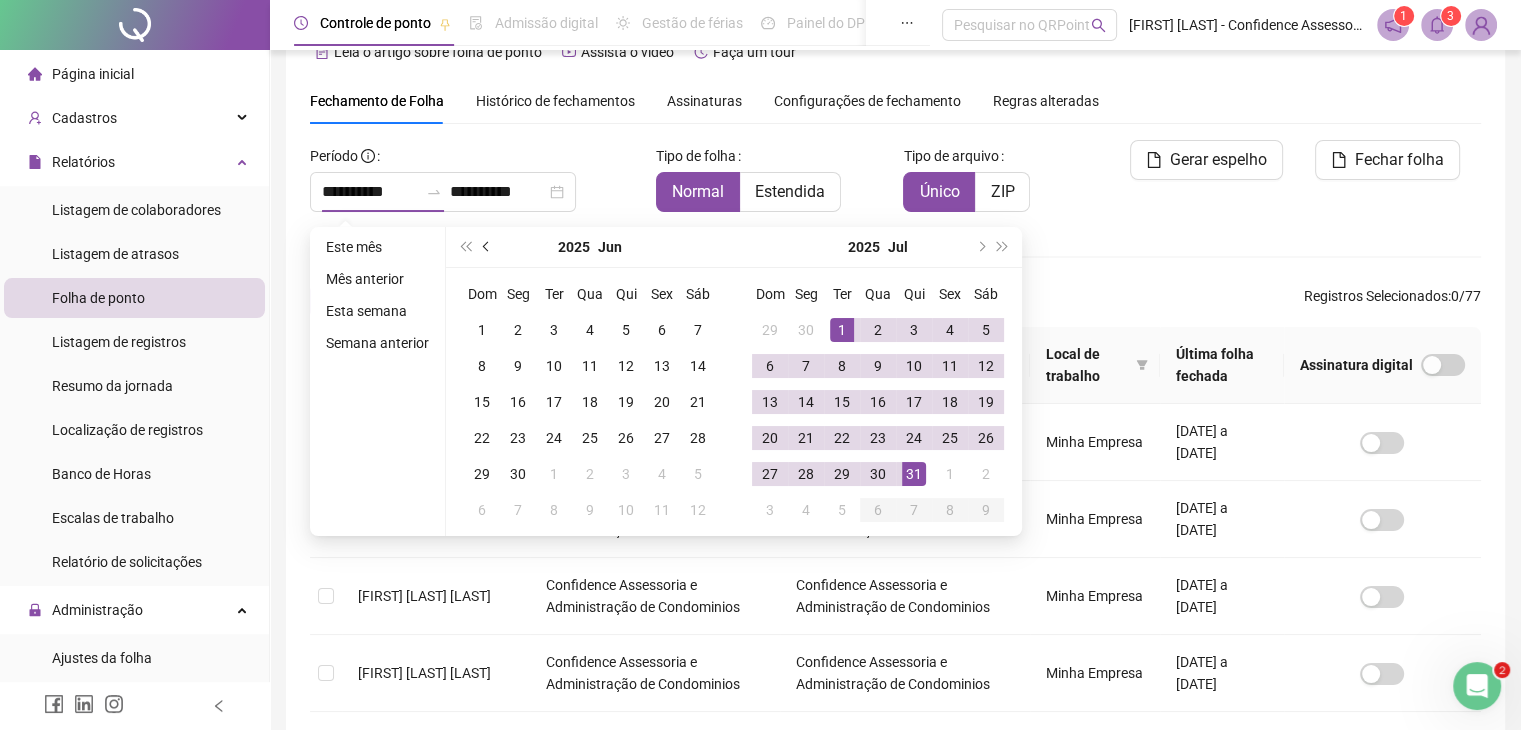 click at bounding box center [487, 247] 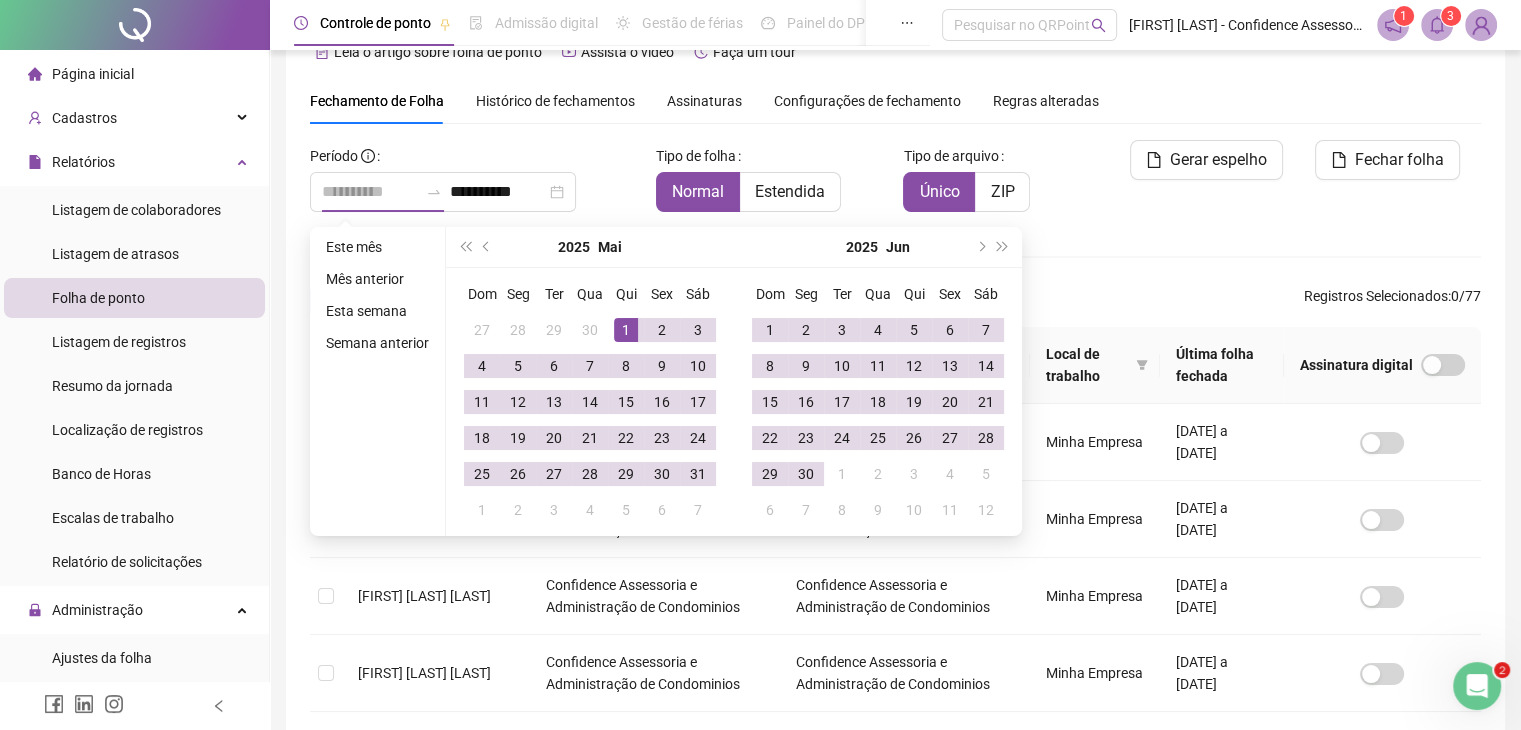 type on "**********" 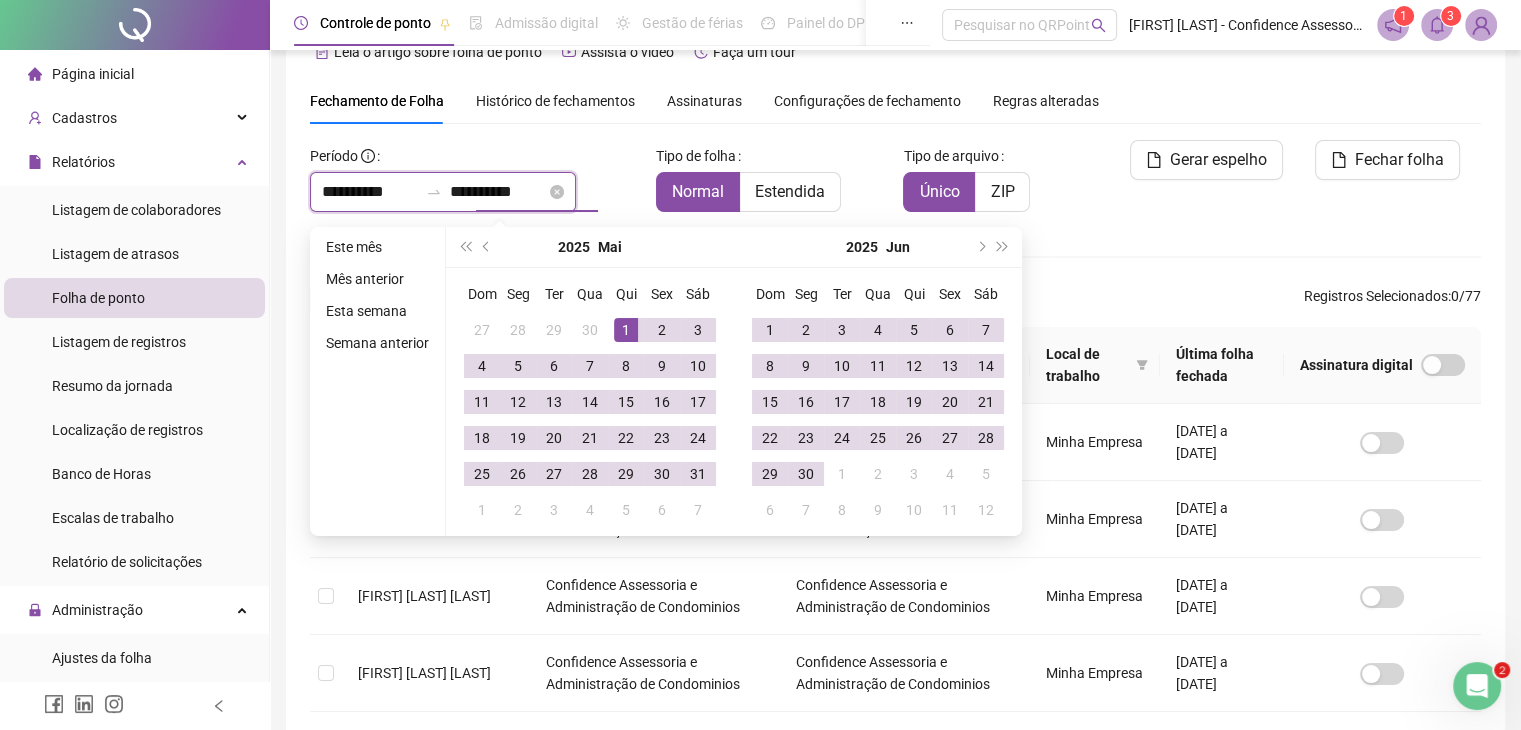 click on "**********" at bounding box center (498, 192) 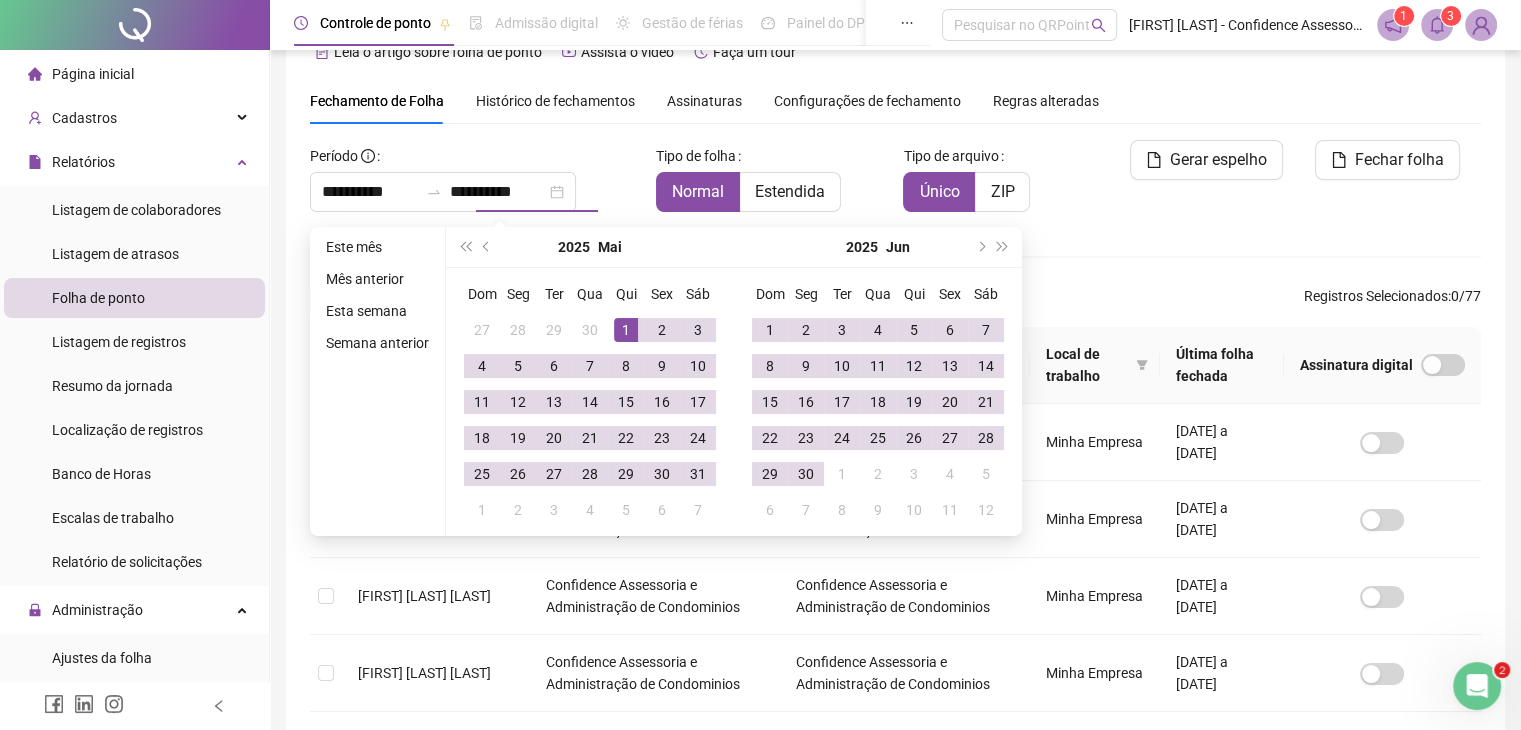 click on "**********" at bounding box center [895, 658] 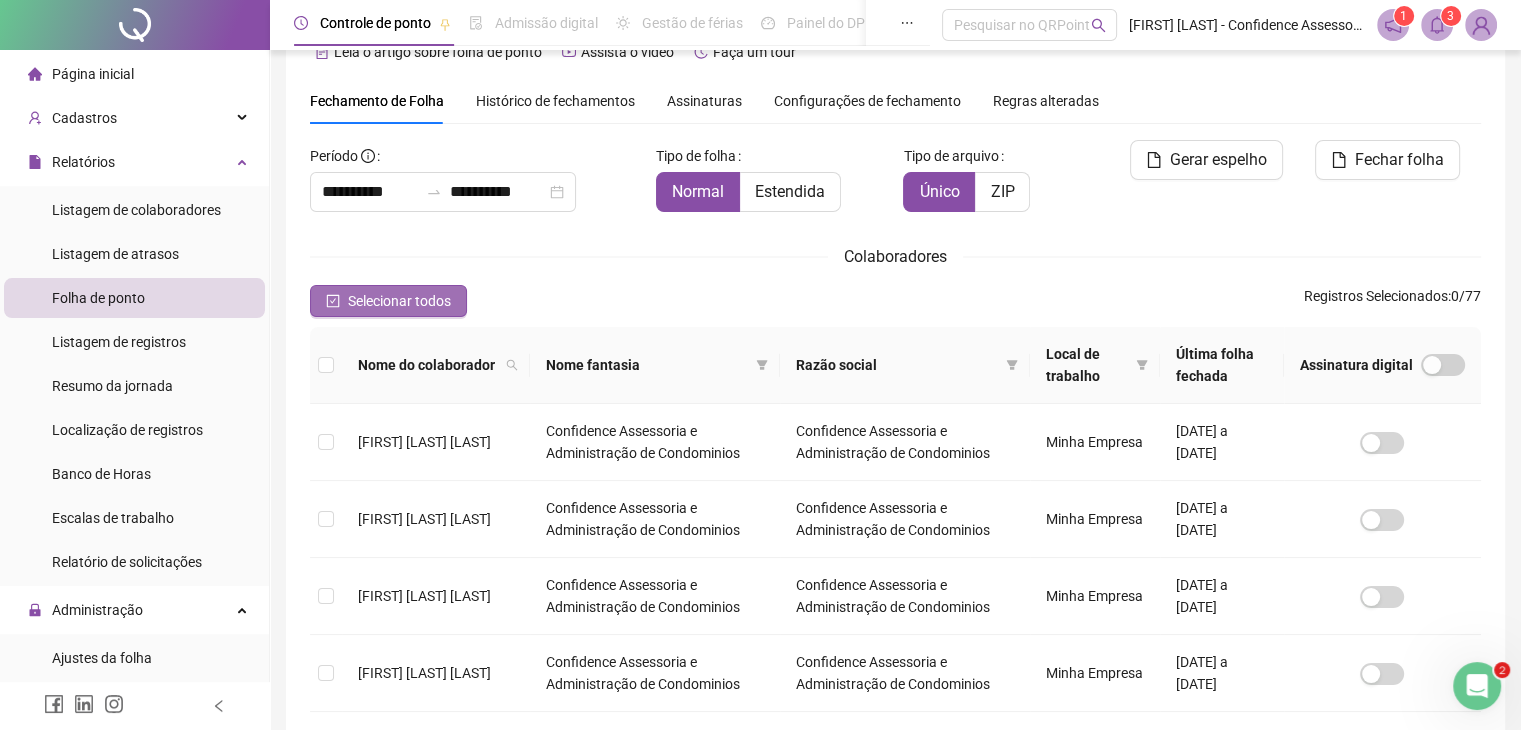 click 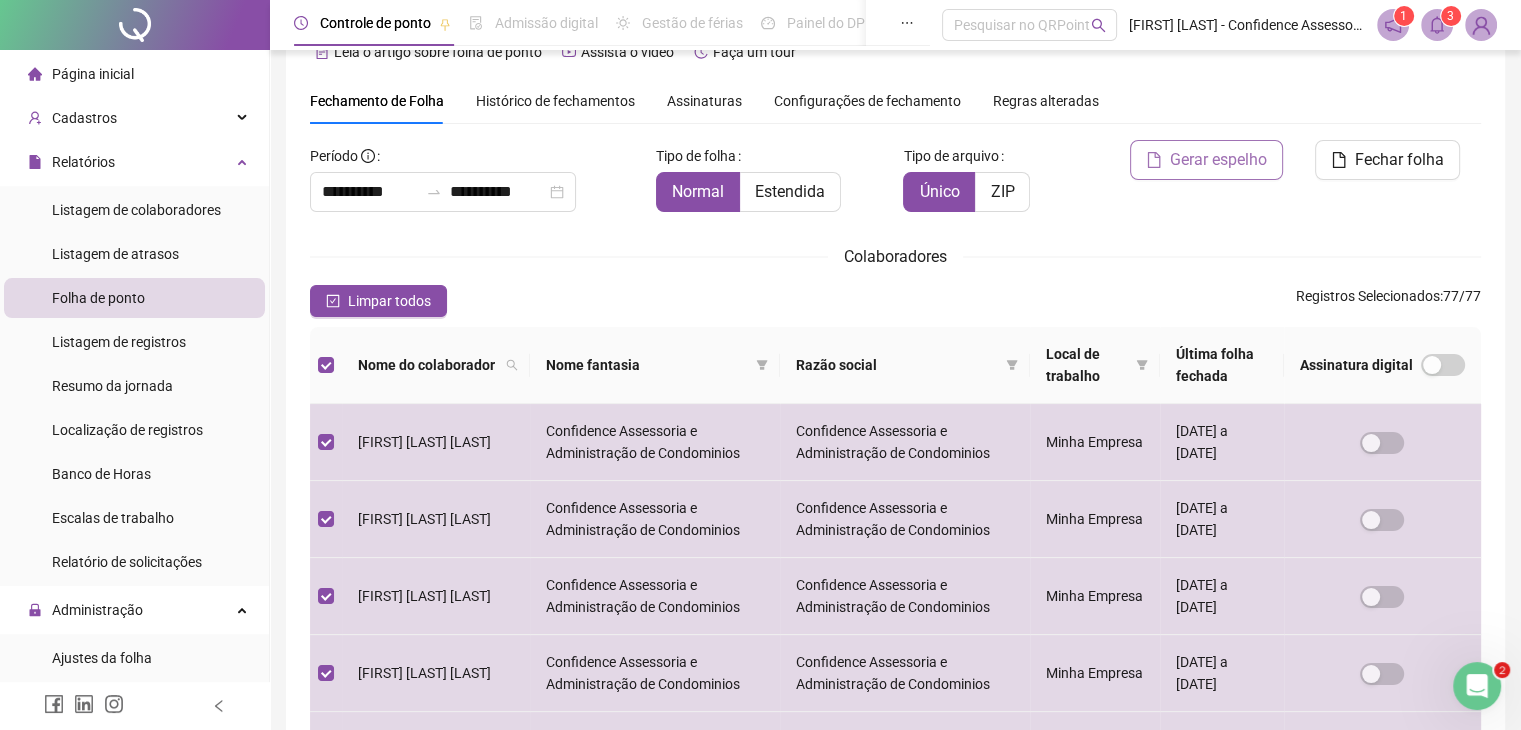 click on "Gerar espelho" at bounding box center [1218, 160] 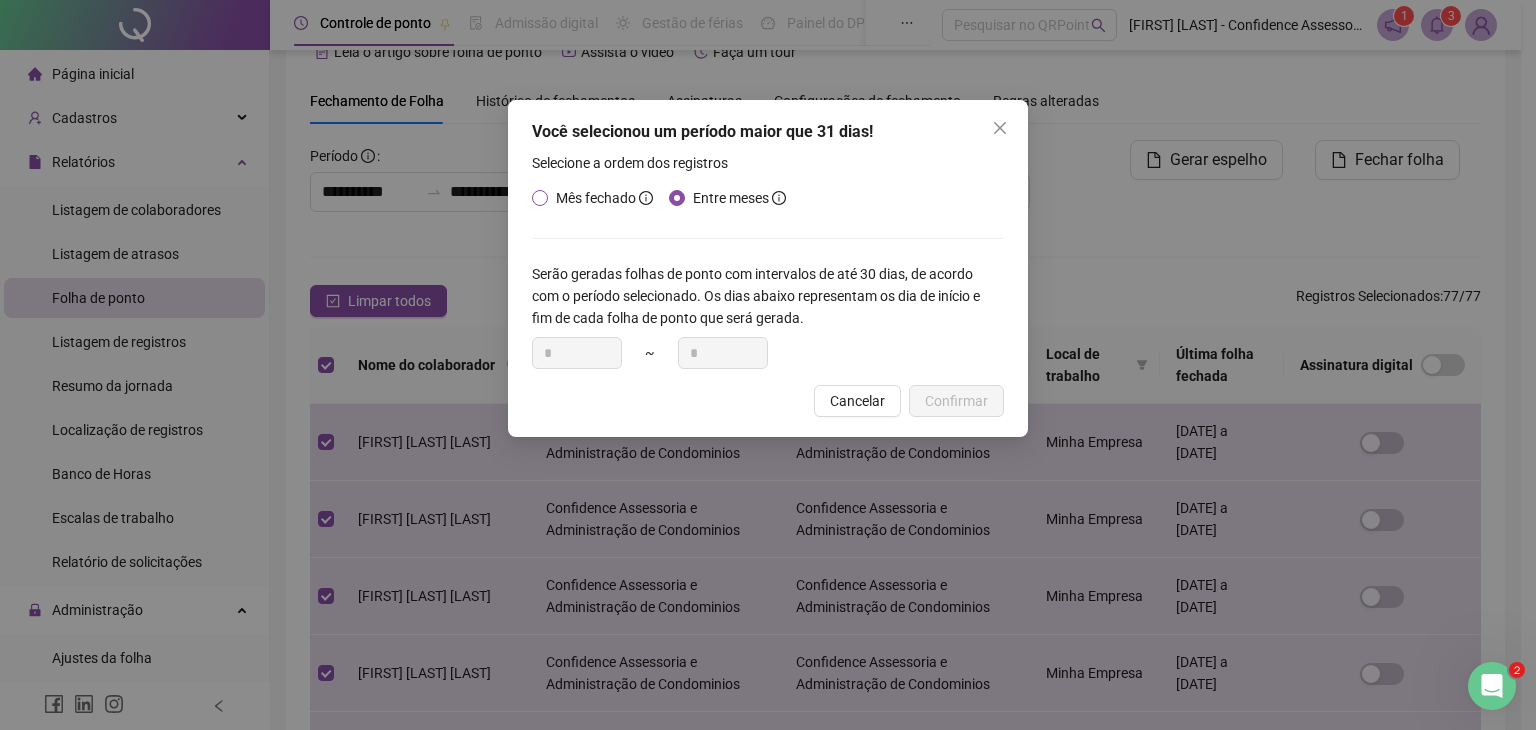 click on "Mês fechado" at bounding box center [604, 198] 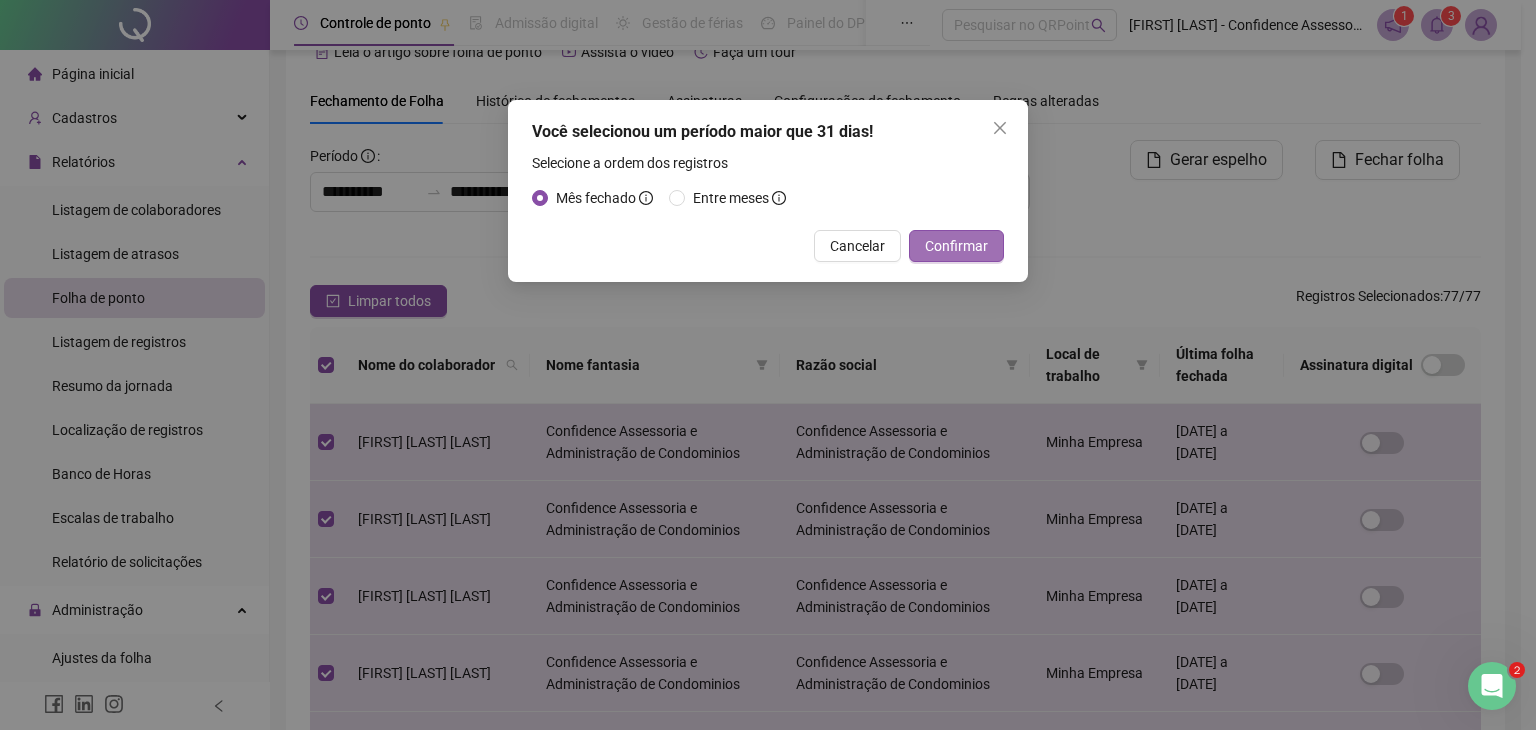 click on "Confirmar" at bounding box center (956, 246) 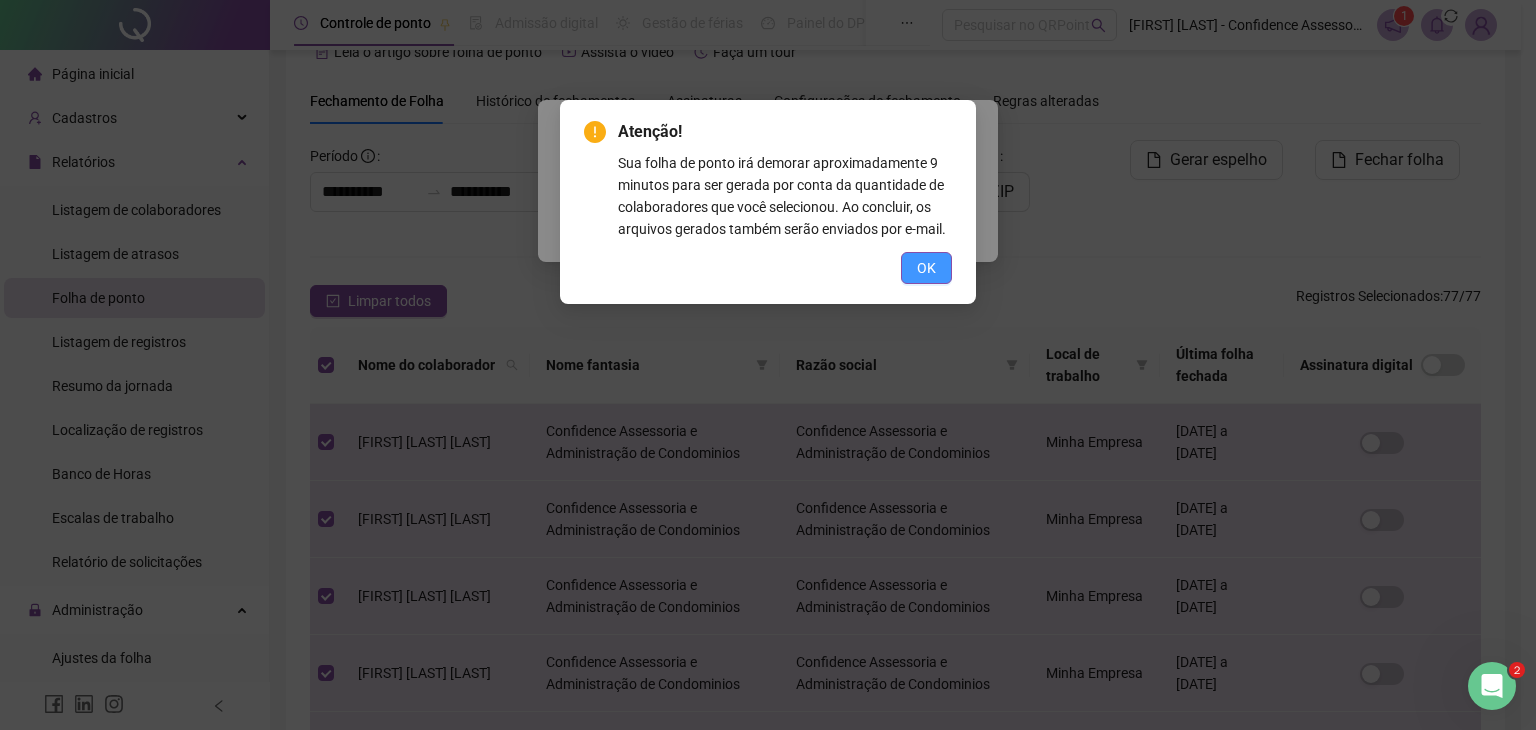 click on "OK" at bounding box center [926, 268] 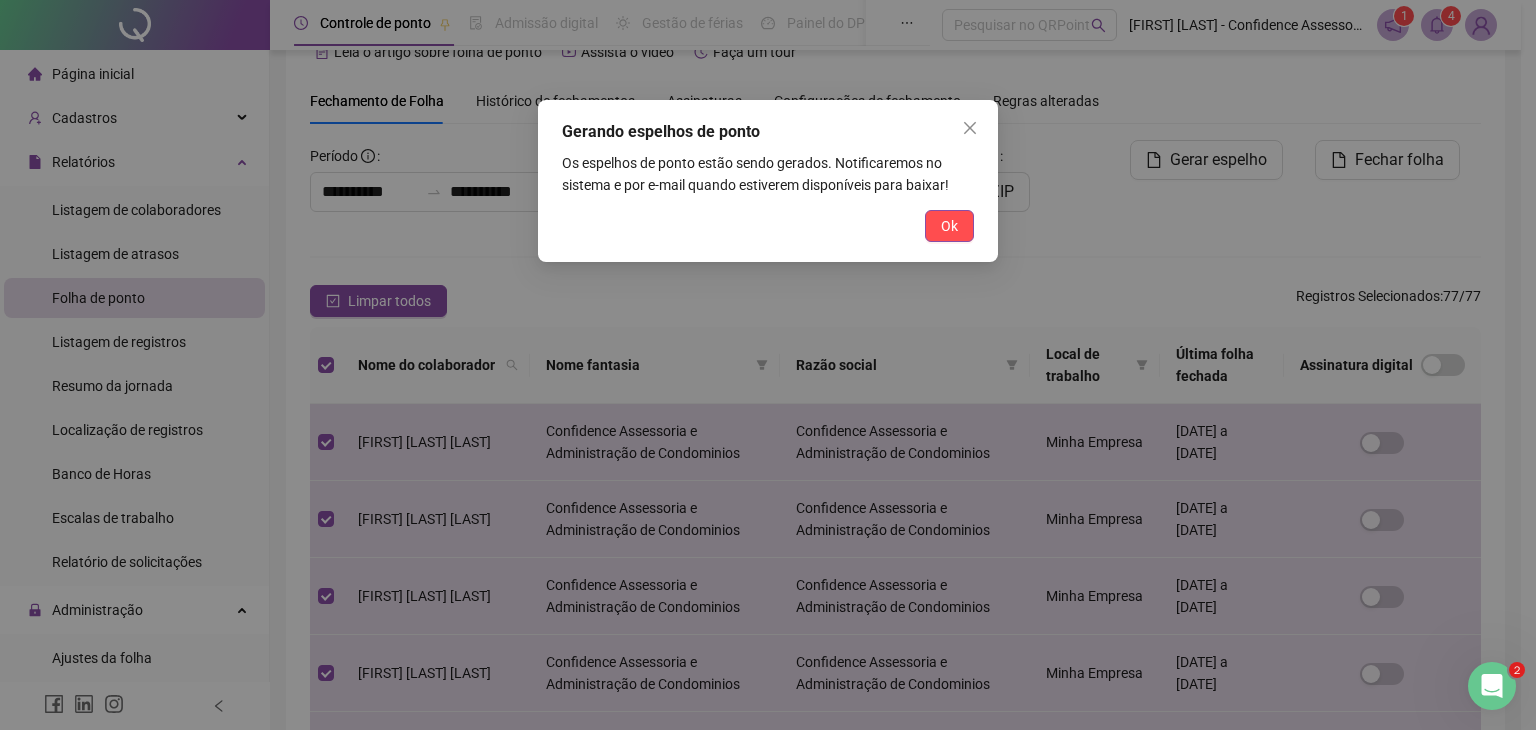 drag, startPoint x: 945, startPoint y: 222, endPoint x: 1016, endPoint y: 184, distance: 80.529495 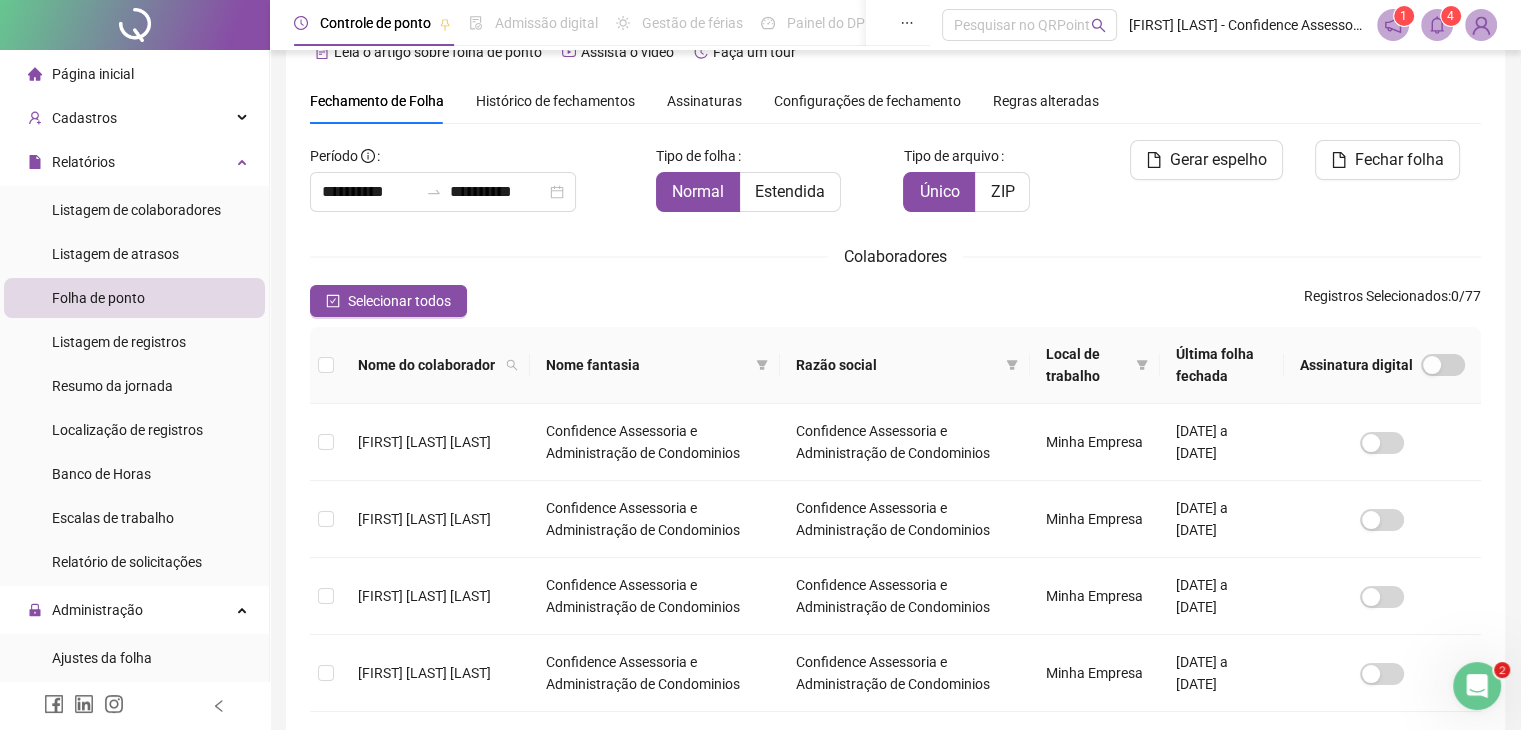 click 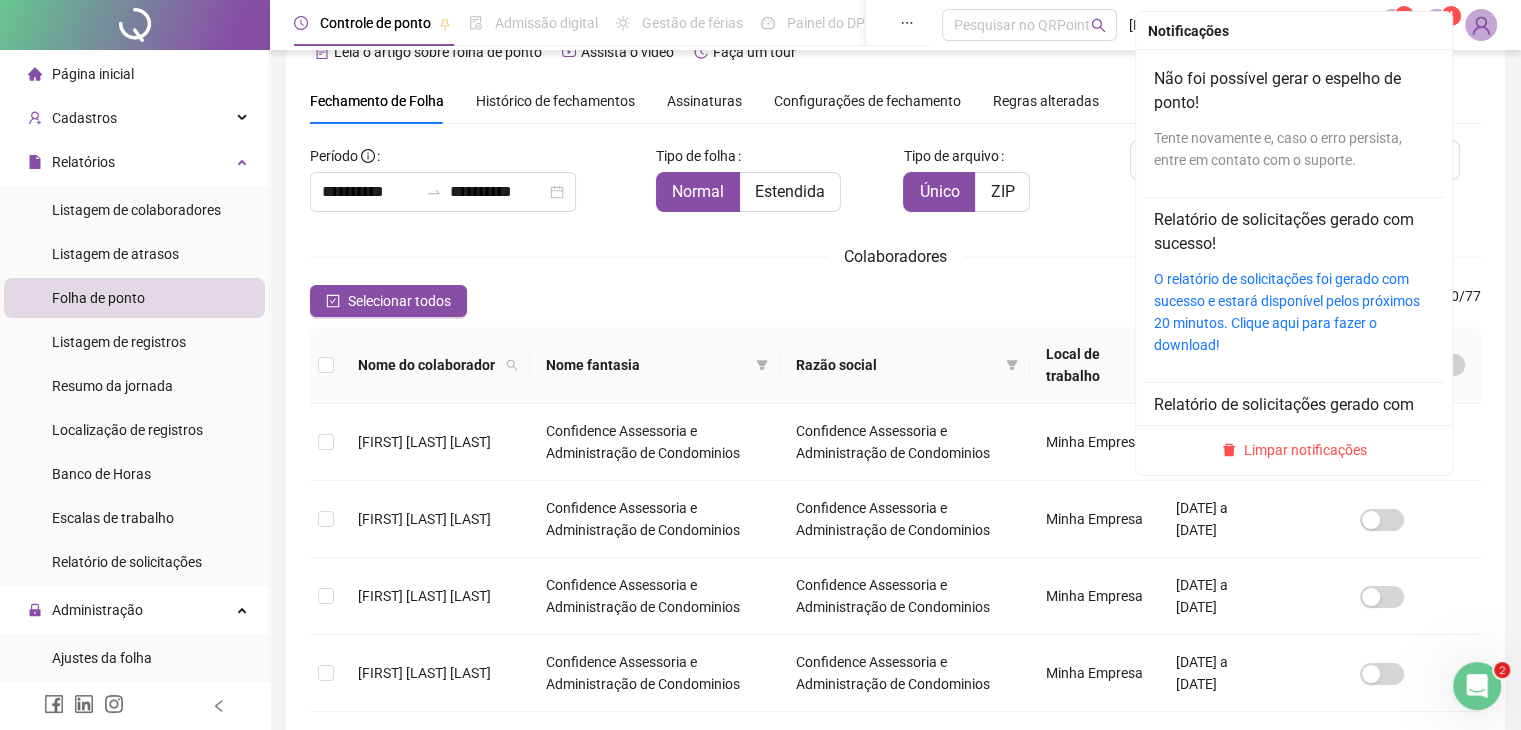 scroll, scrollTop: 0, scrollLeft: 0, axis: both 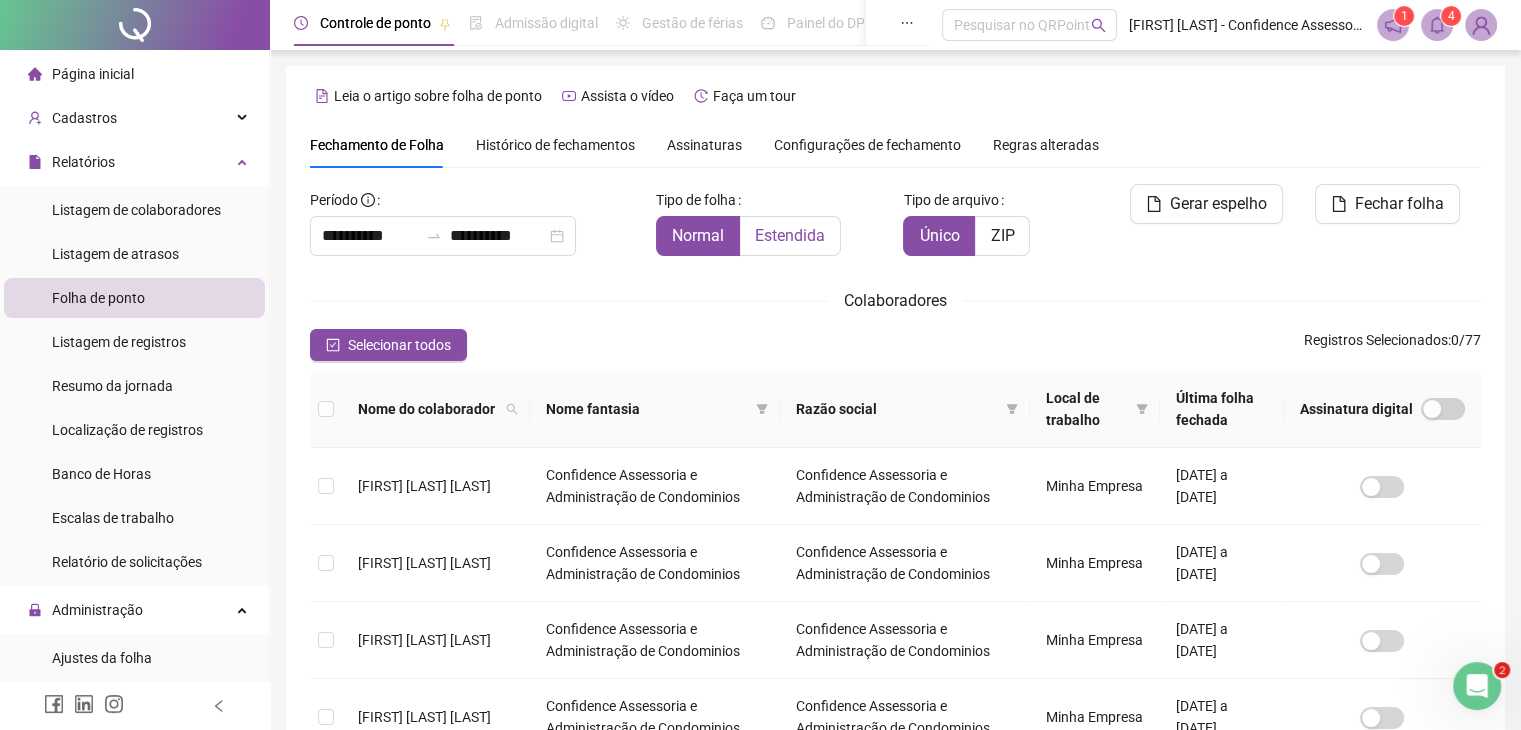 click on "Estendida" at bounding box center [790, 236] 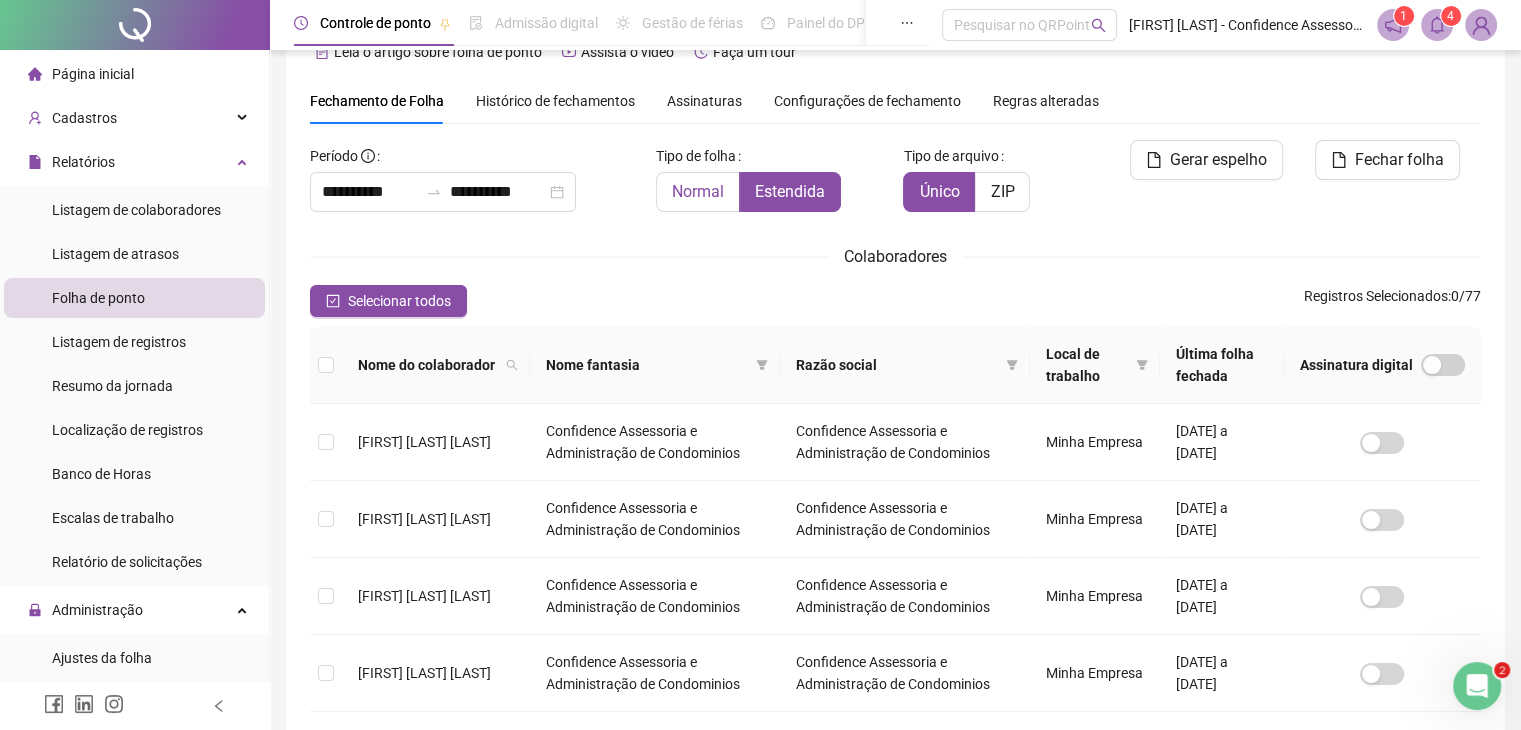 click on "Normal" at bounding box center [698, 192] 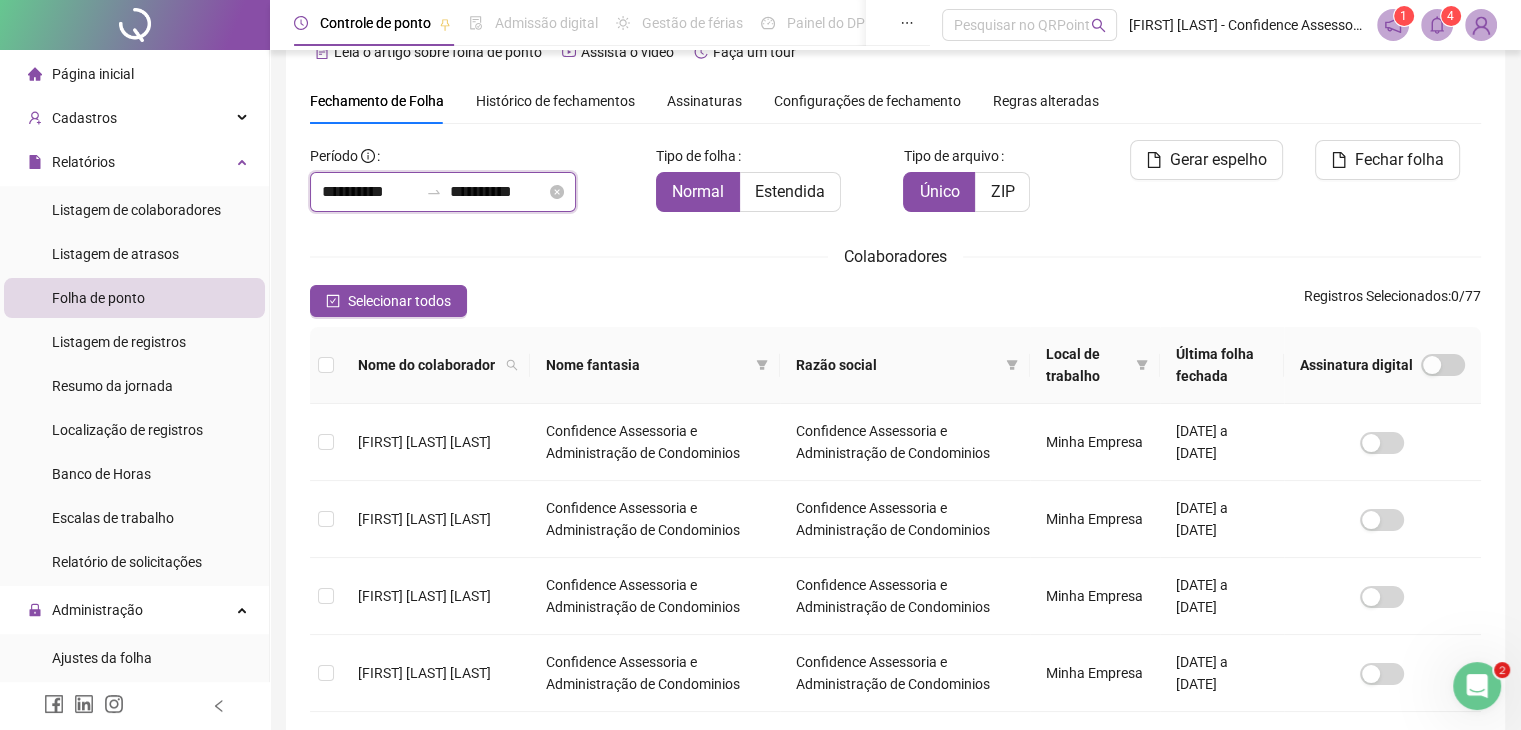 click on "**********" at bounding box center [498, 192] 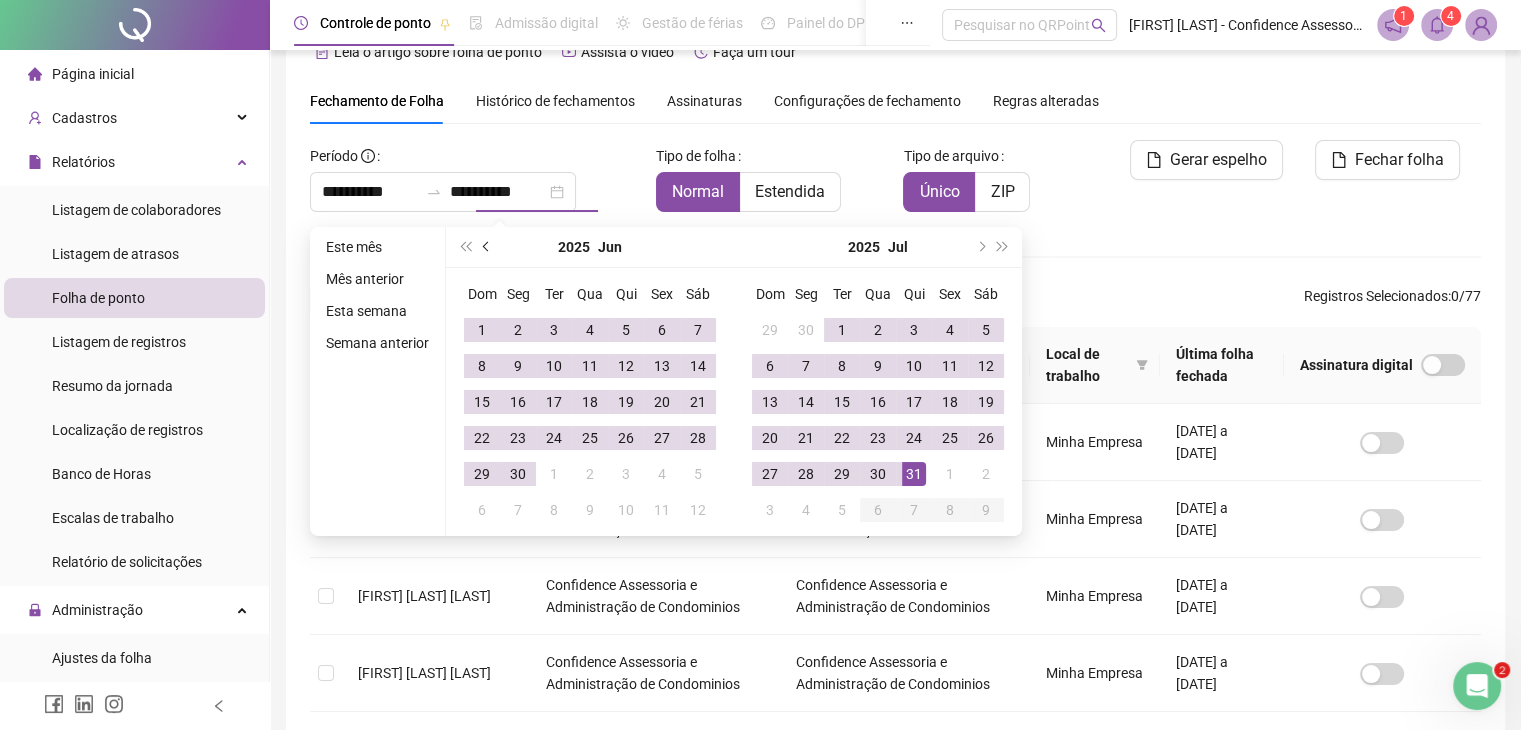 click at bounding box center (487, 247) 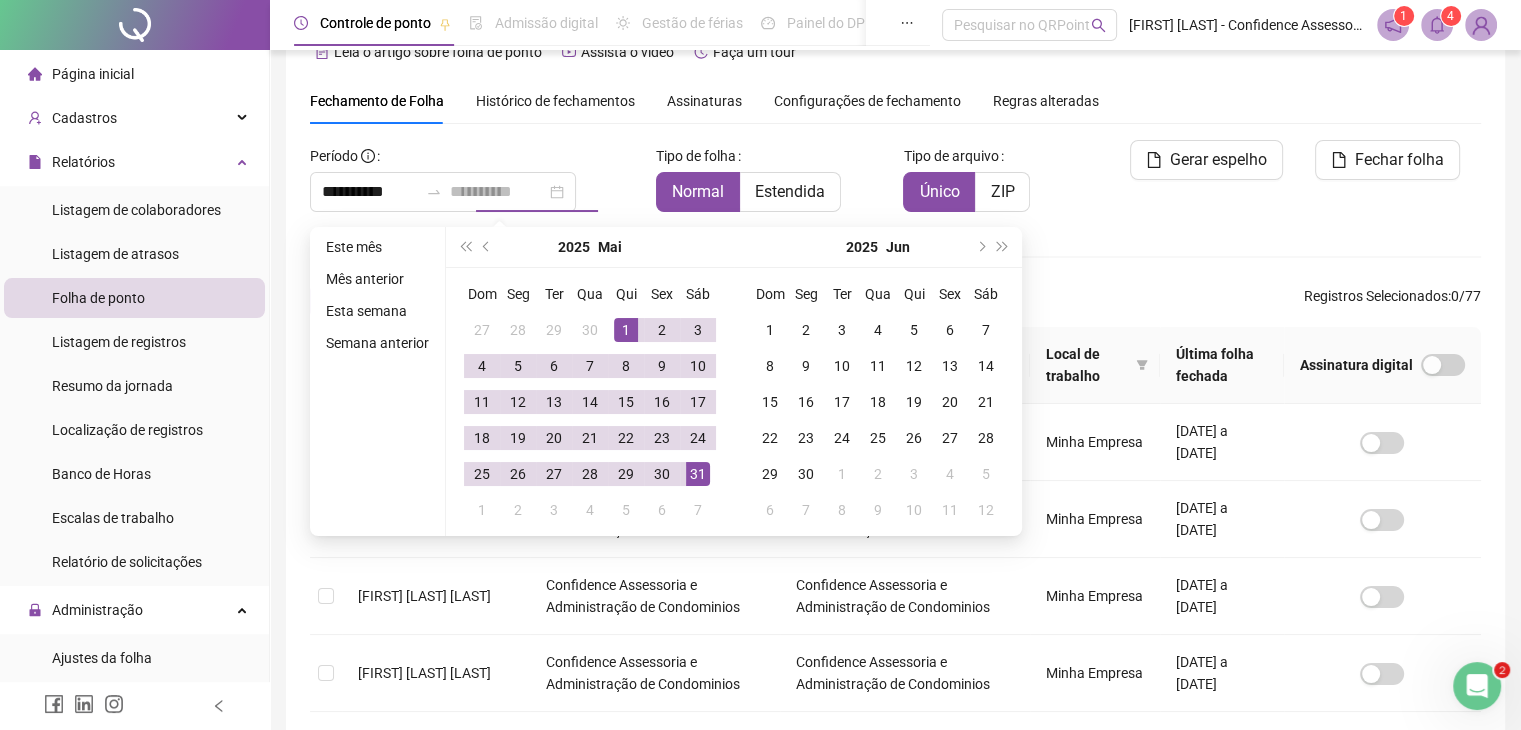 type on "**********" 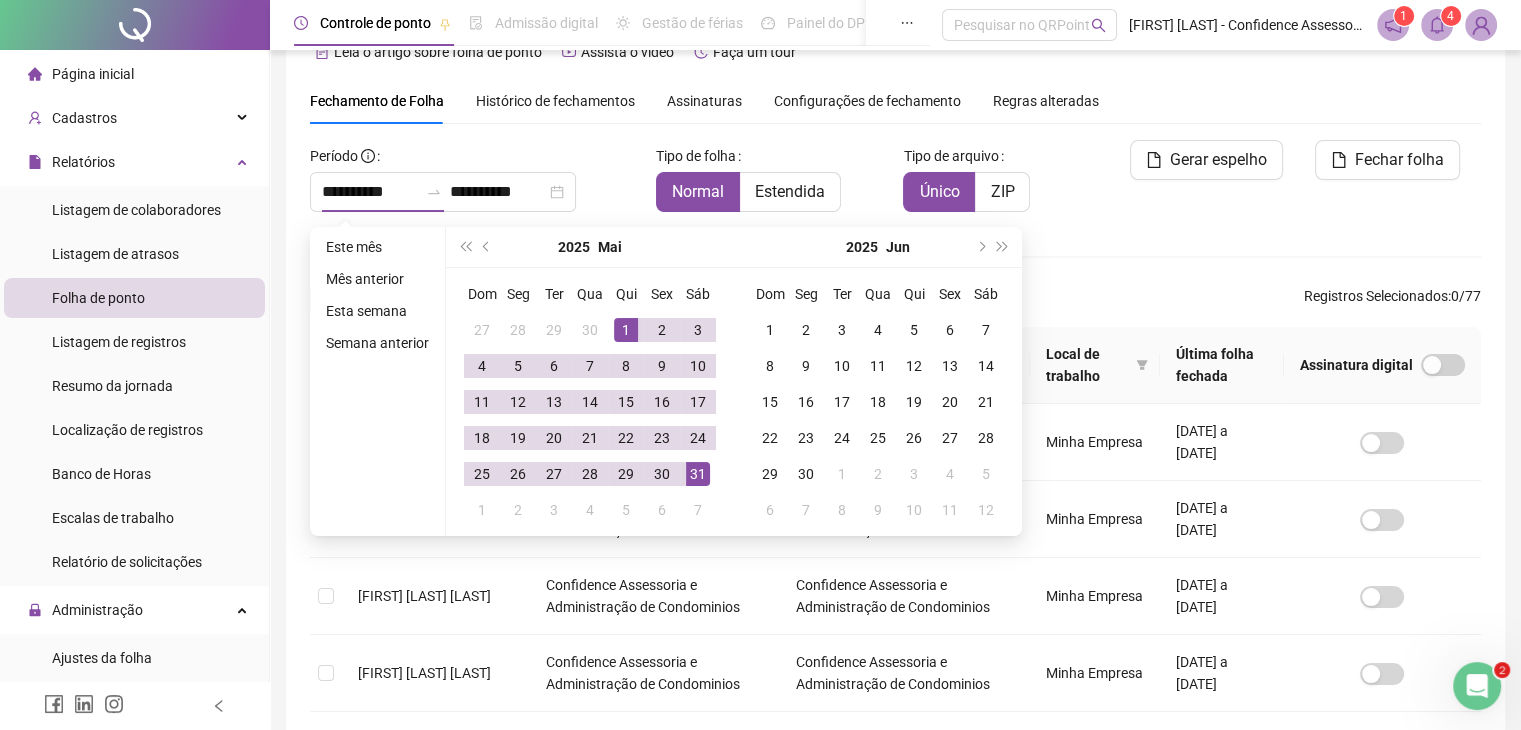 click on "Colaboradores" at bounding box center [895, 256] 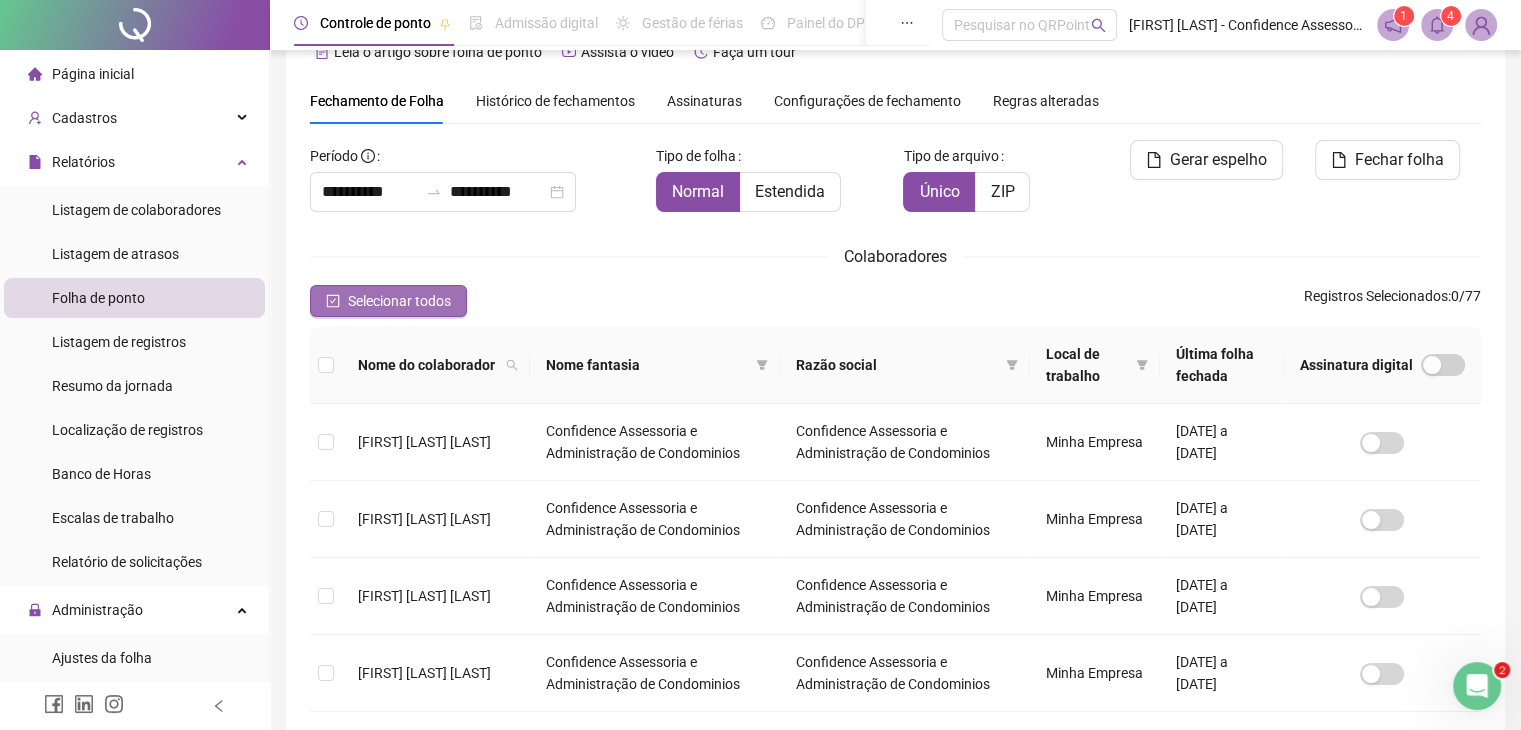 click on "Selecionar todos" at bounding box center (399, 301) 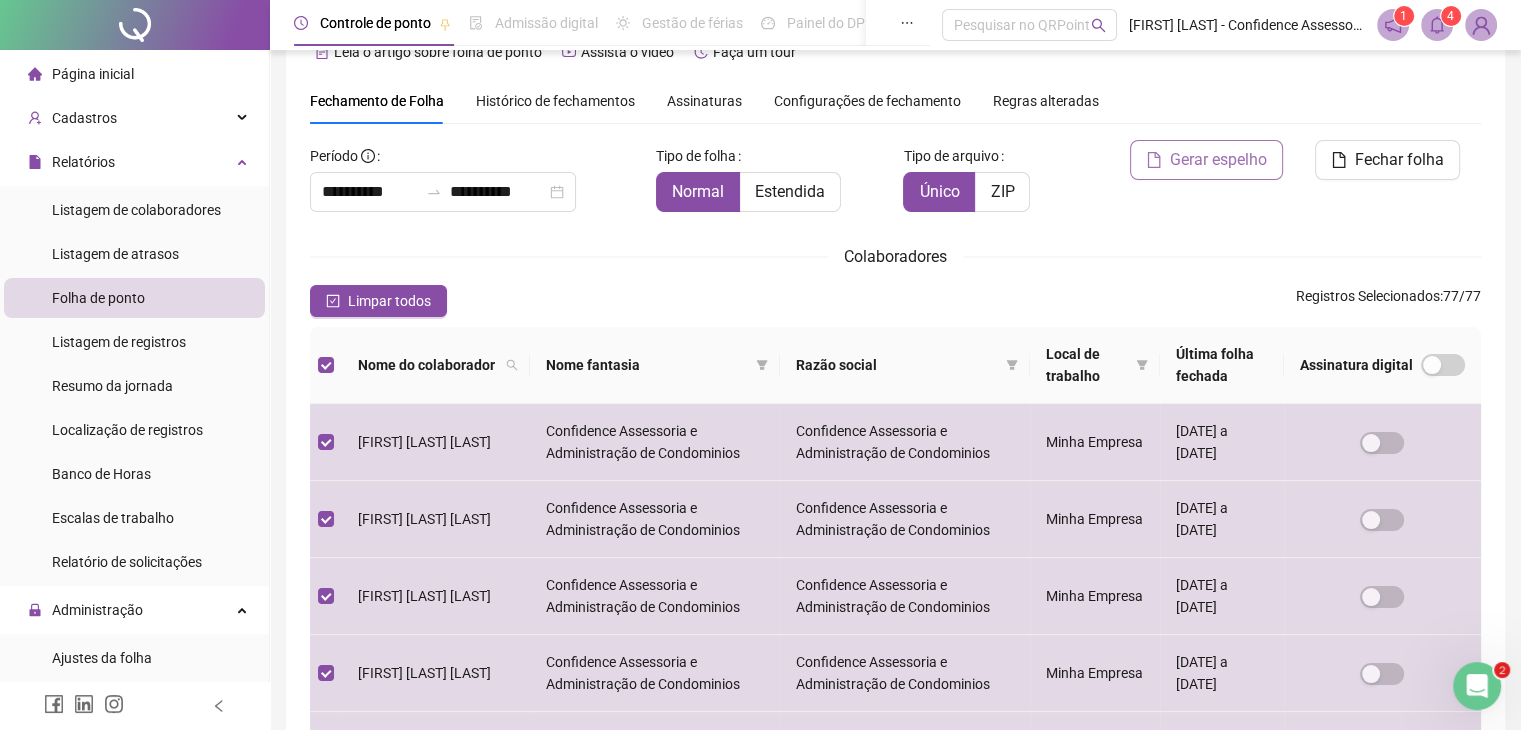 click on "Gerar espelho" at bounding box center [1218, 160] 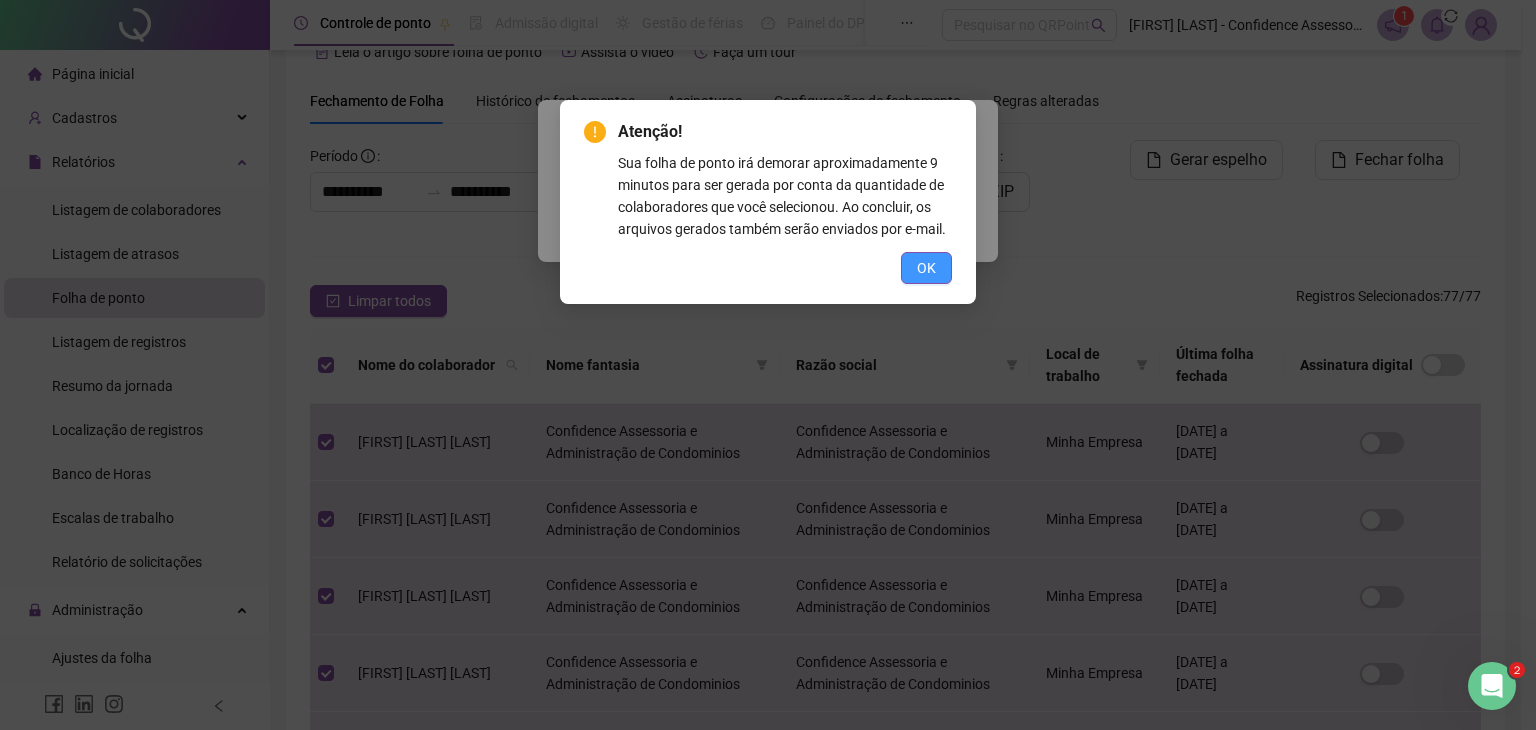 click on "OK" at bounding box center (926, 268) 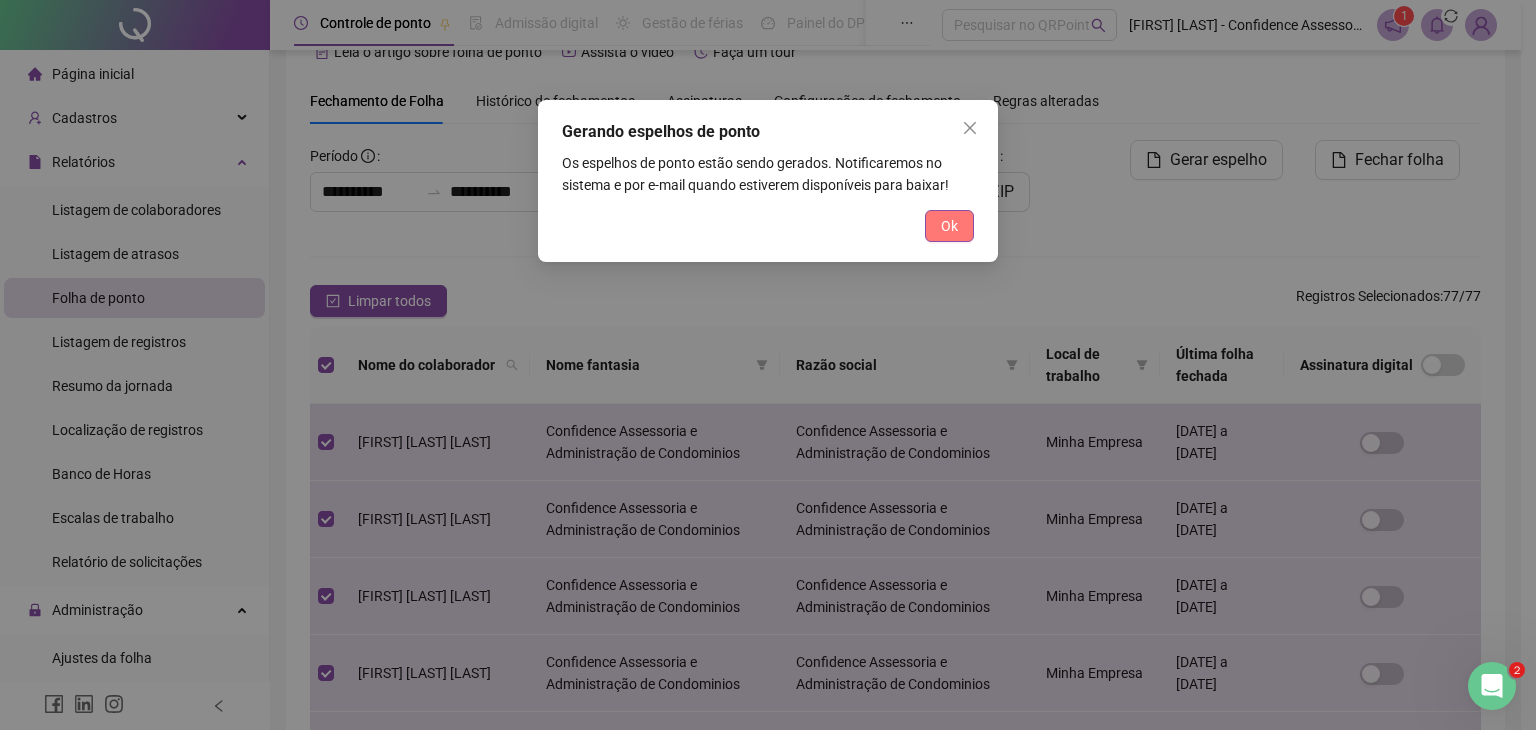 click on "Ok" at bounding box center (949, 226) 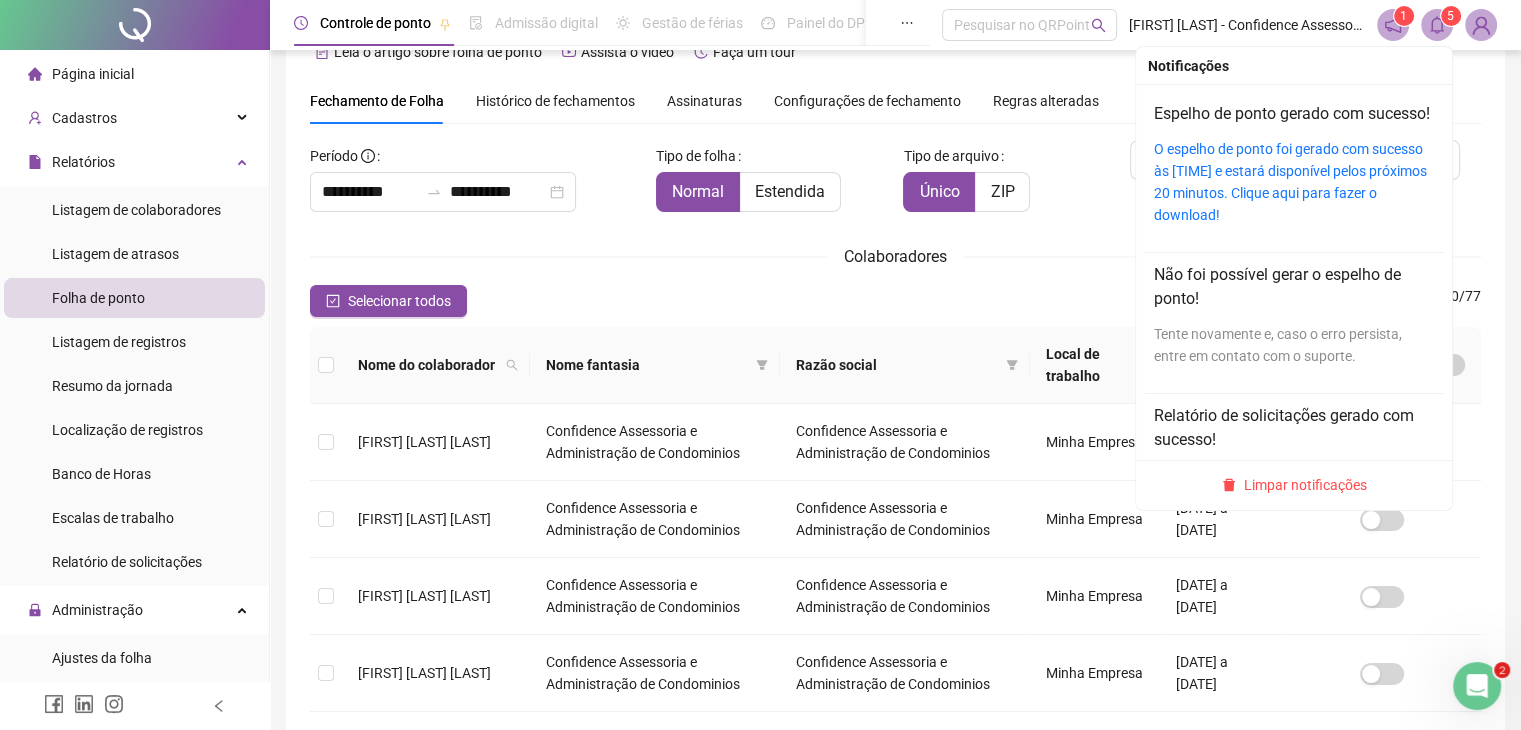 click 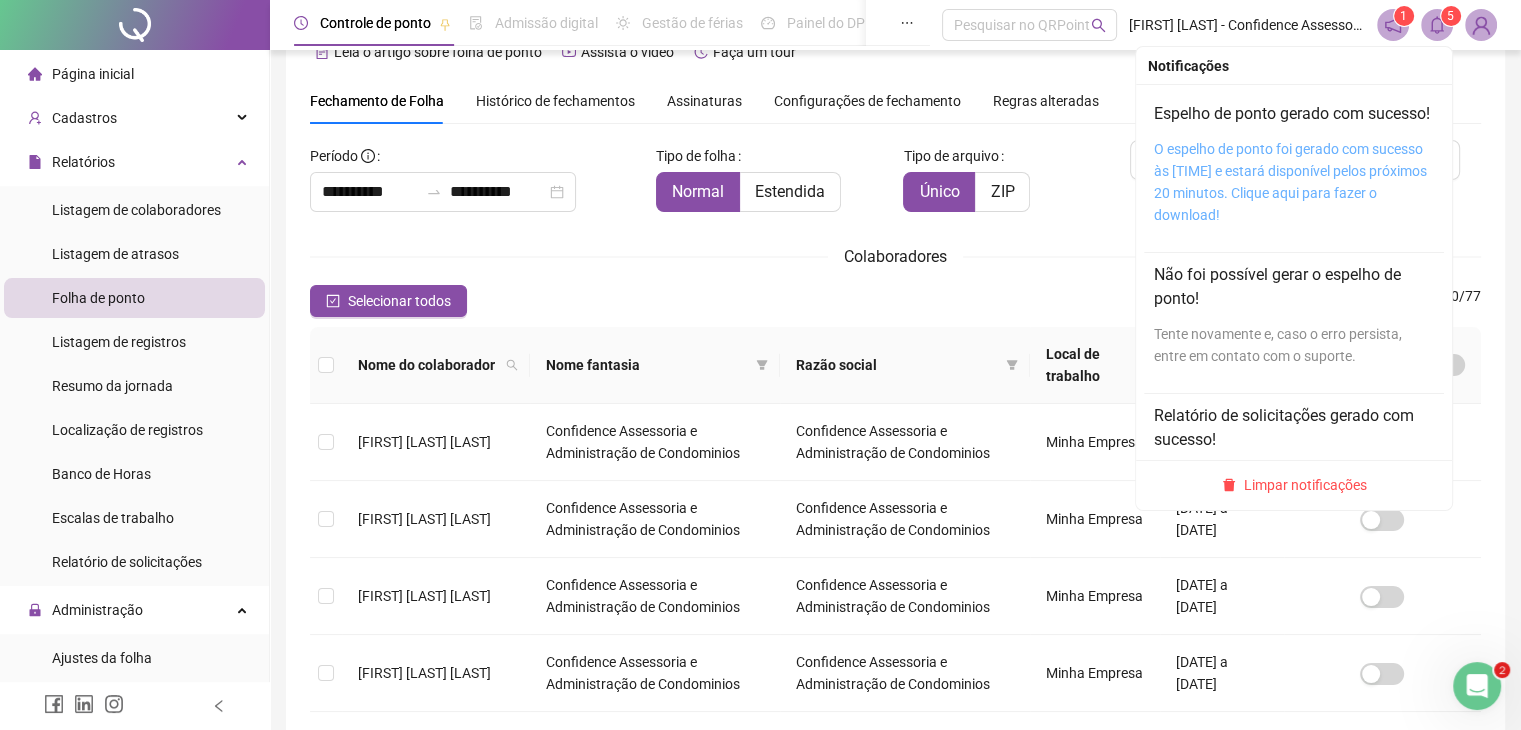 click on "O espelho de ponto foi gerado com sucesso às [TIME] e estará disponível pelos próximos 20 minutos.
Clique aqui para fazer o download!" at bounding box center (1290, 182) 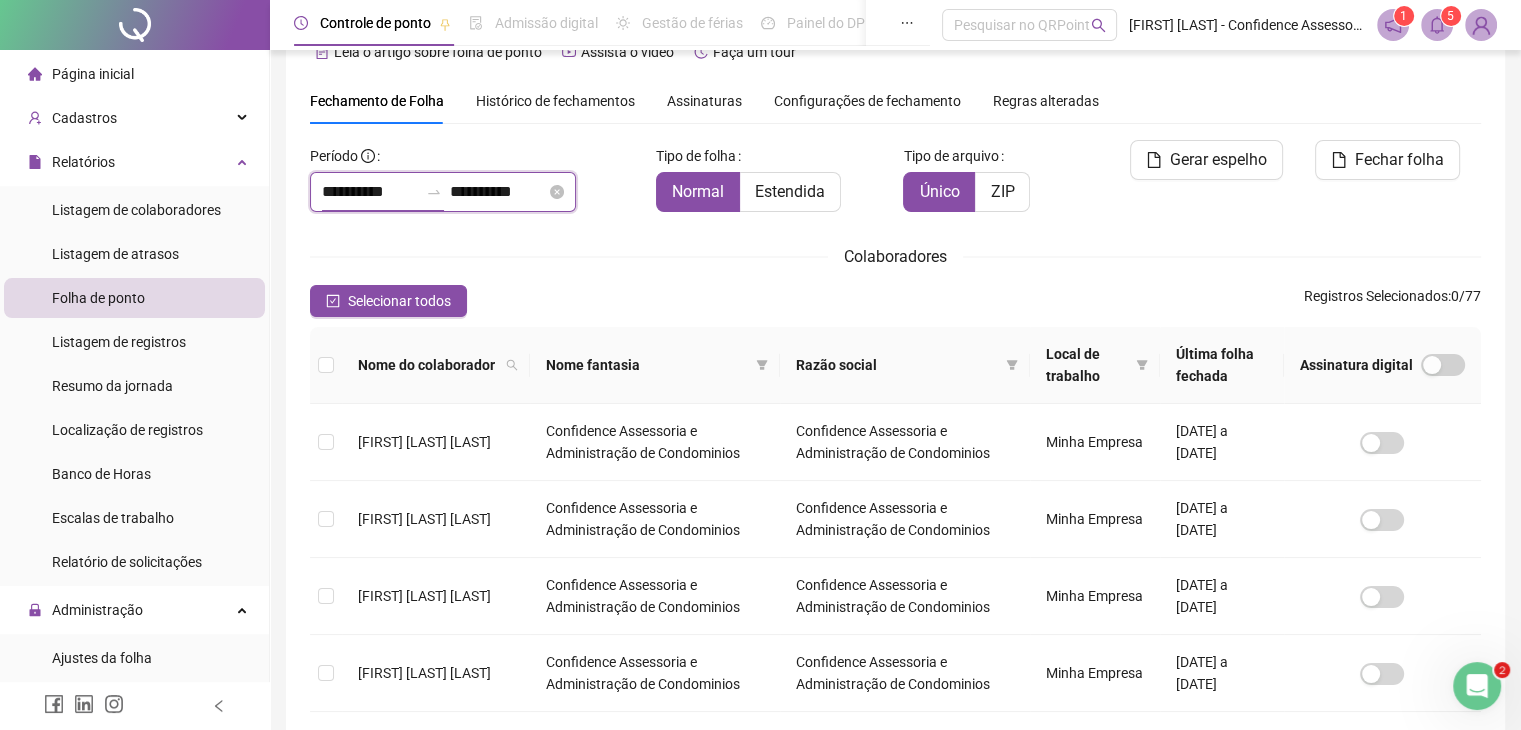 click on "**********" at bounding box center [370, 192] 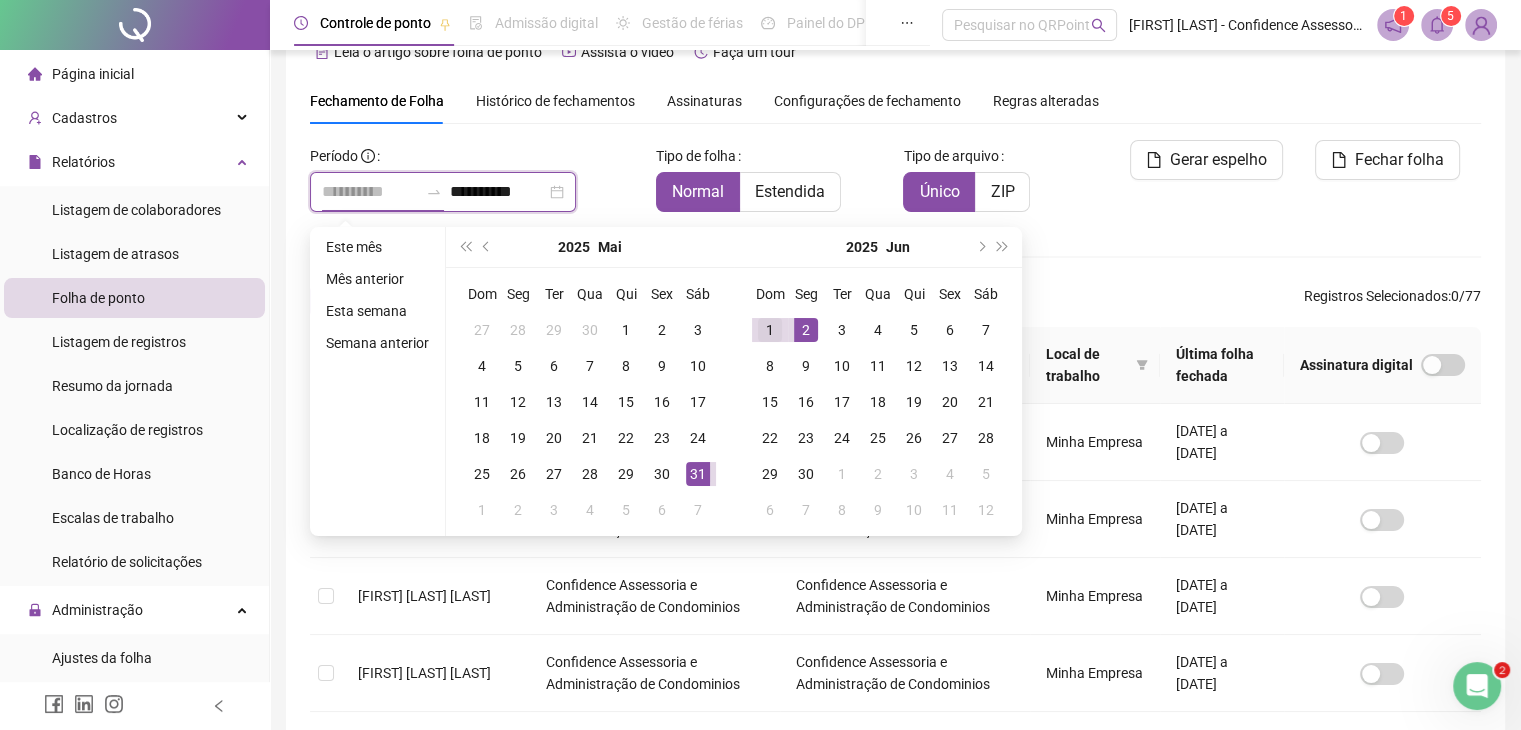 type on "**********" 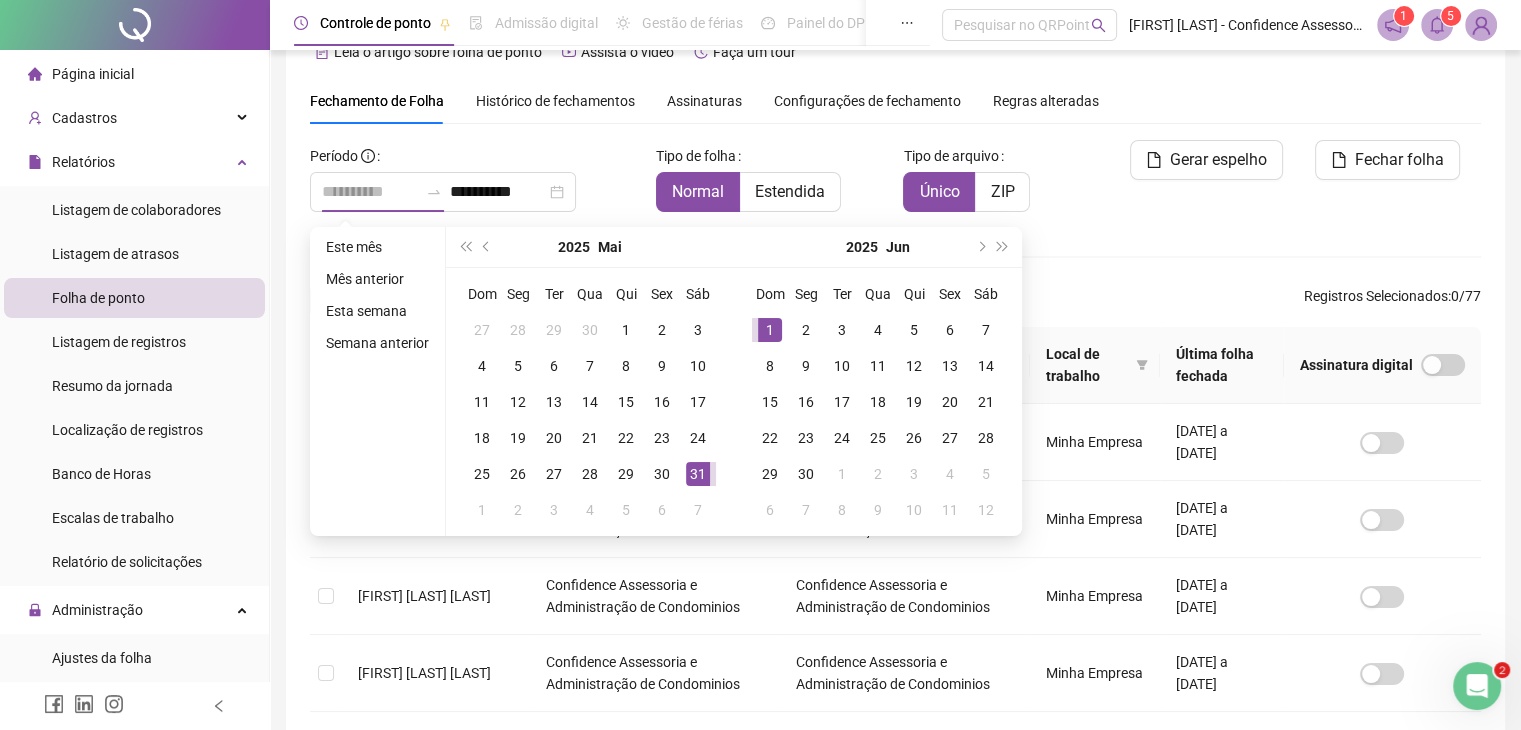 click on "1" at bounding box center [770, 330] 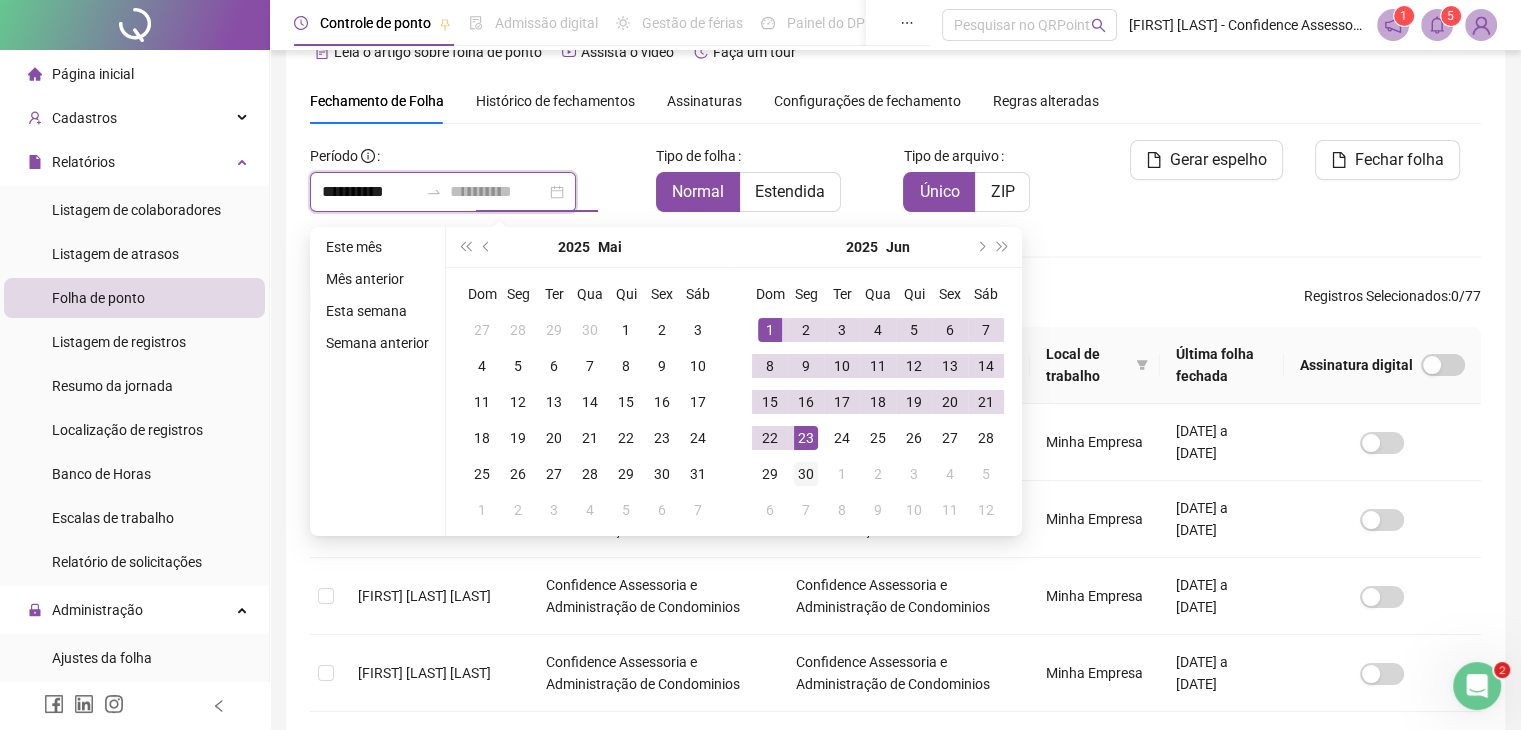 type on "**********" 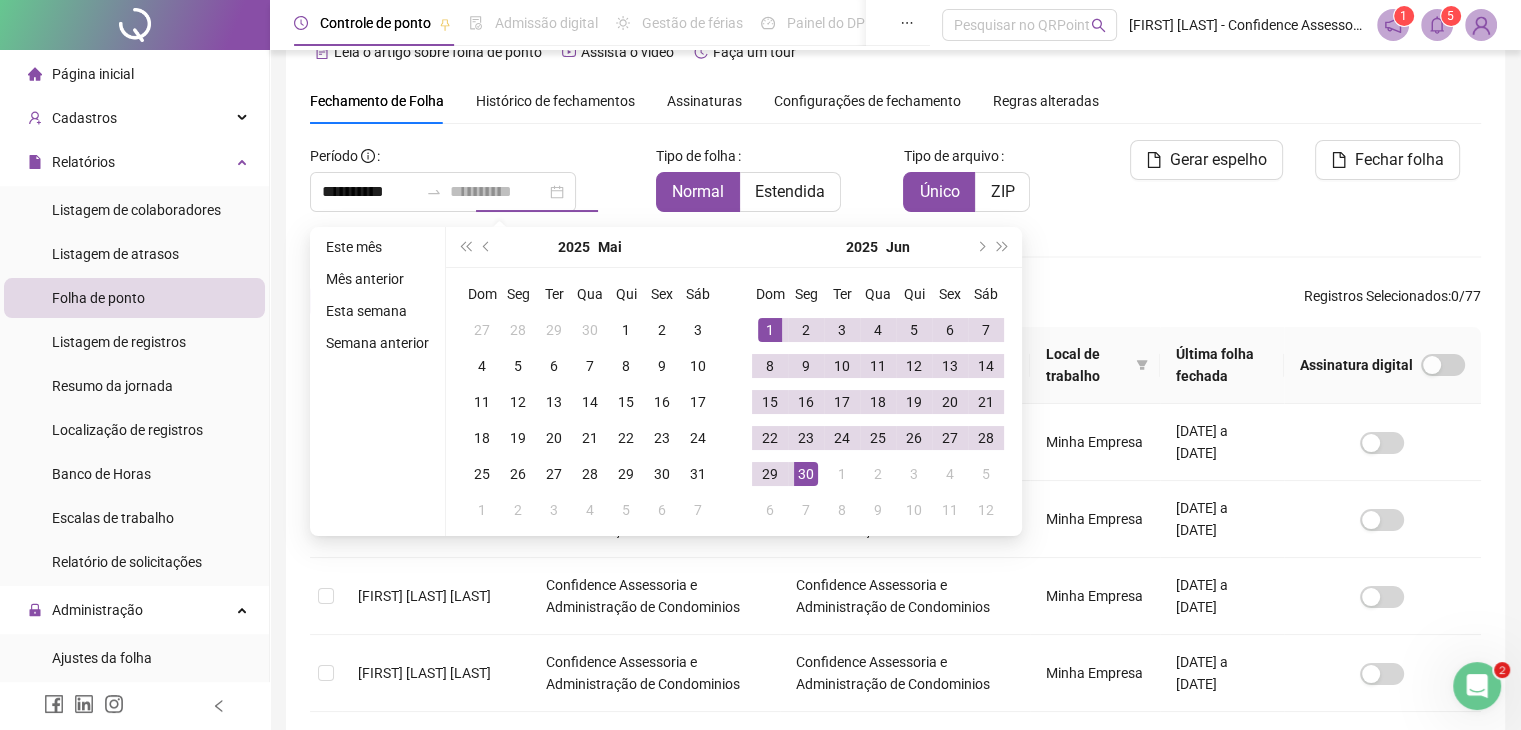 click on "30" at bounding box center [806, 474] 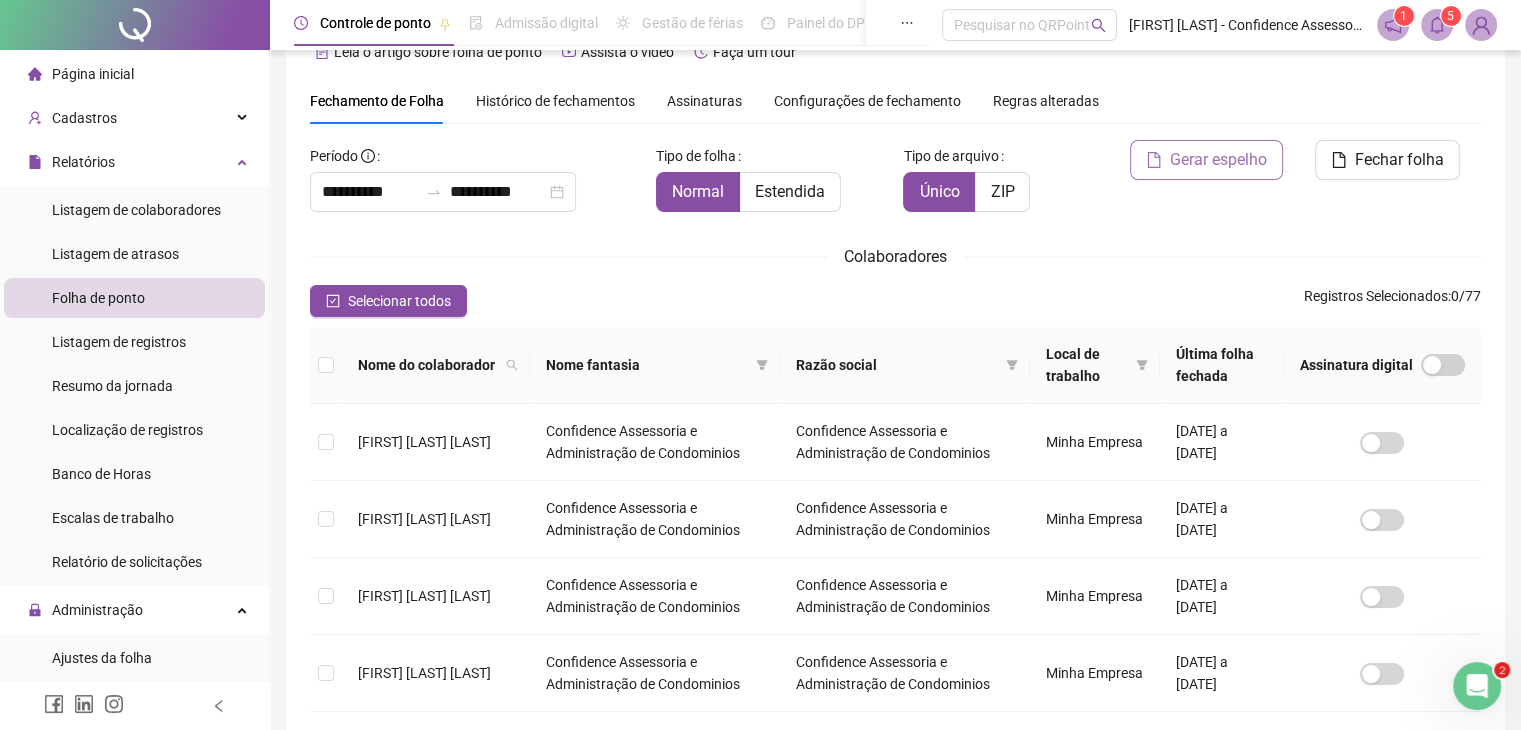 click on "Gerar espelho" at bounding box center [1218, 160] 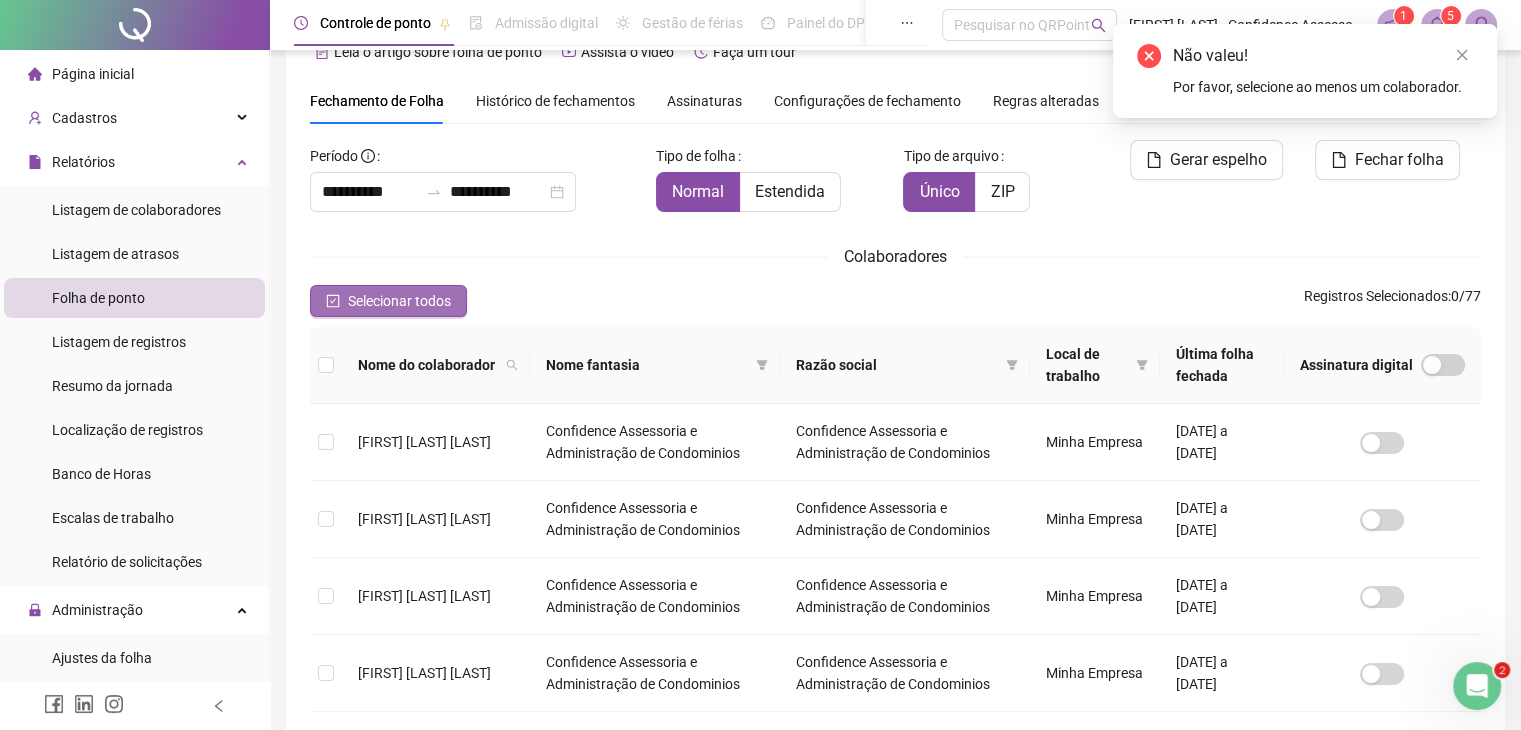 click on "Selecionar todos" at bounding box center (399, 301) 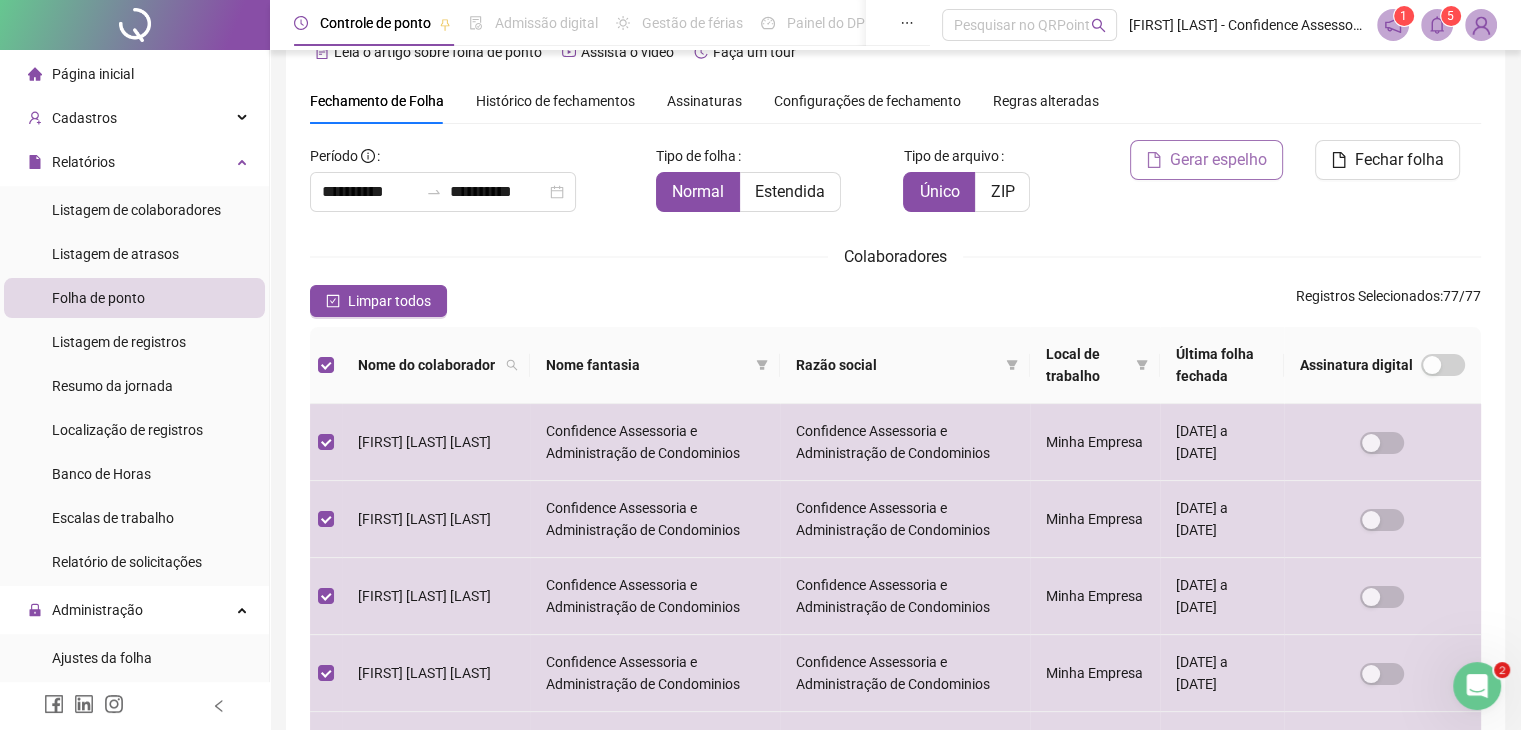 click on "Gerar espelho" at bounding box center (1218, 160) 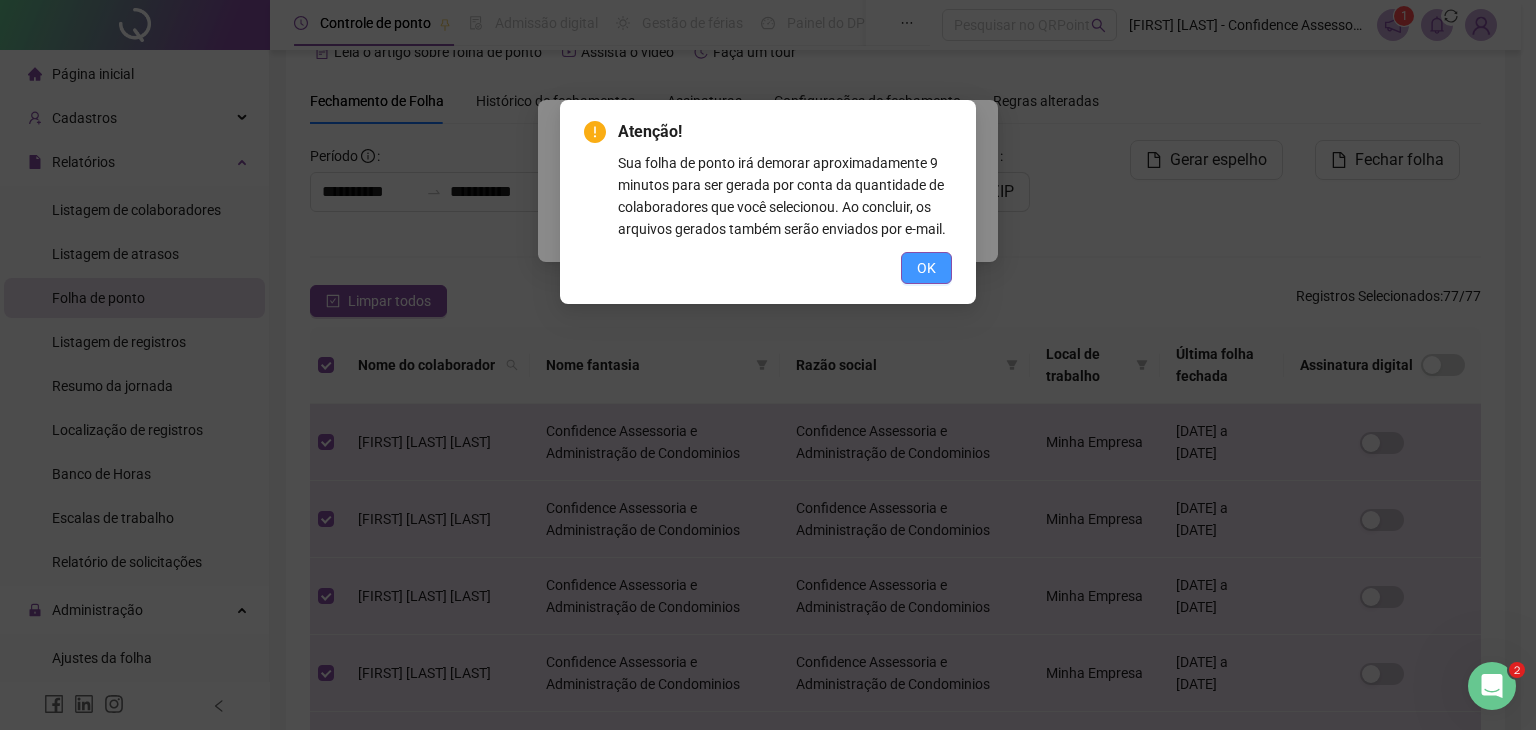 click on "OK" at bounding box center (926, 268) 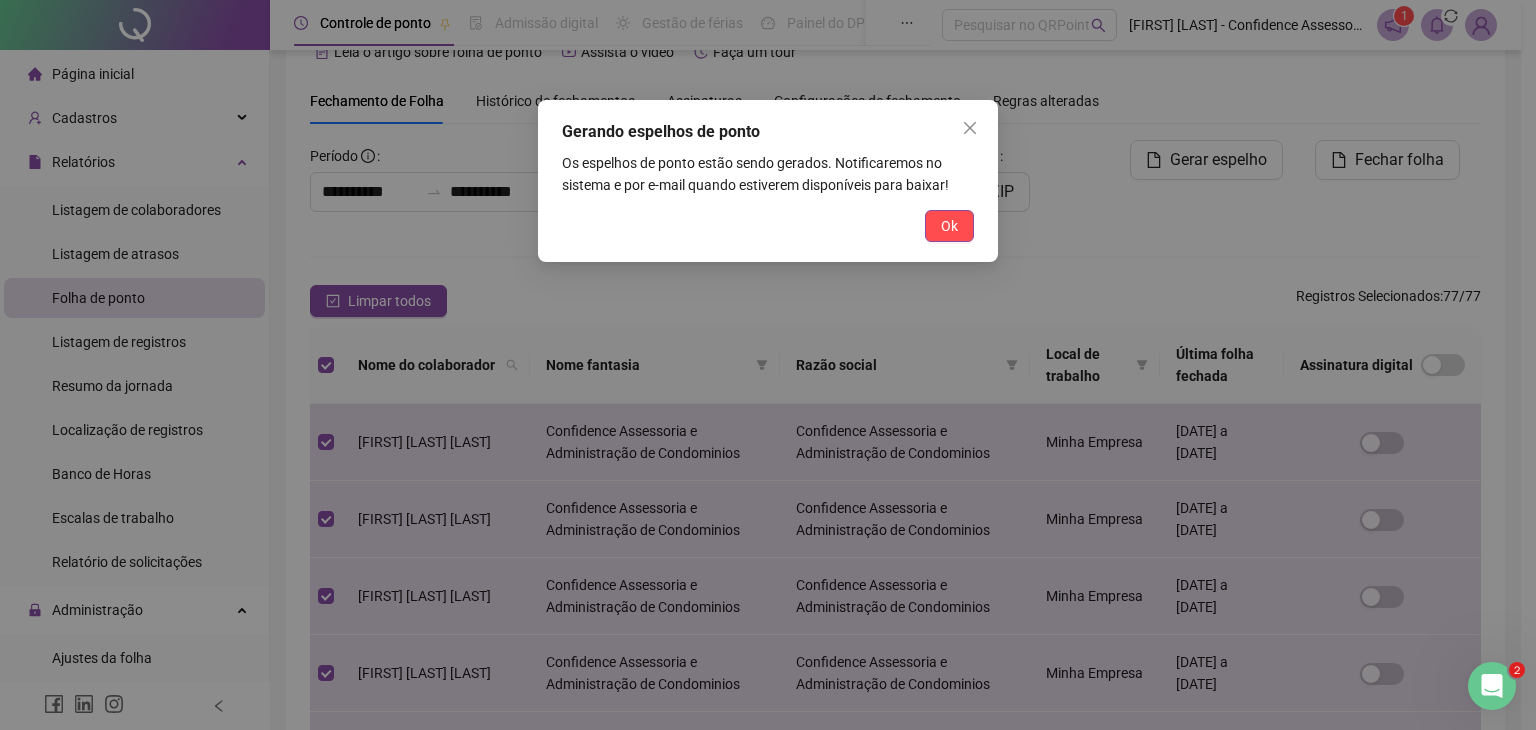 drag, startPoint x: 943, startPoint y: 229, endPoint x: 560, endPoint y: 73, distance: 413.5517 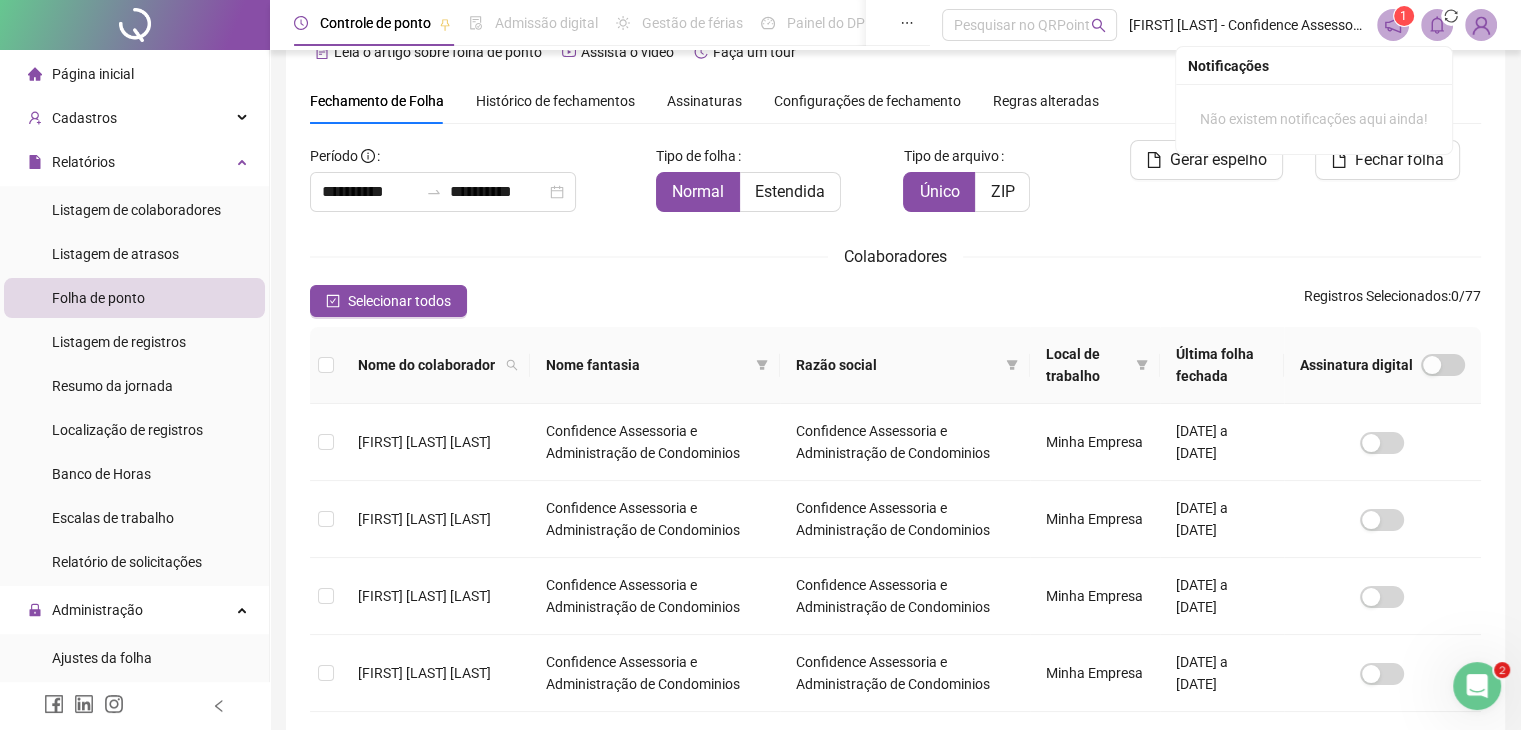 click 